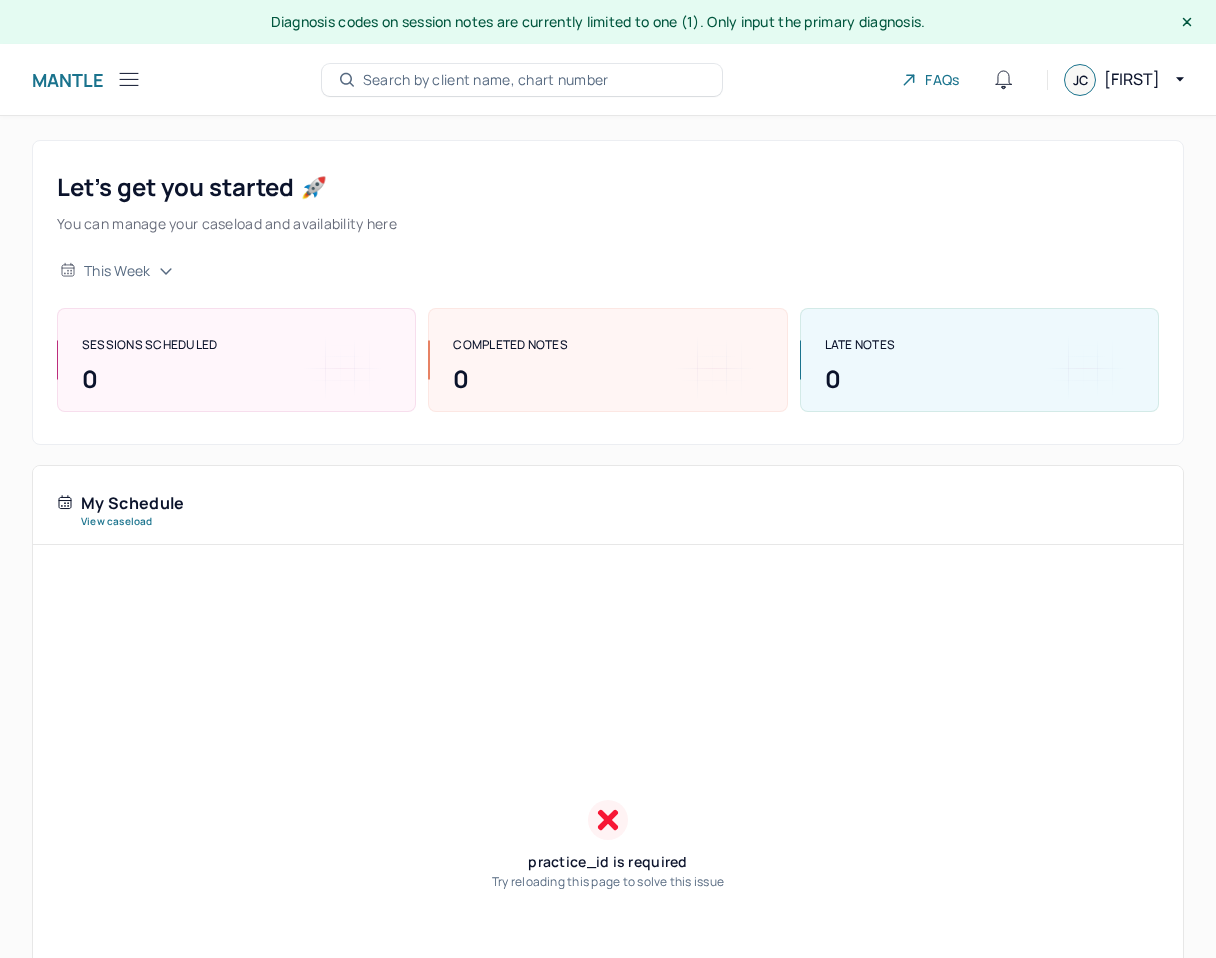 scroll, scrollTop: 505, scrollLeft: 0, axis: vertical 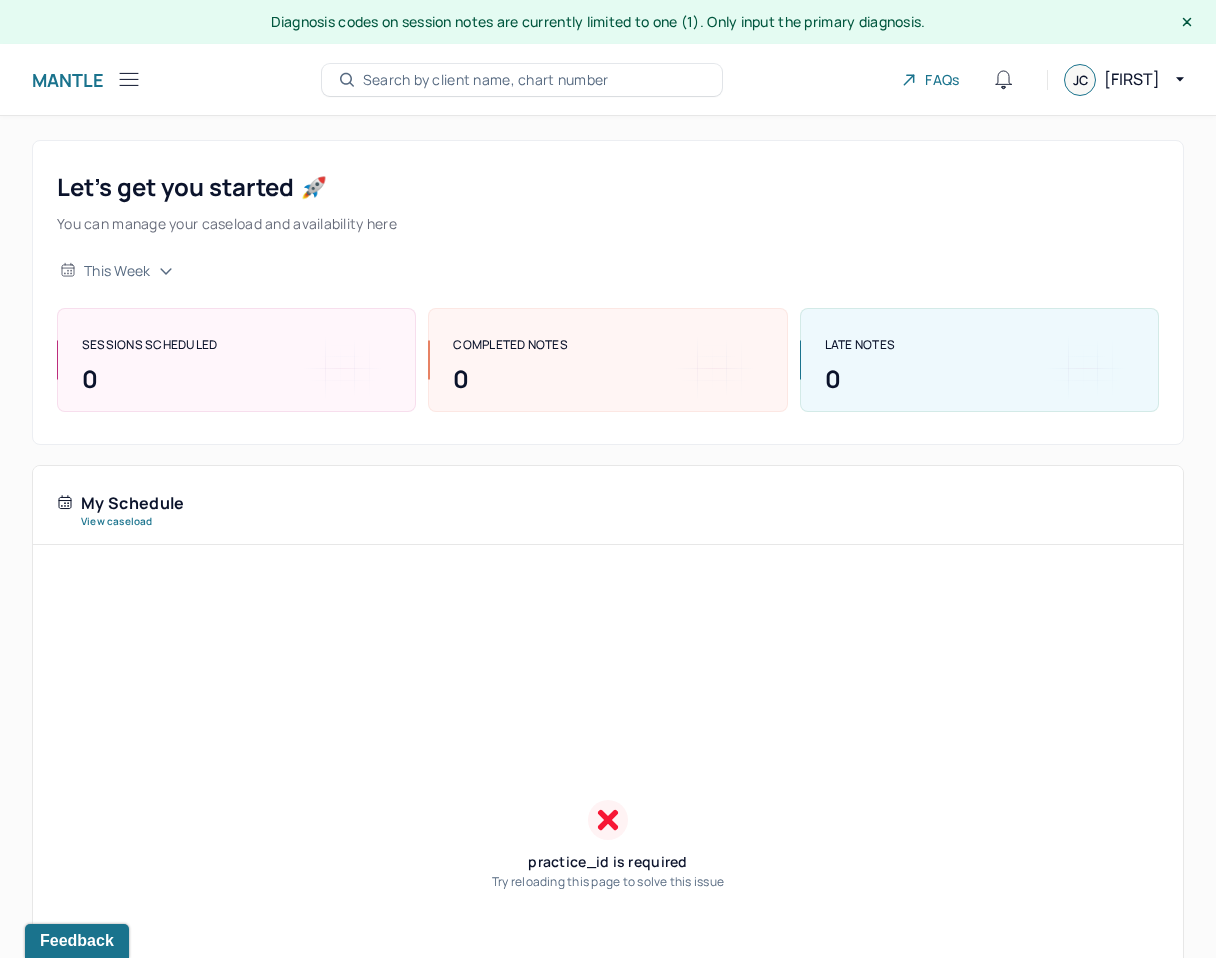 click 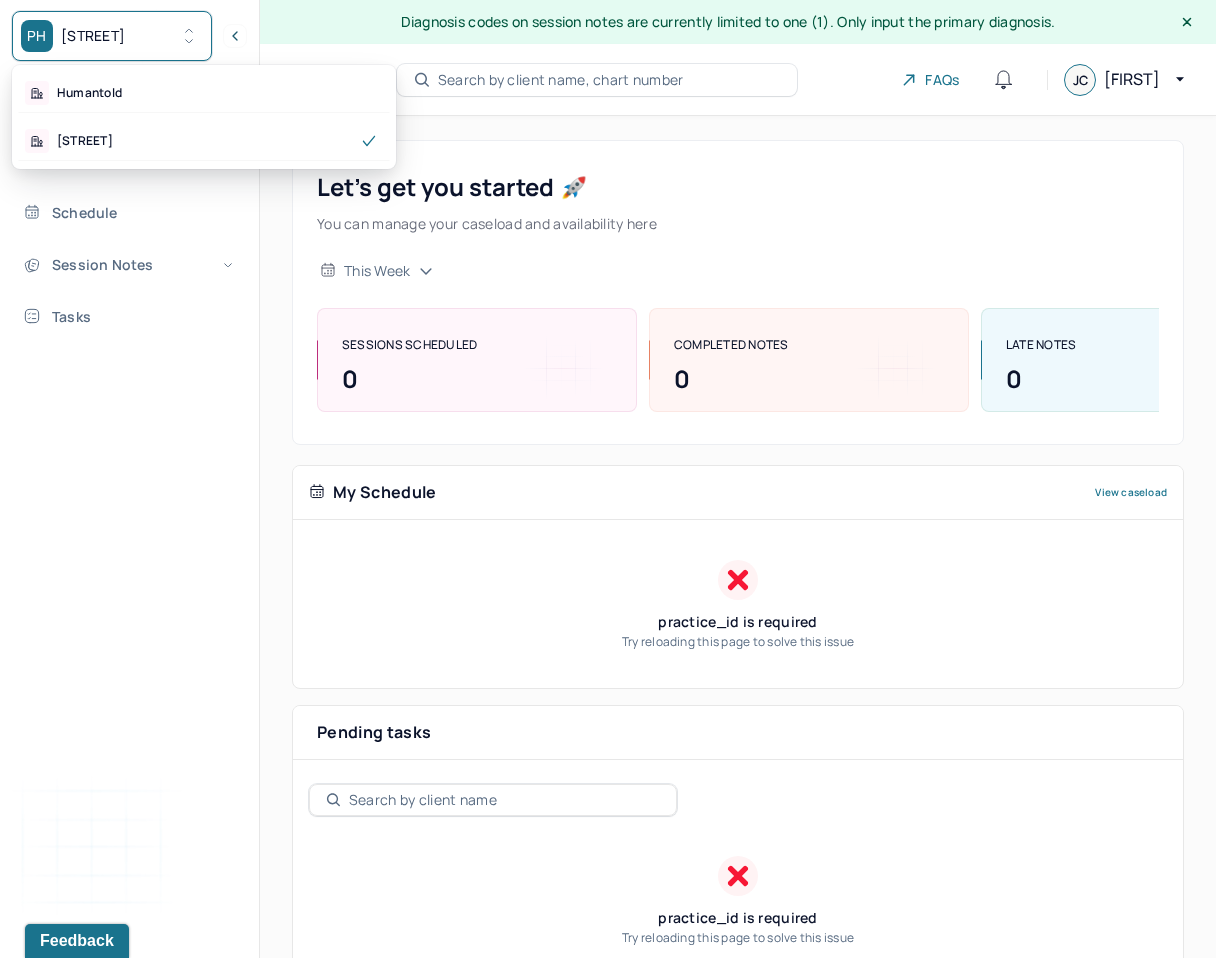click on "Park Hill" at bounding box center [93, 36] 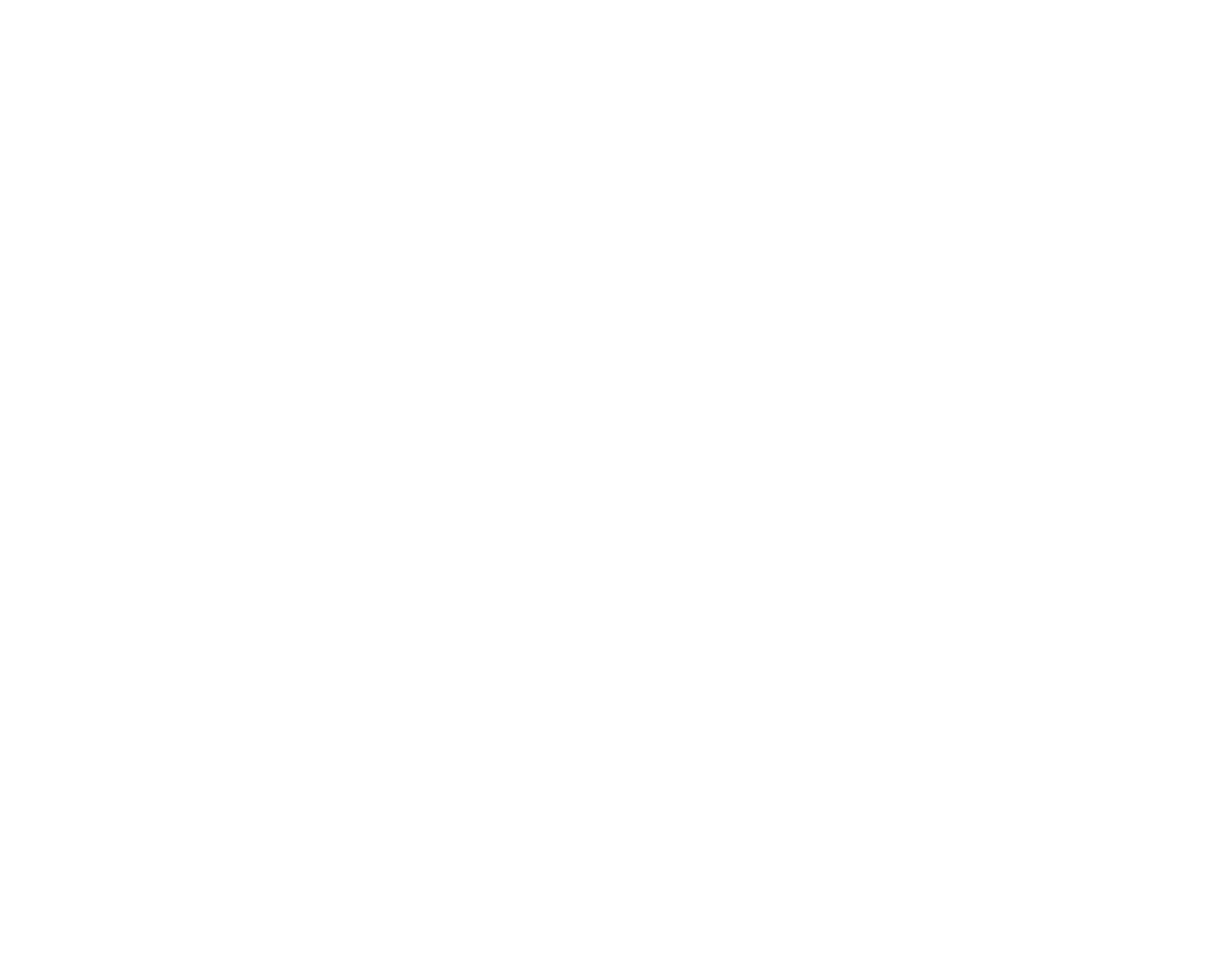 scroll, scrollTop: 0, scrollLeft: 0, axis: both 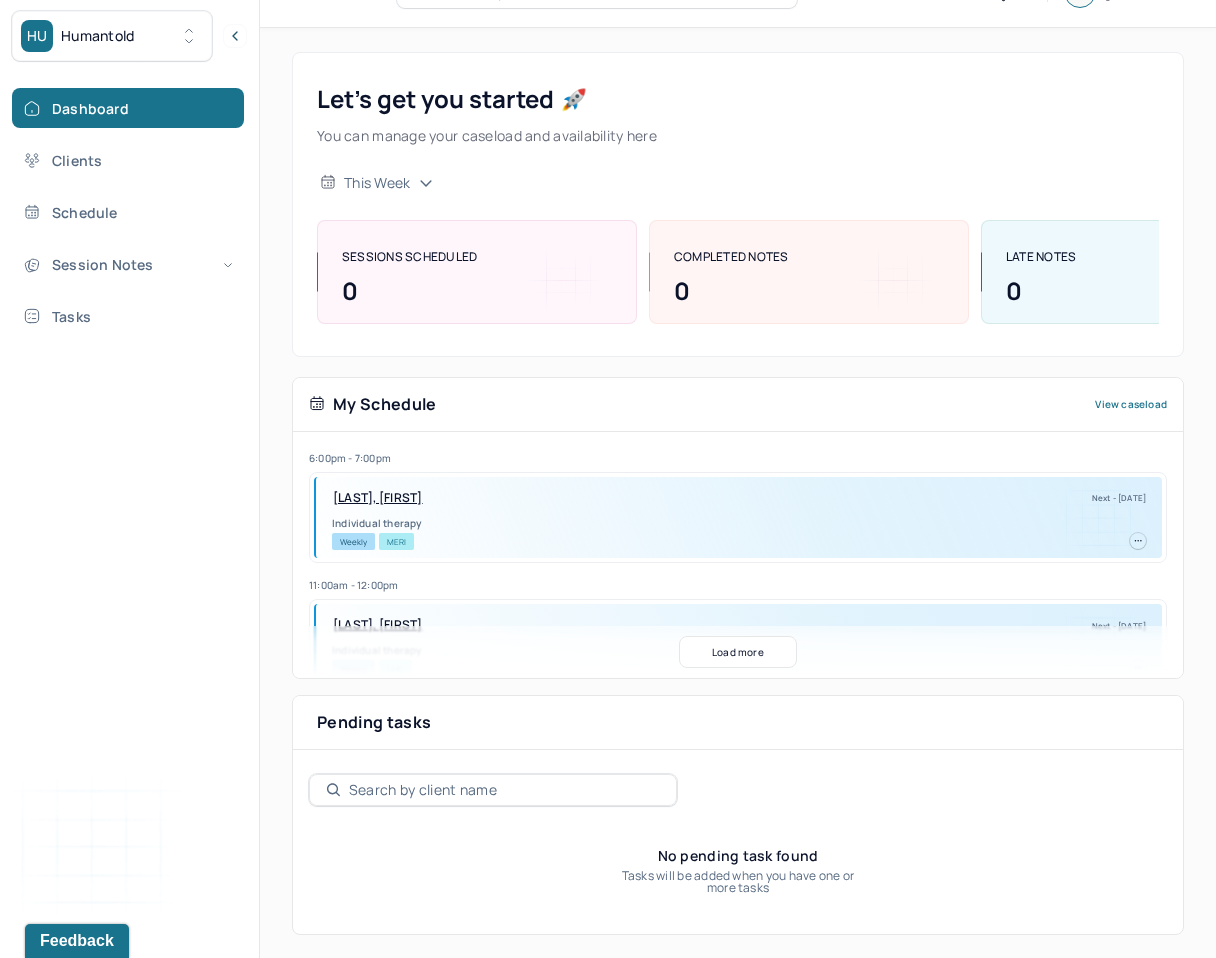 click on "Load more" at bounding box center [738, 652] 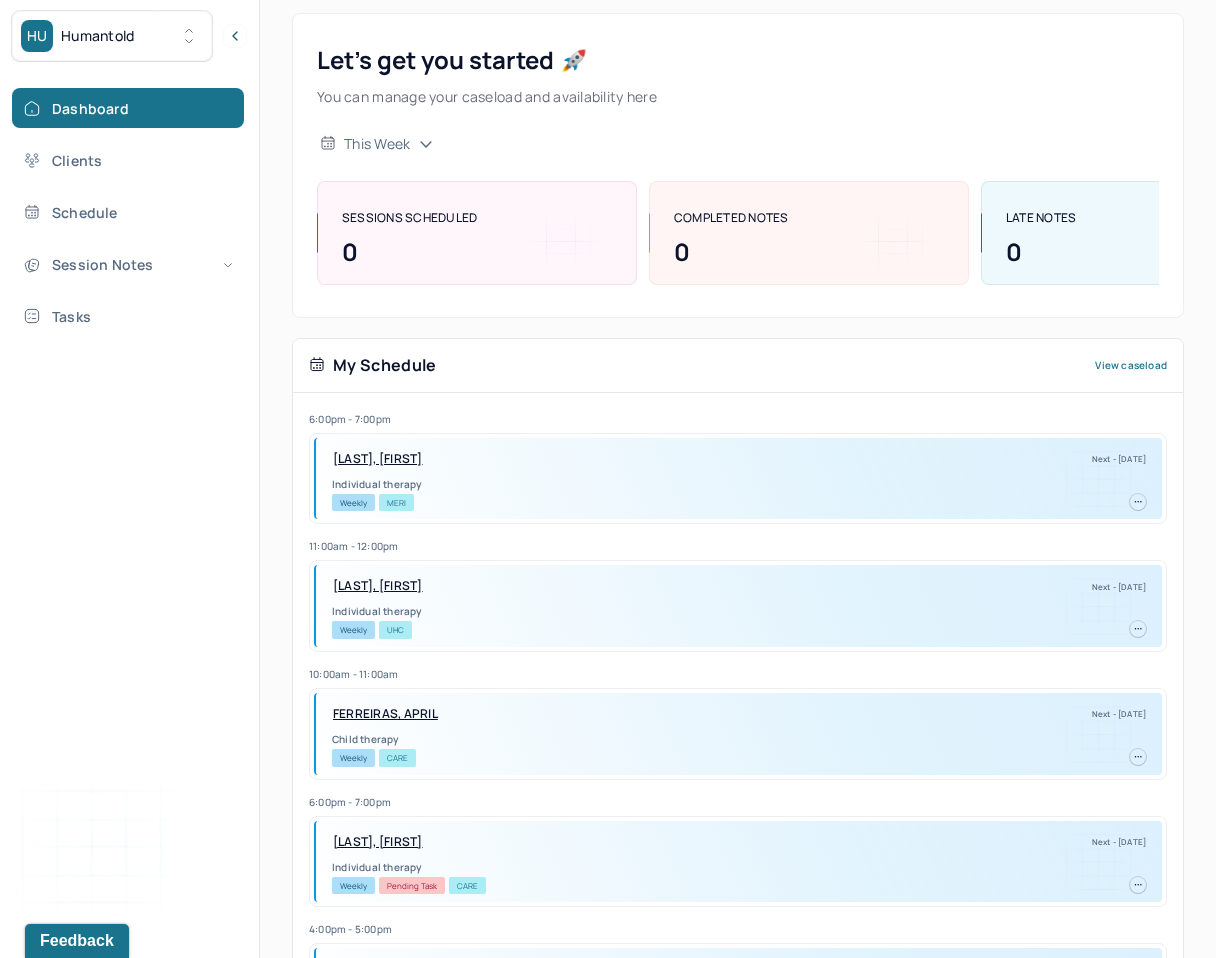 scroll, scrollTop: 0, scrollLeft: 0, axis: both 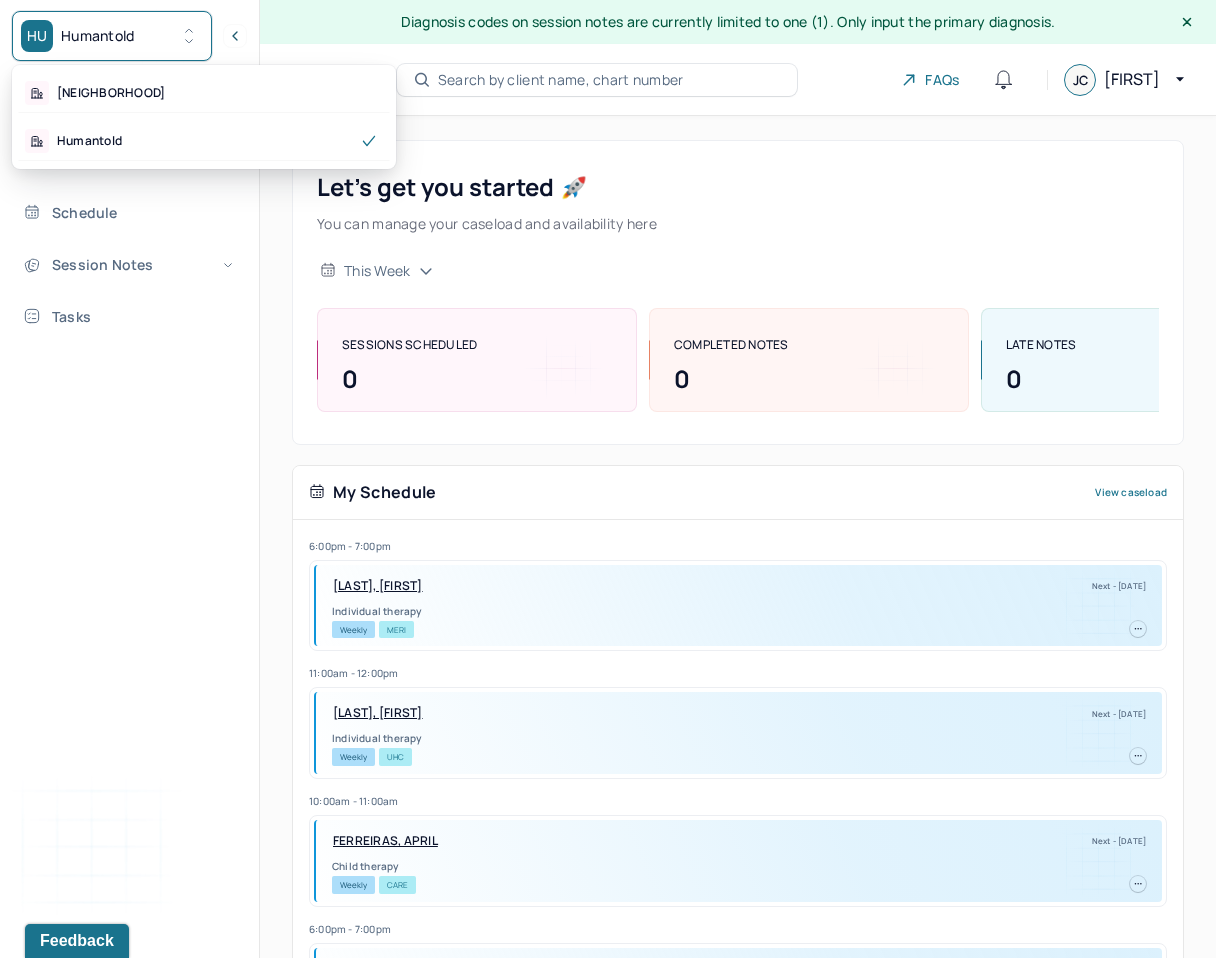 click on "HU Humantold" at bounding box center (112, 36) 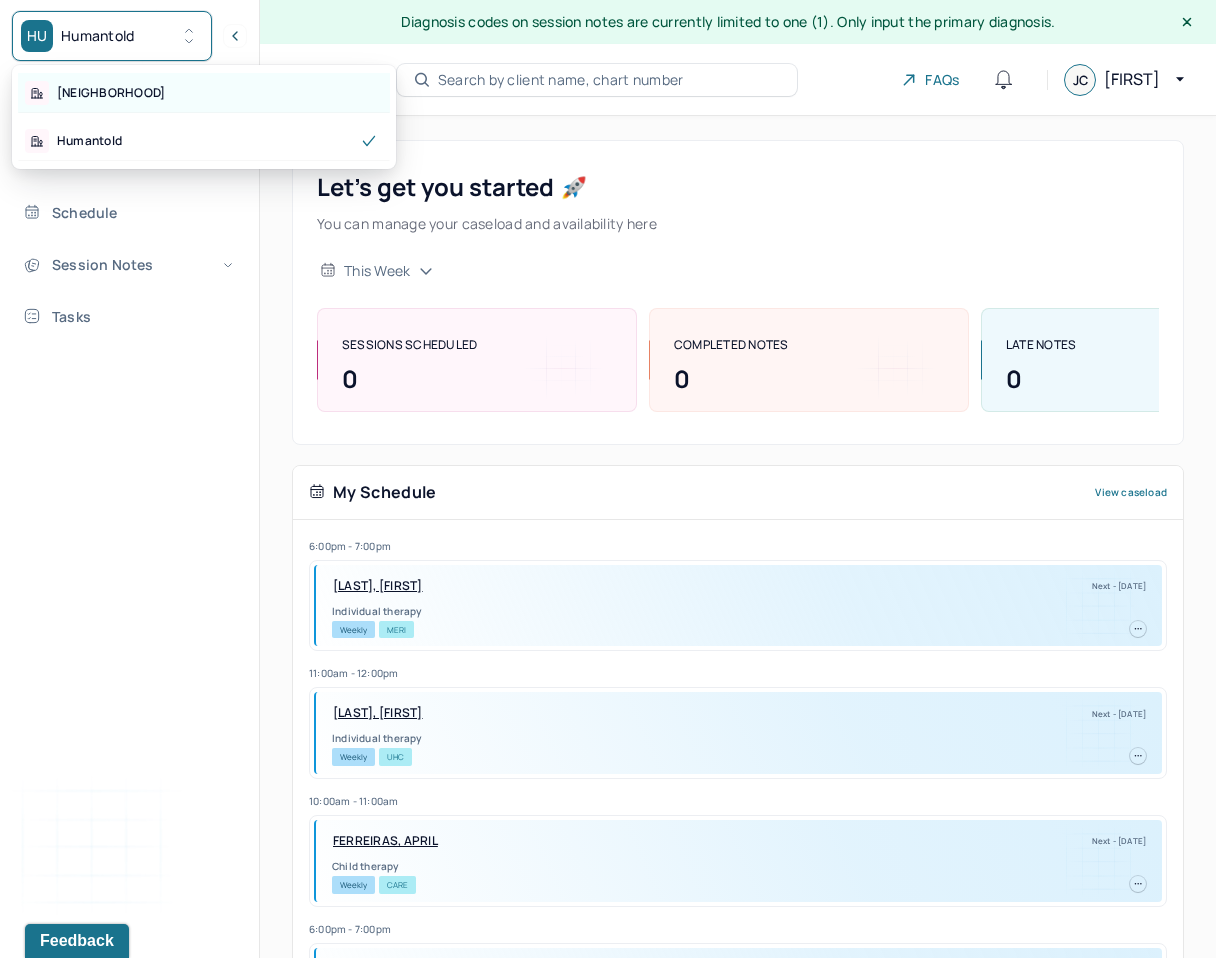 click on "[STREET]" at bounding box center (204, 93) 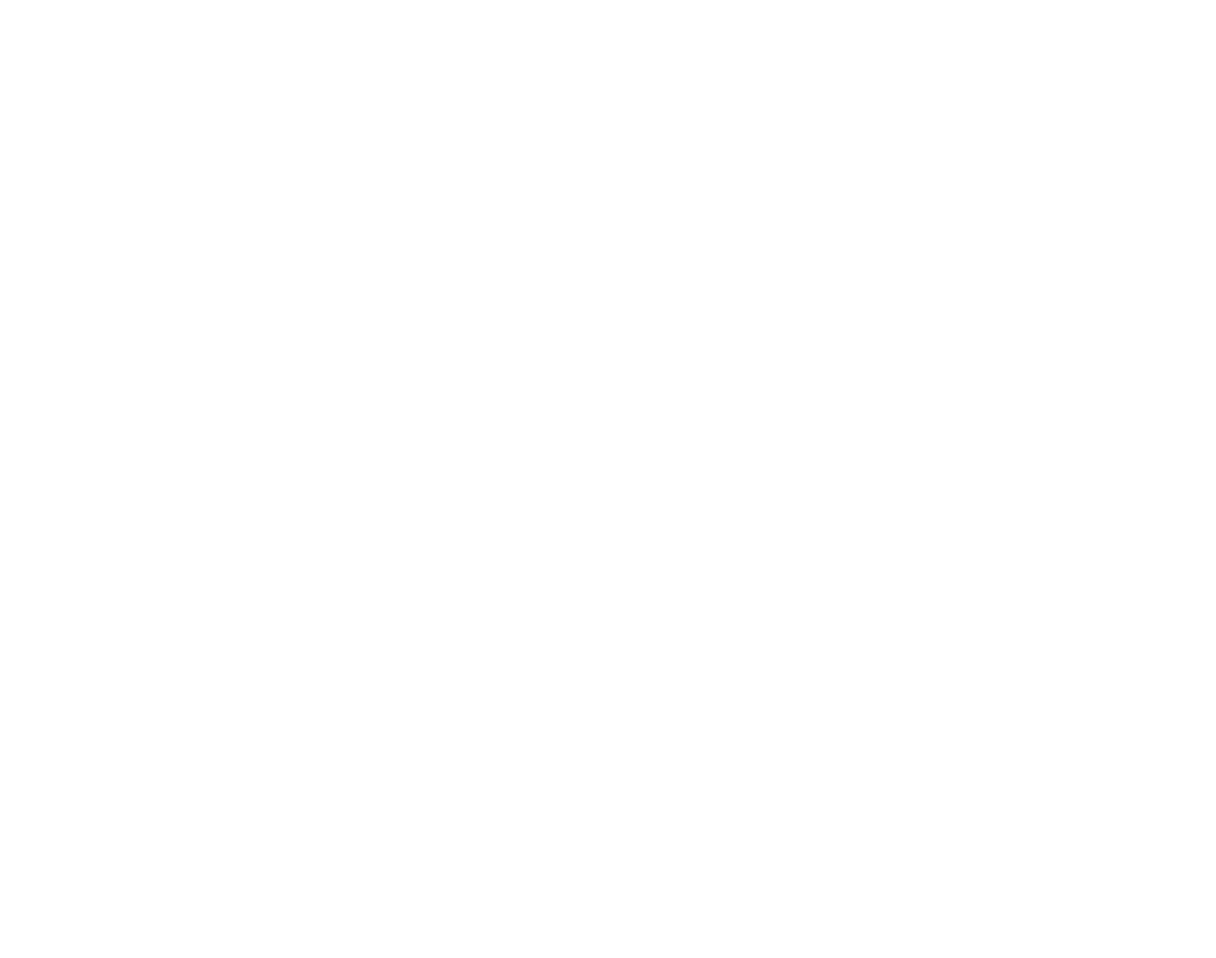 scroll, scrollTop: 0, scrollLeft: 0, axis: both 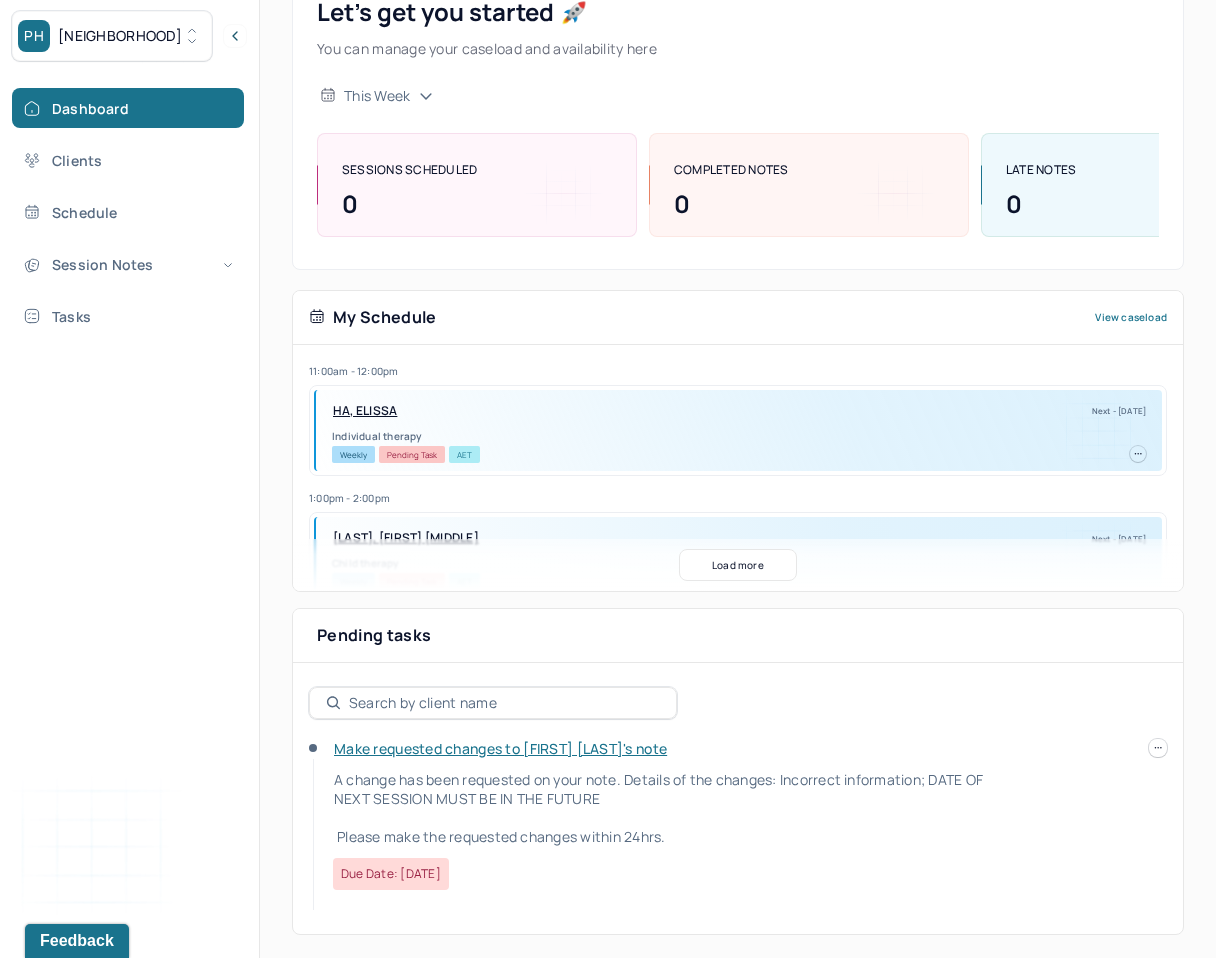 click on "Load more" at bounding box center (738, 565) 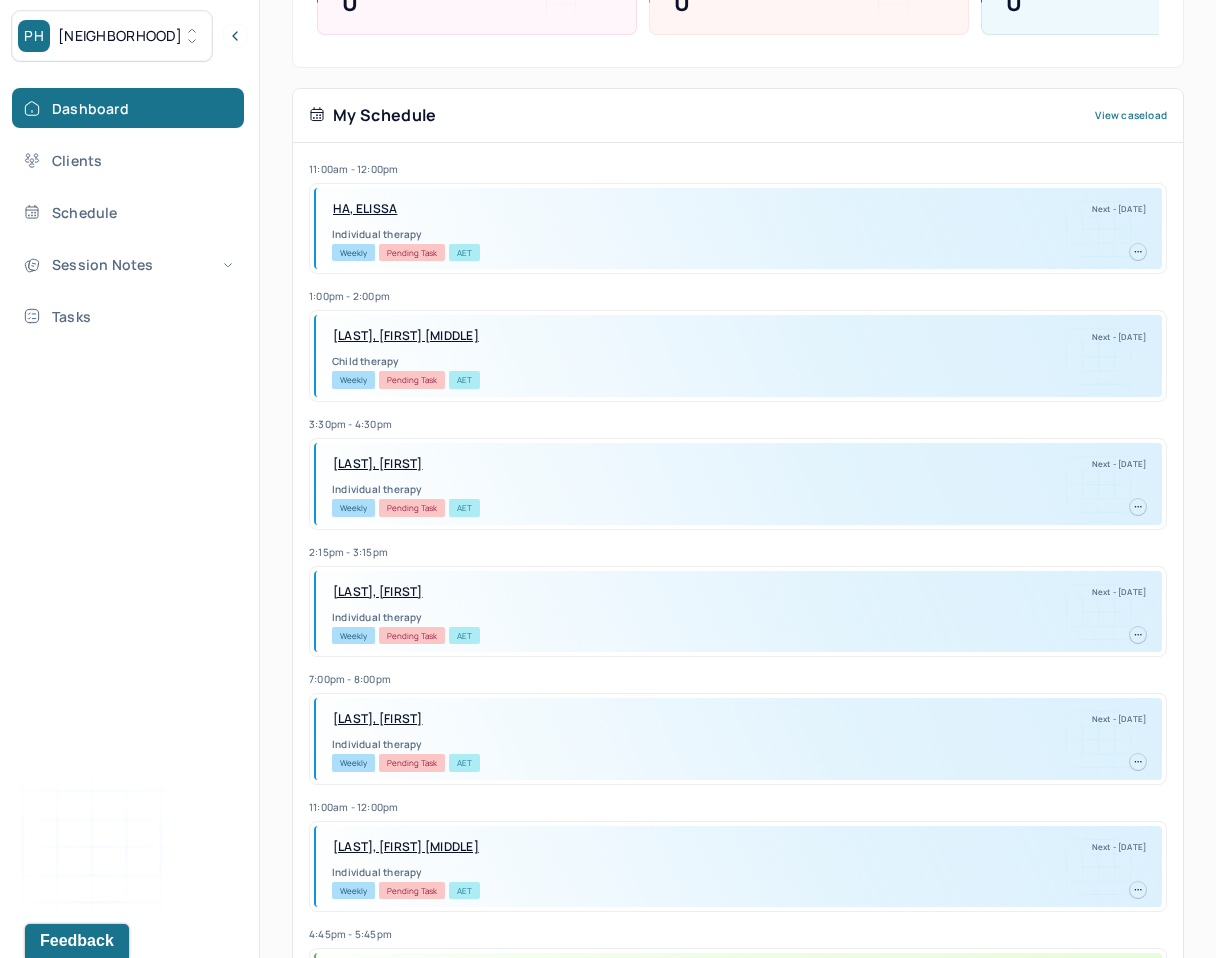 scroll, scrollTop: 378, scrollLeft: 0, axis: vertical 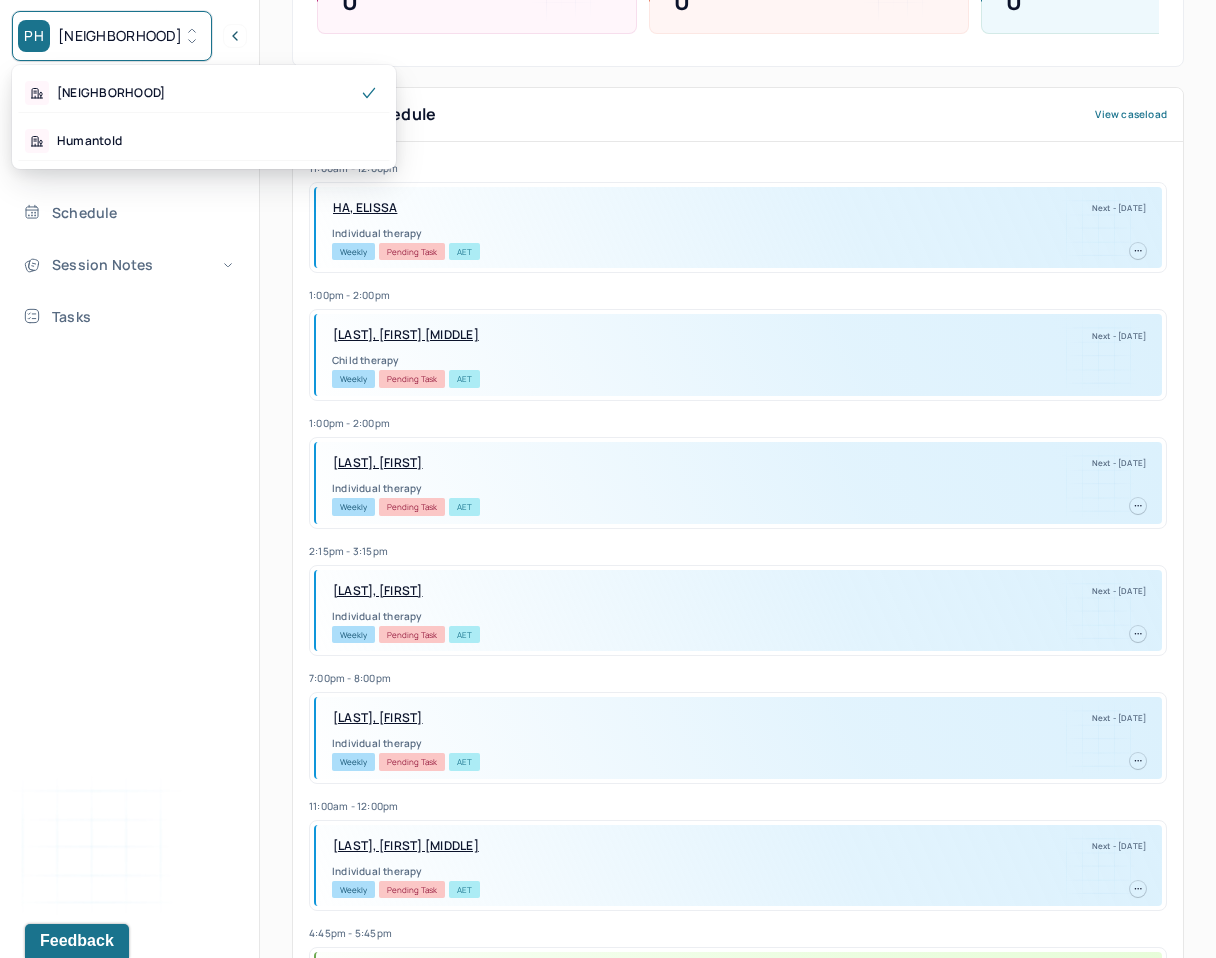 click on "PH Park Hill" at bounding box center (112, 36) 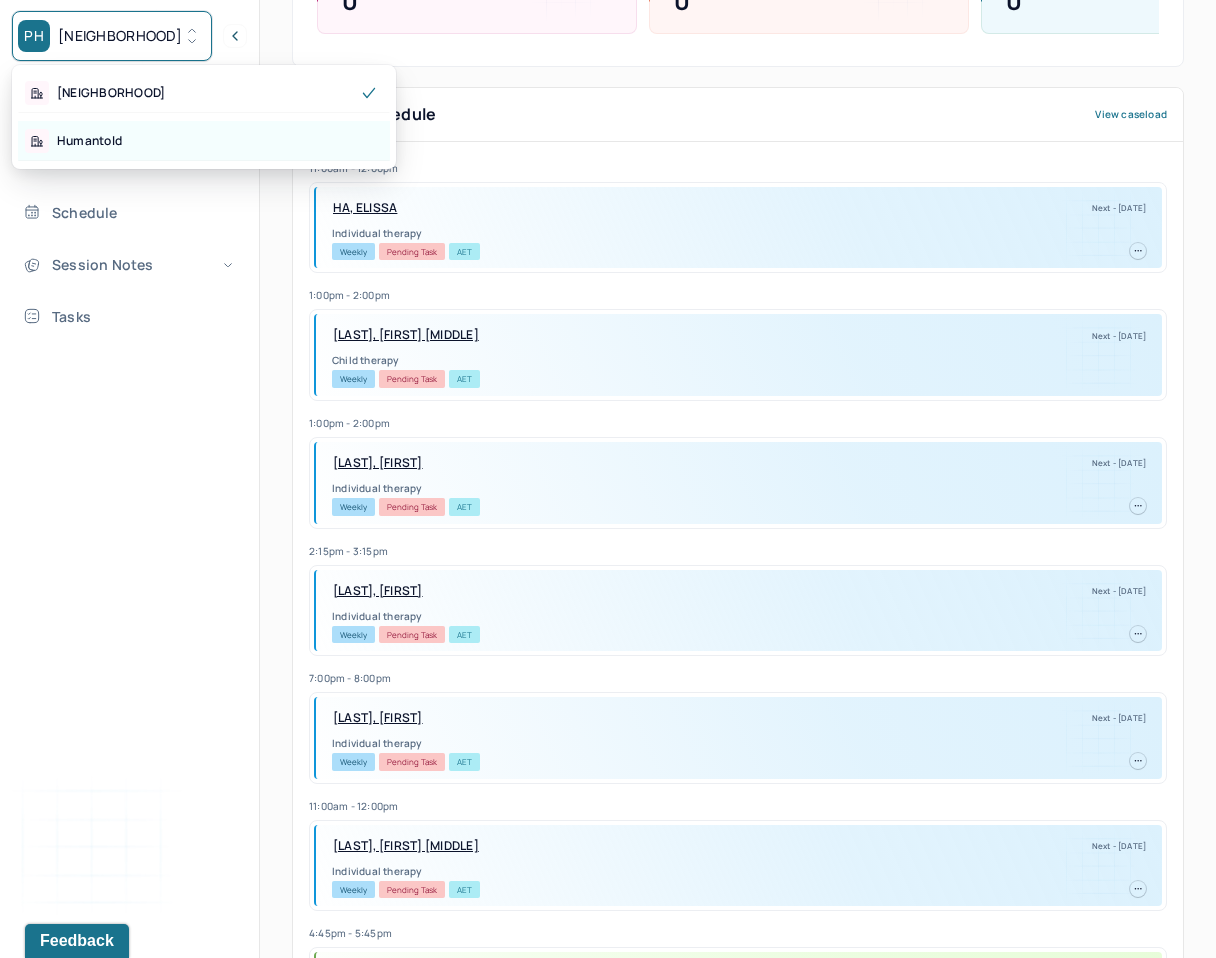 click on "Humantold" at bounding box center [204, 141] 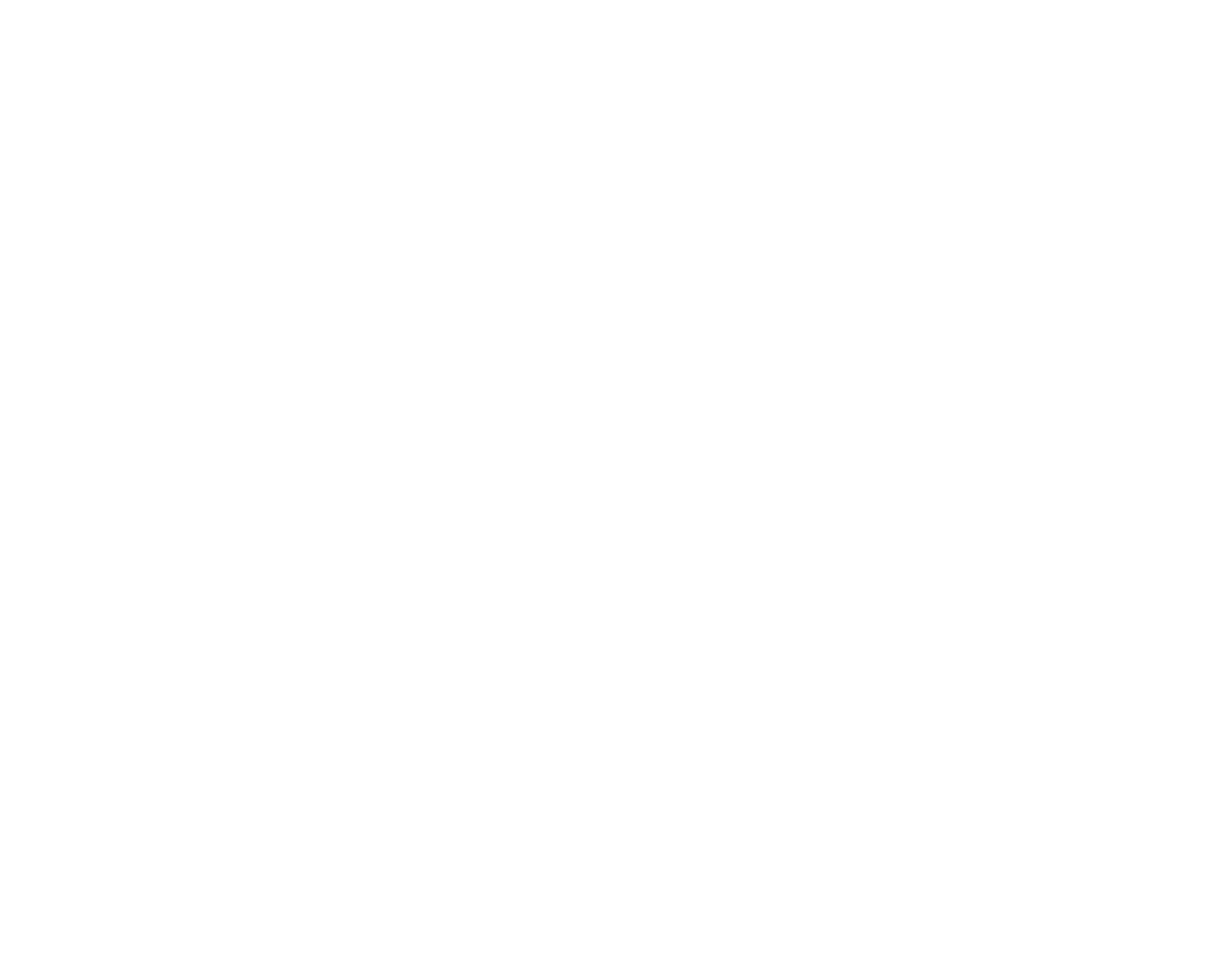 scroll, scrollTop: 0, scrollLeft: 0, axis: both 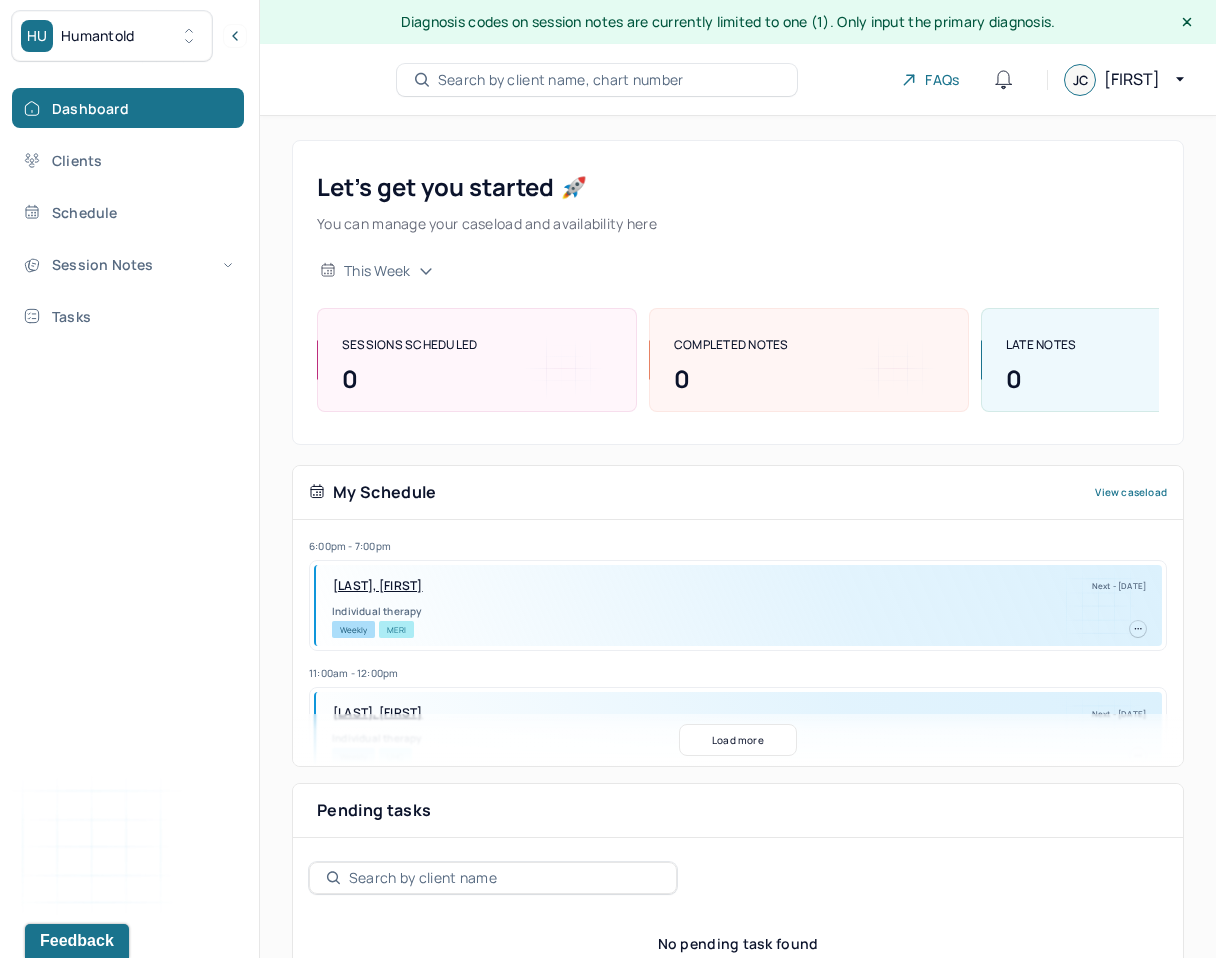 click on "Load more" at bounding box center (738, 740) 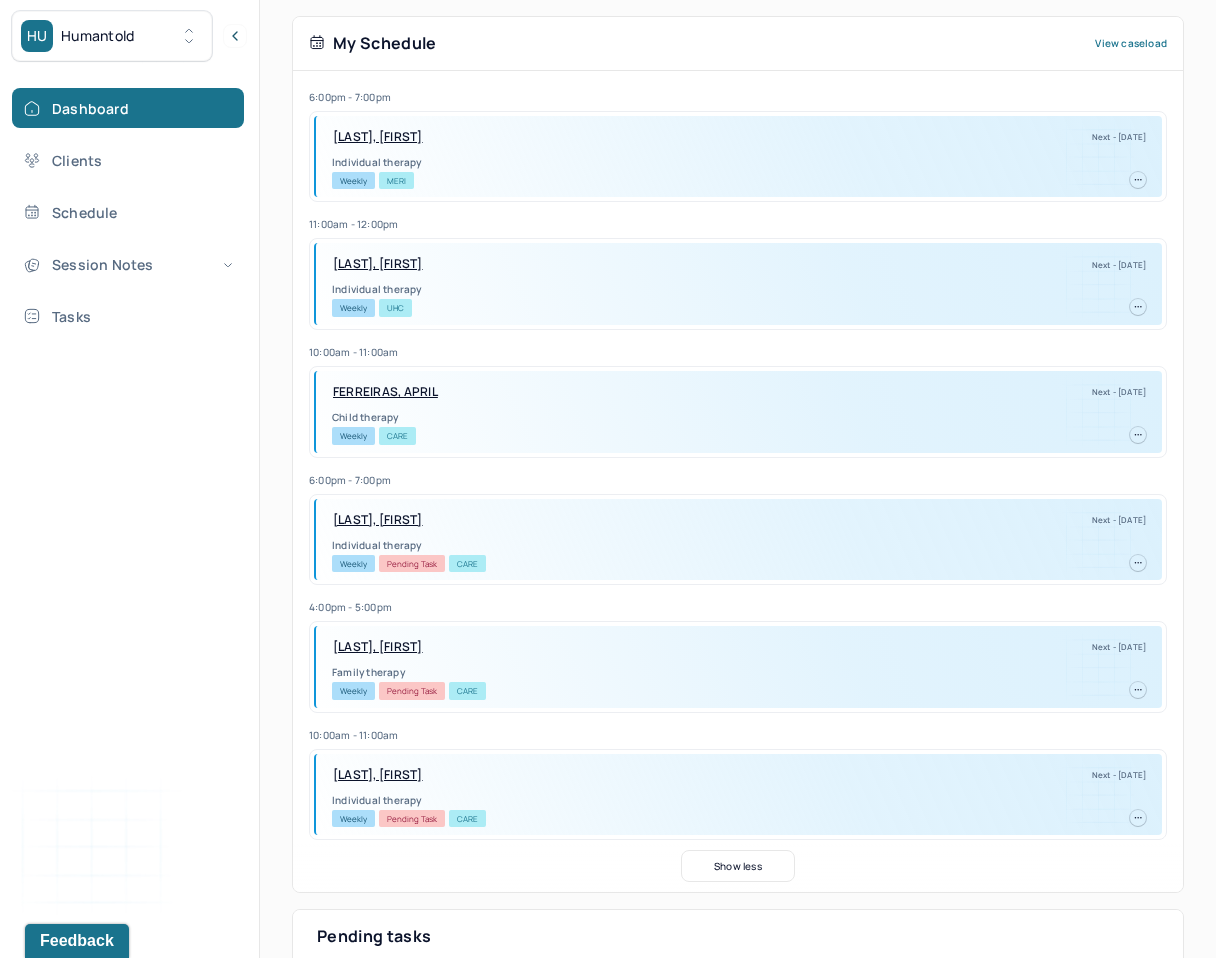 scroll, scrollTop: 451, scrollLeft: 0, axis: vertical 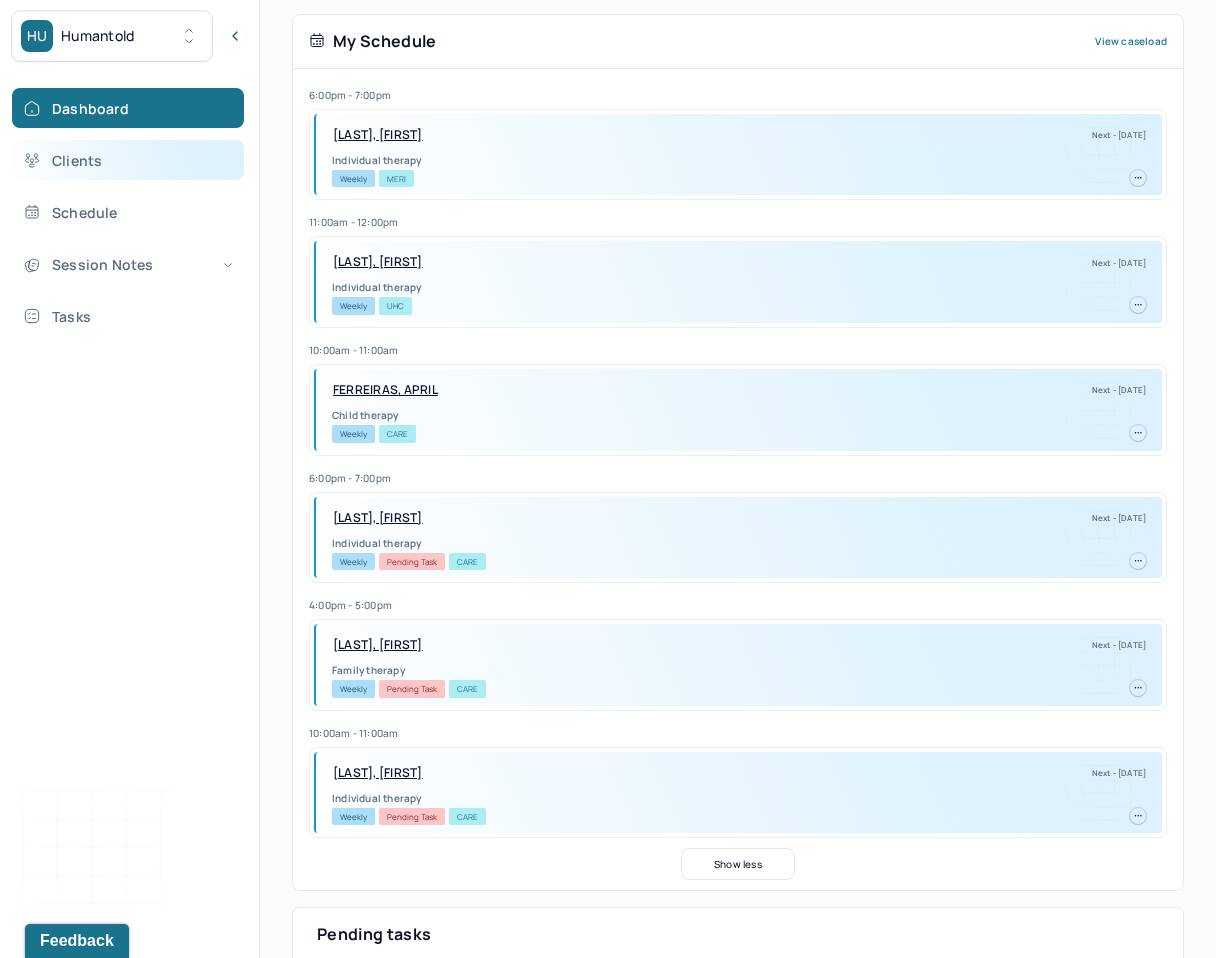 click on "Clients" at bounding box center (128, 160) 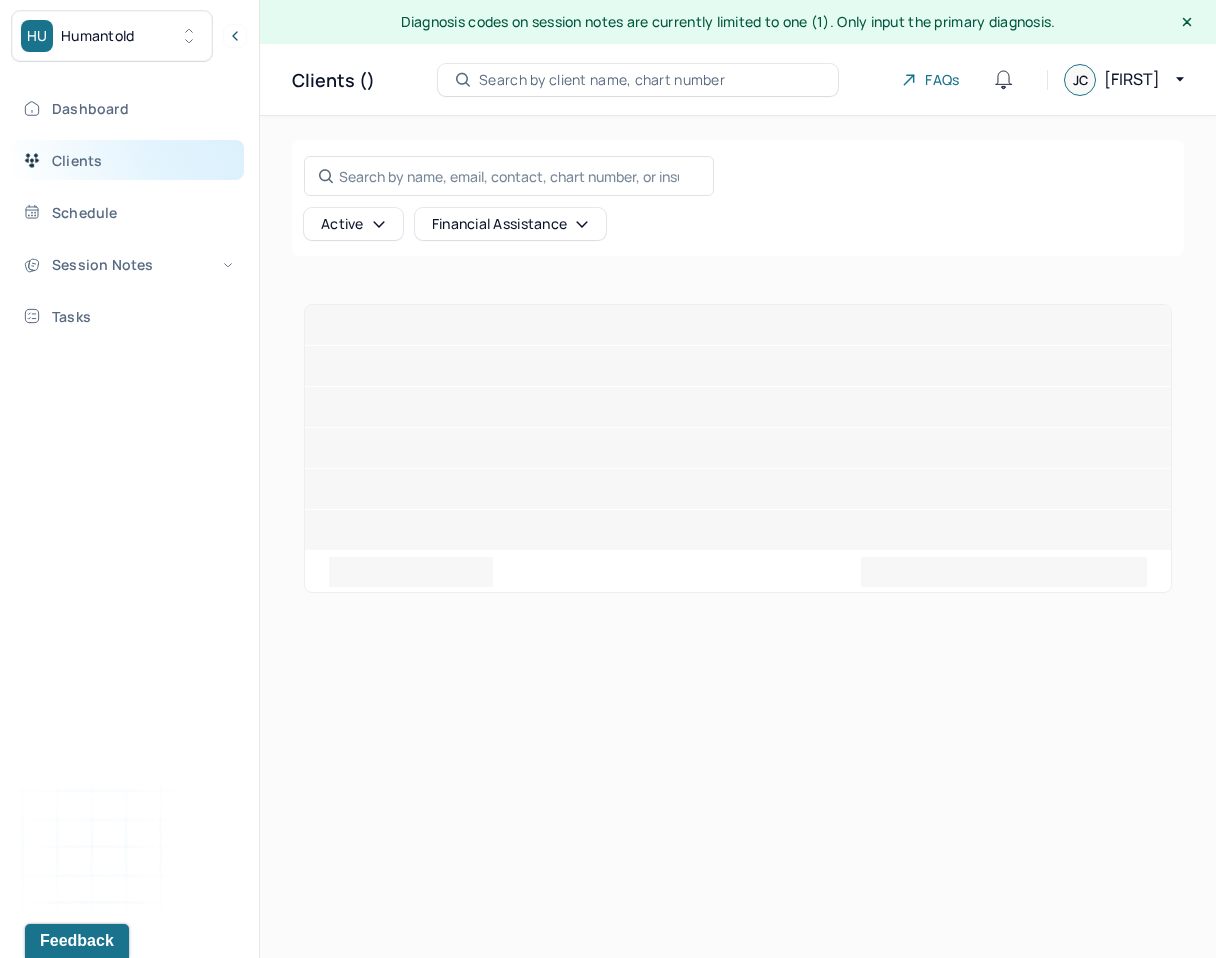 scroll, scrollTop: 0, scrollLeft: 0, axis: both 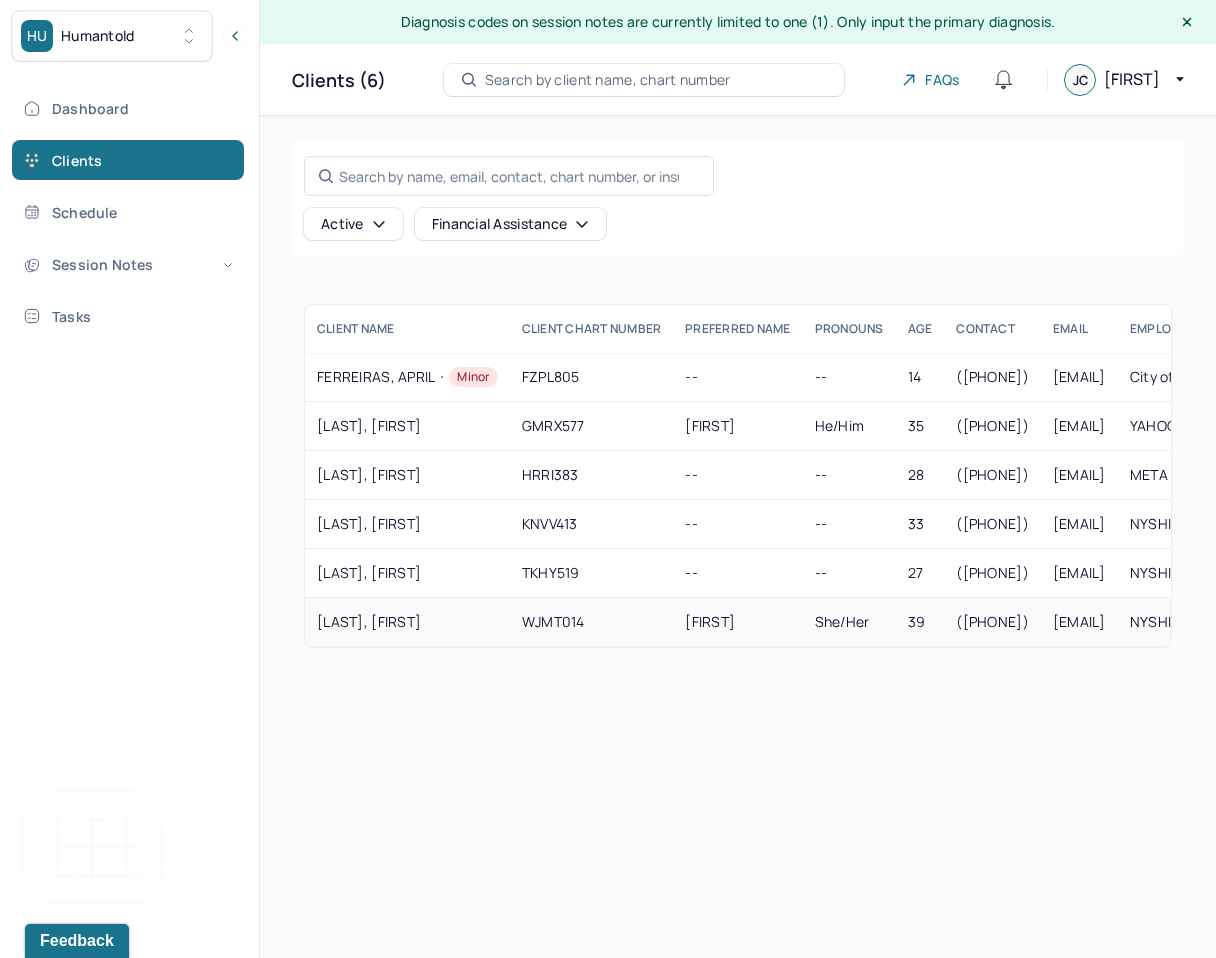 click on "WU, TING YAN" at bounding box center (407, 622) 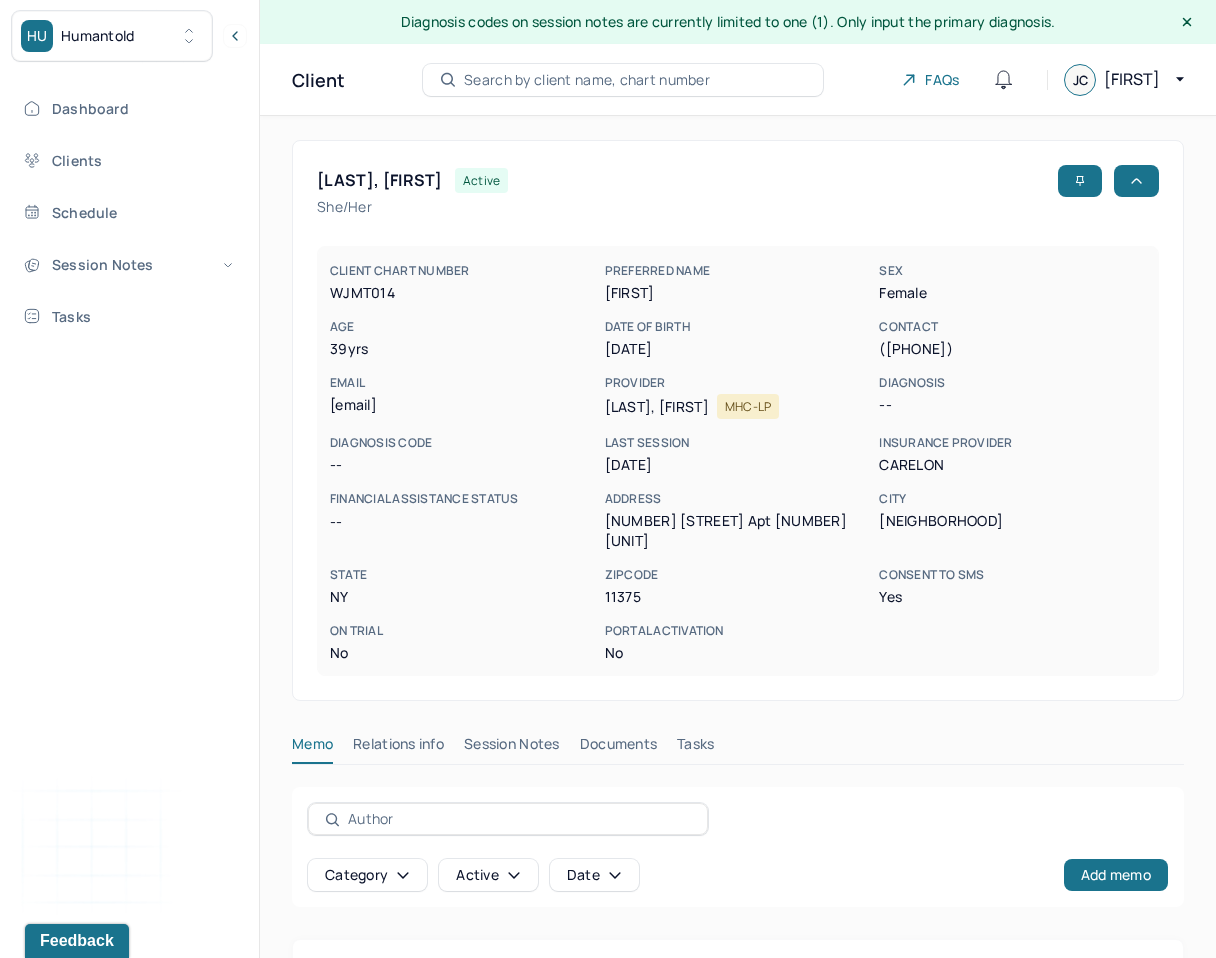 click on "Session Notes" at bounding box center (512, 748) 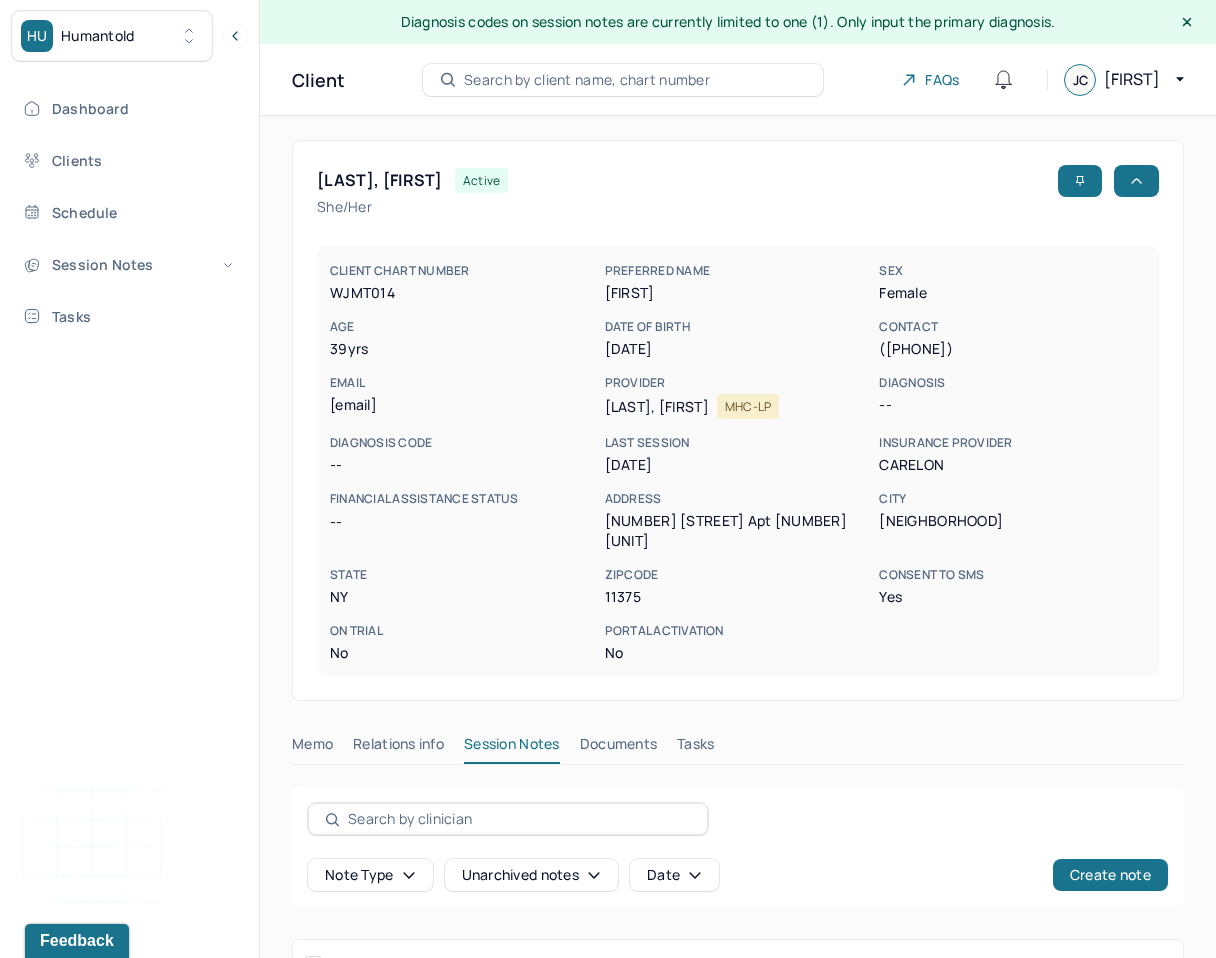 scroll, scrollTop: 137, scrollLeft: 0, axis: vertical 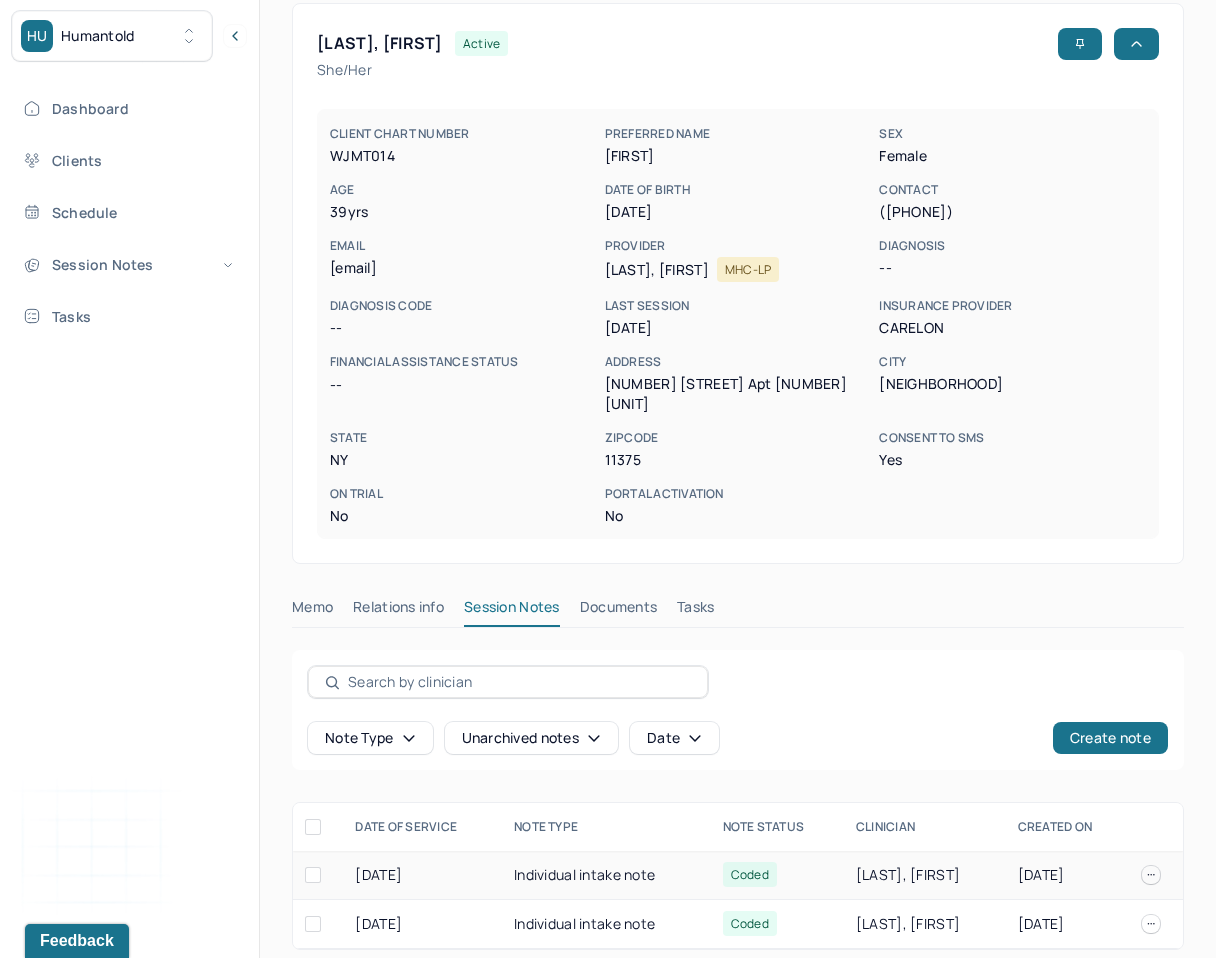 click on "Individual intake note" at bounding box center [606, 875] 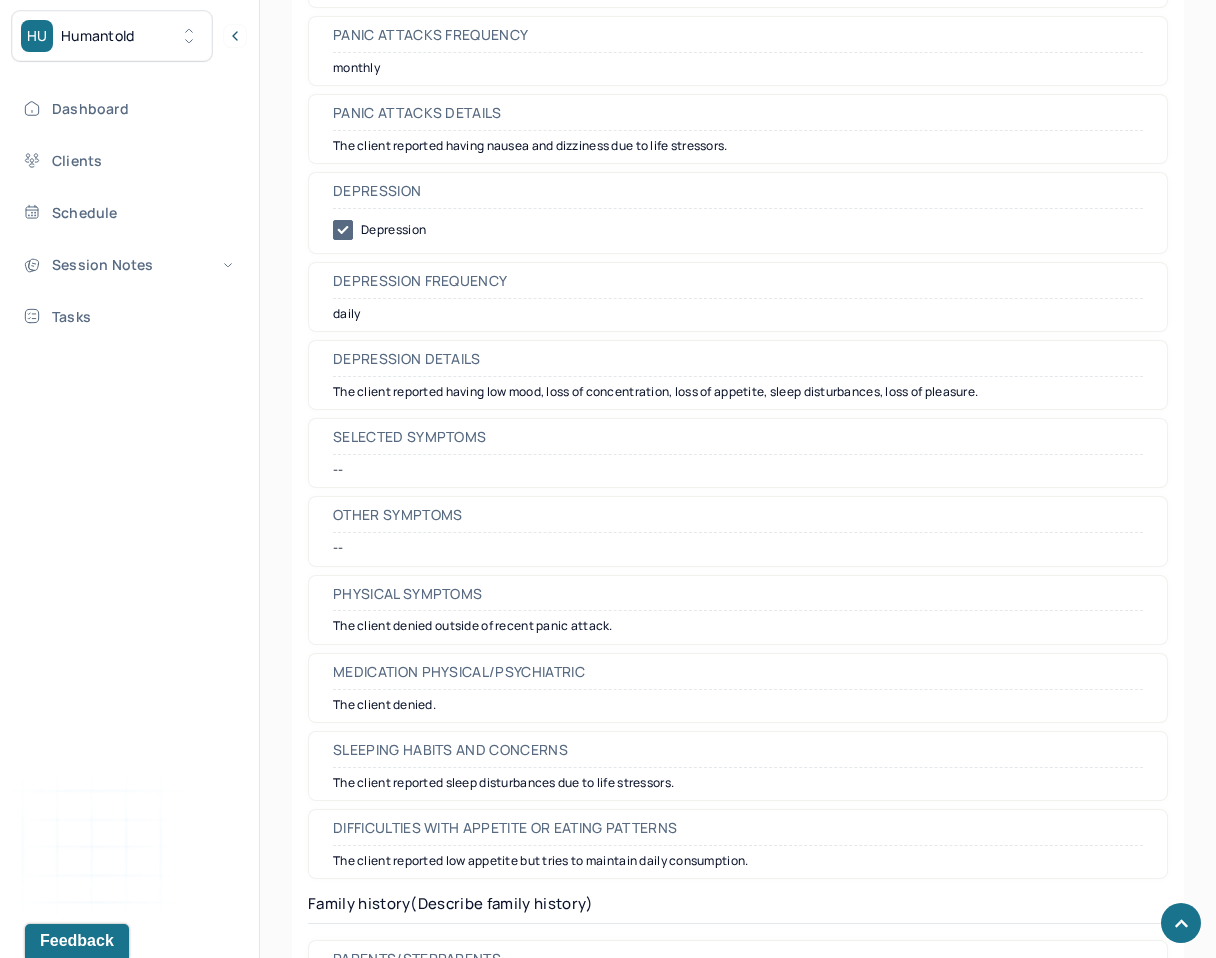 scroll, scrollTop: 3444, scrollLeft: 0, axis: vertical 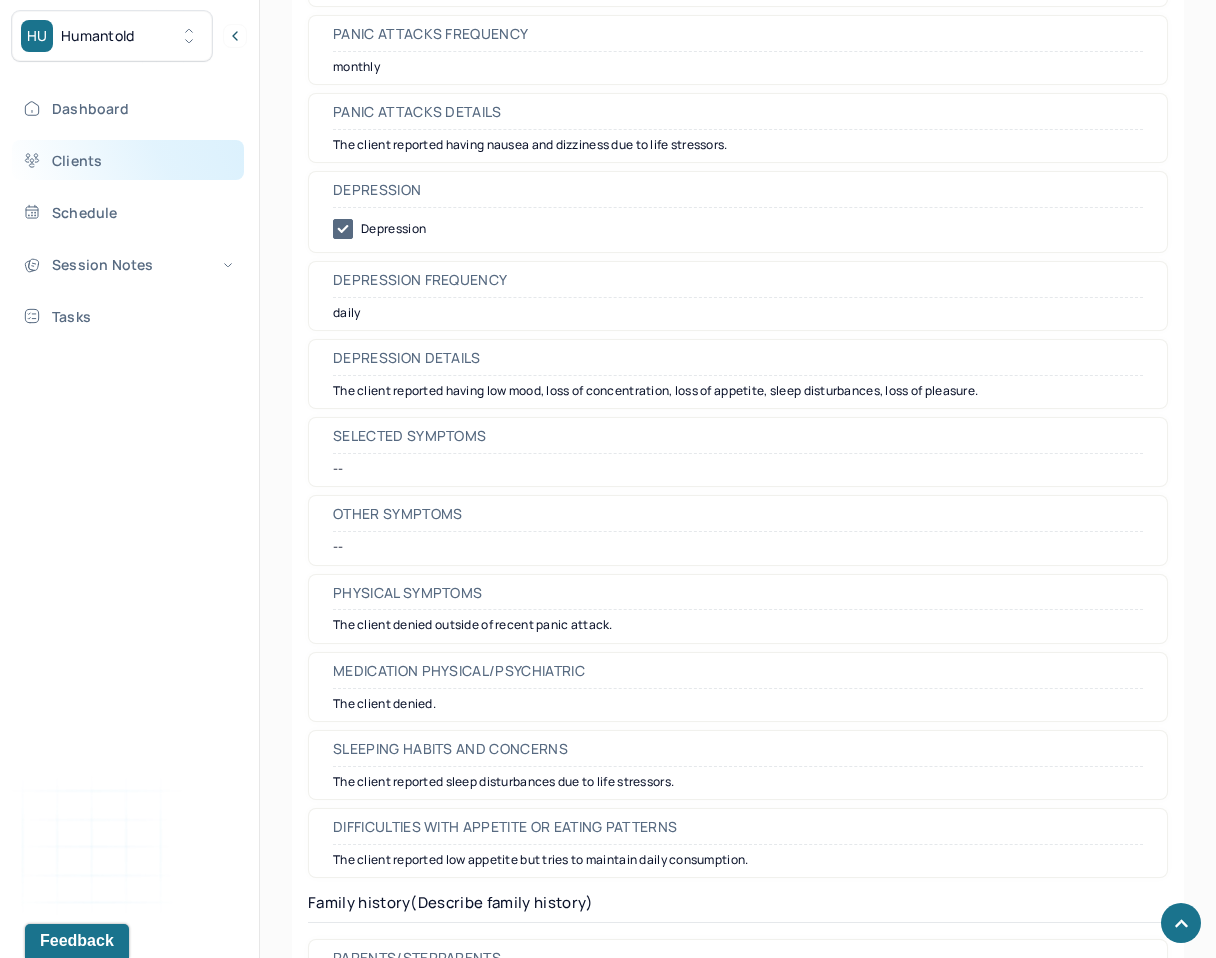 click on "Clients" at bounding box center [128, 160] 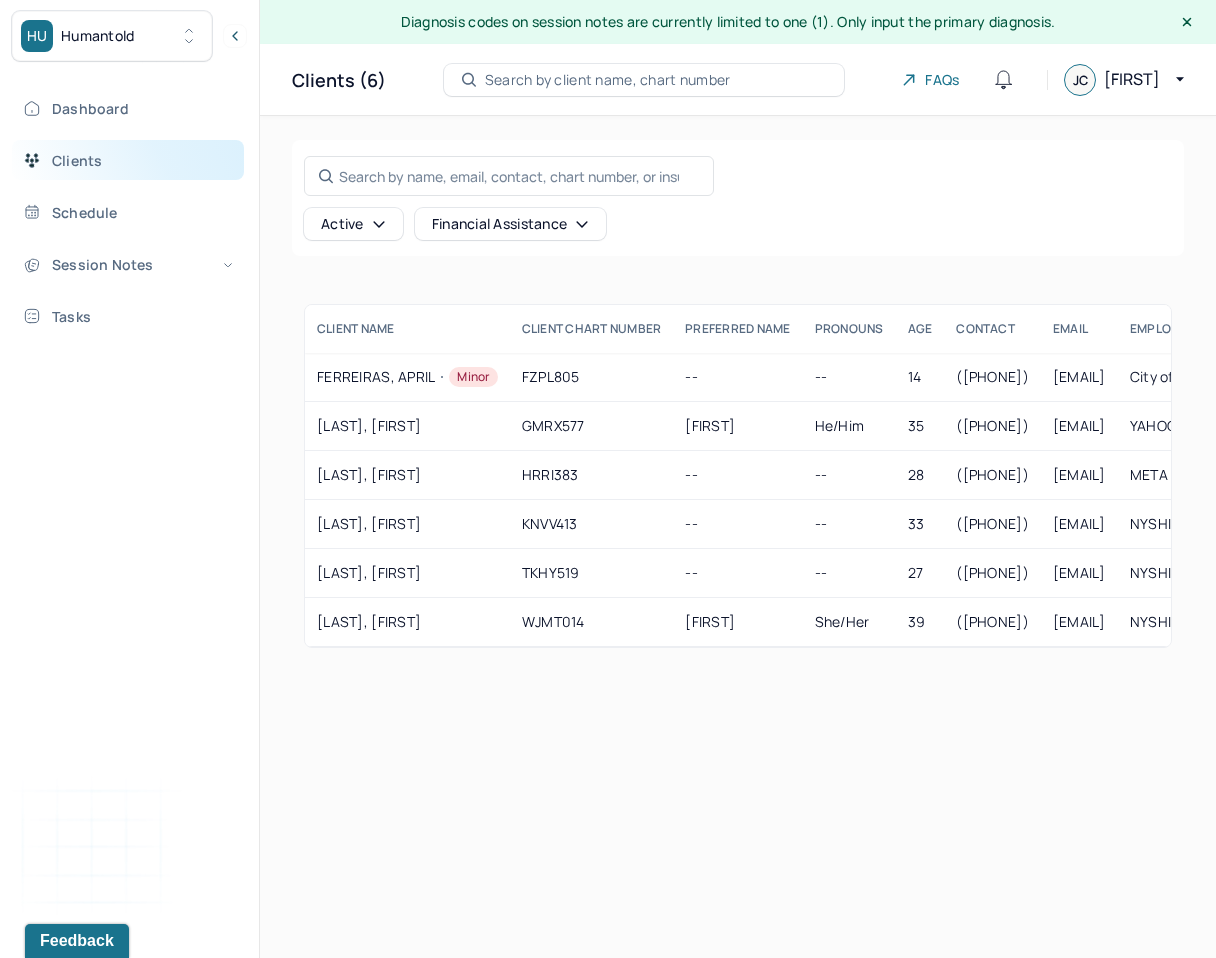 scroll, scrollTop: 0, scrollLeft: 0, axis: both 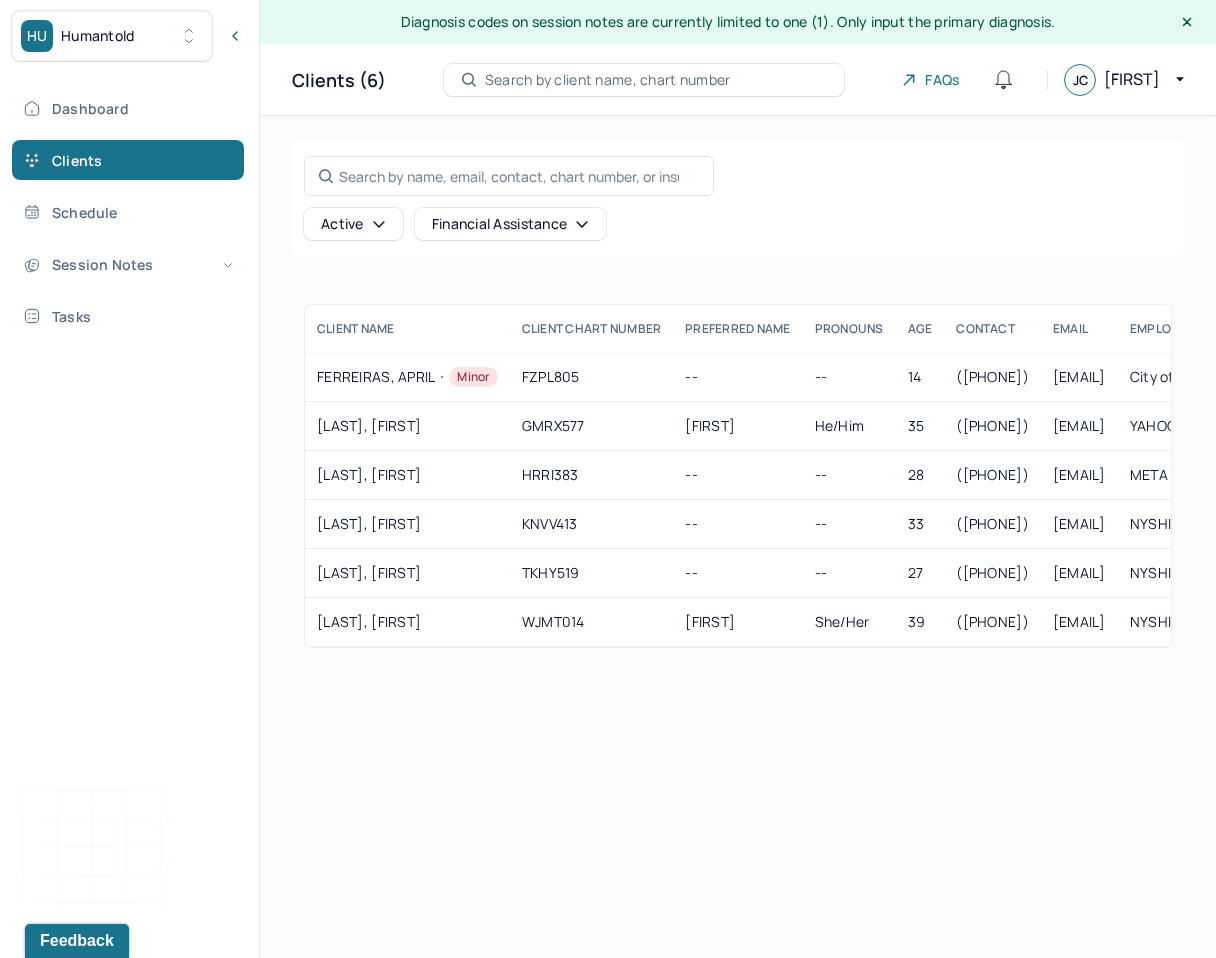 click on "HU Humantold" at bounding box center (112, 36) 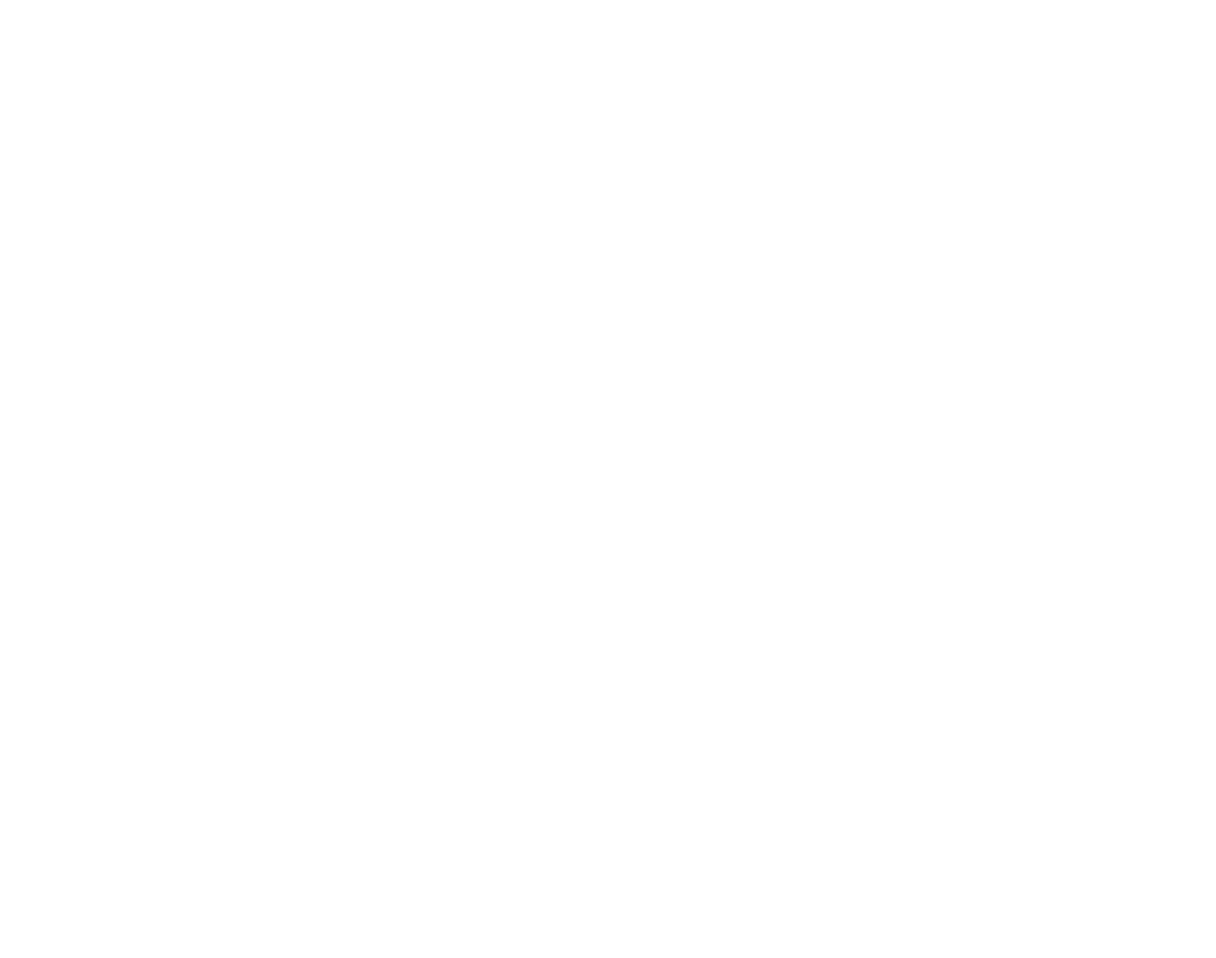 scroll, scrollTop: 0, scrollLeft: 0, axis: both 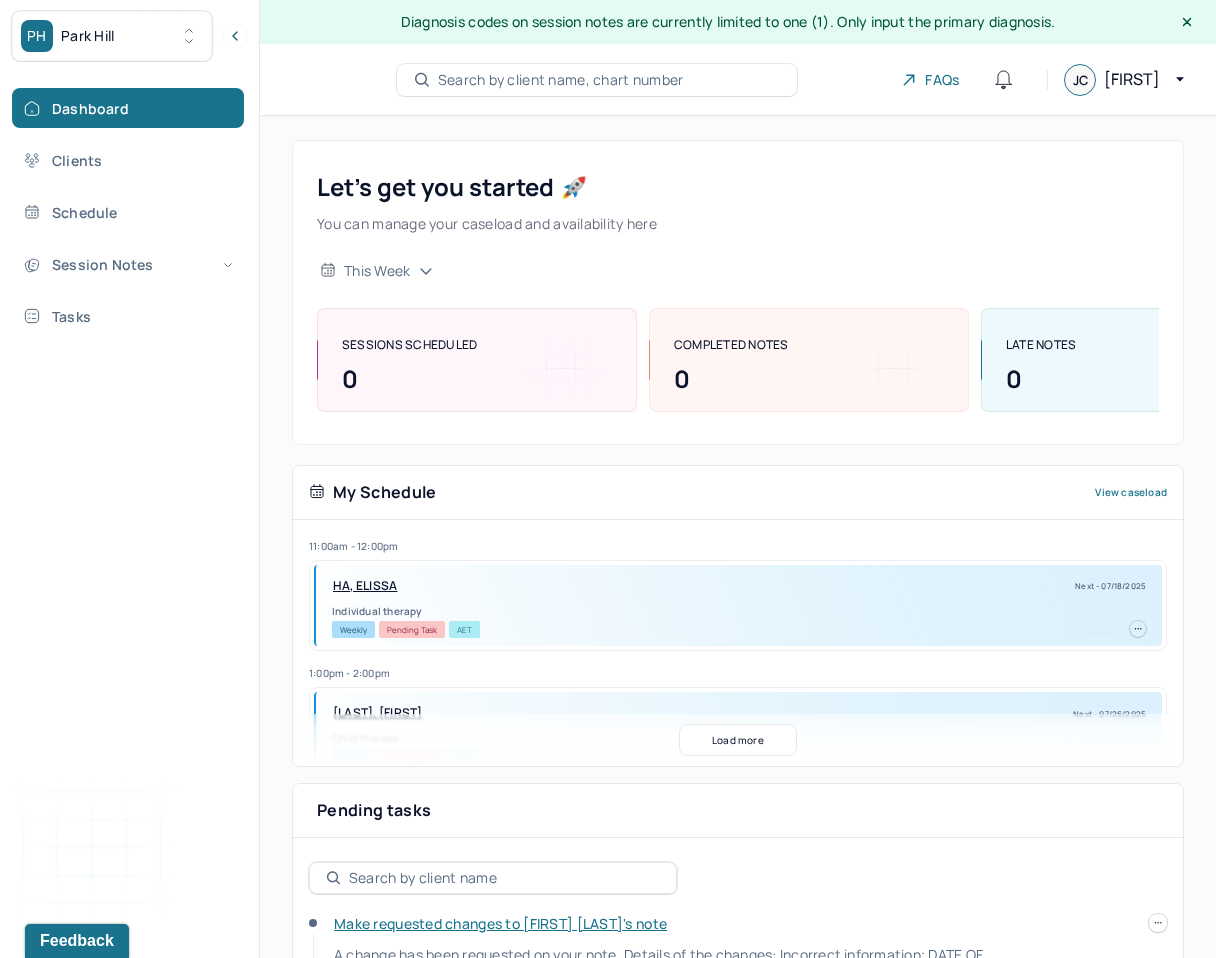 click on "Load more" at bounding box center [738, 740] 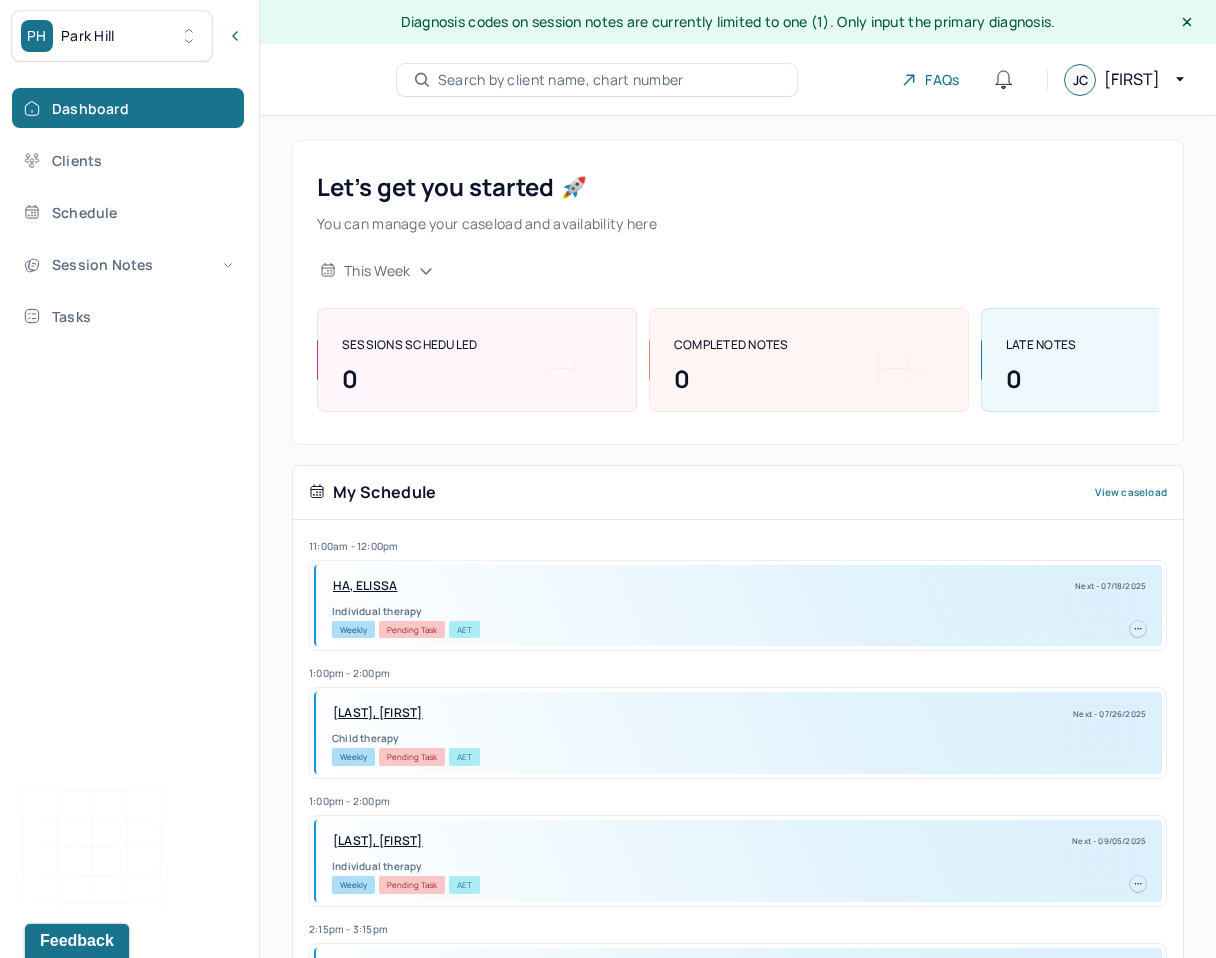 click on "PH Park Hill" at bounding box center (129, 36) 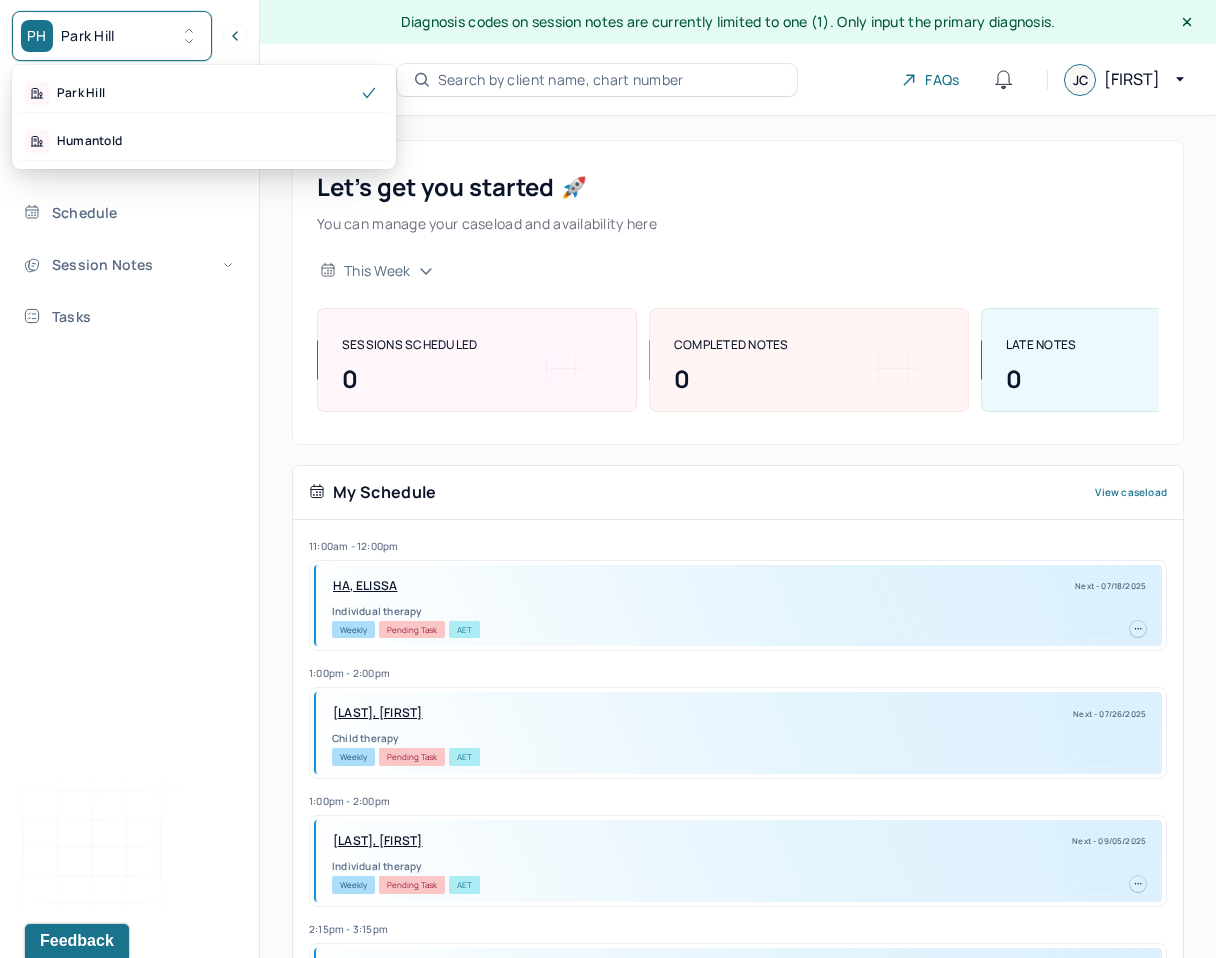 click on "PH Park Hill" at bounding box center [112, 36] 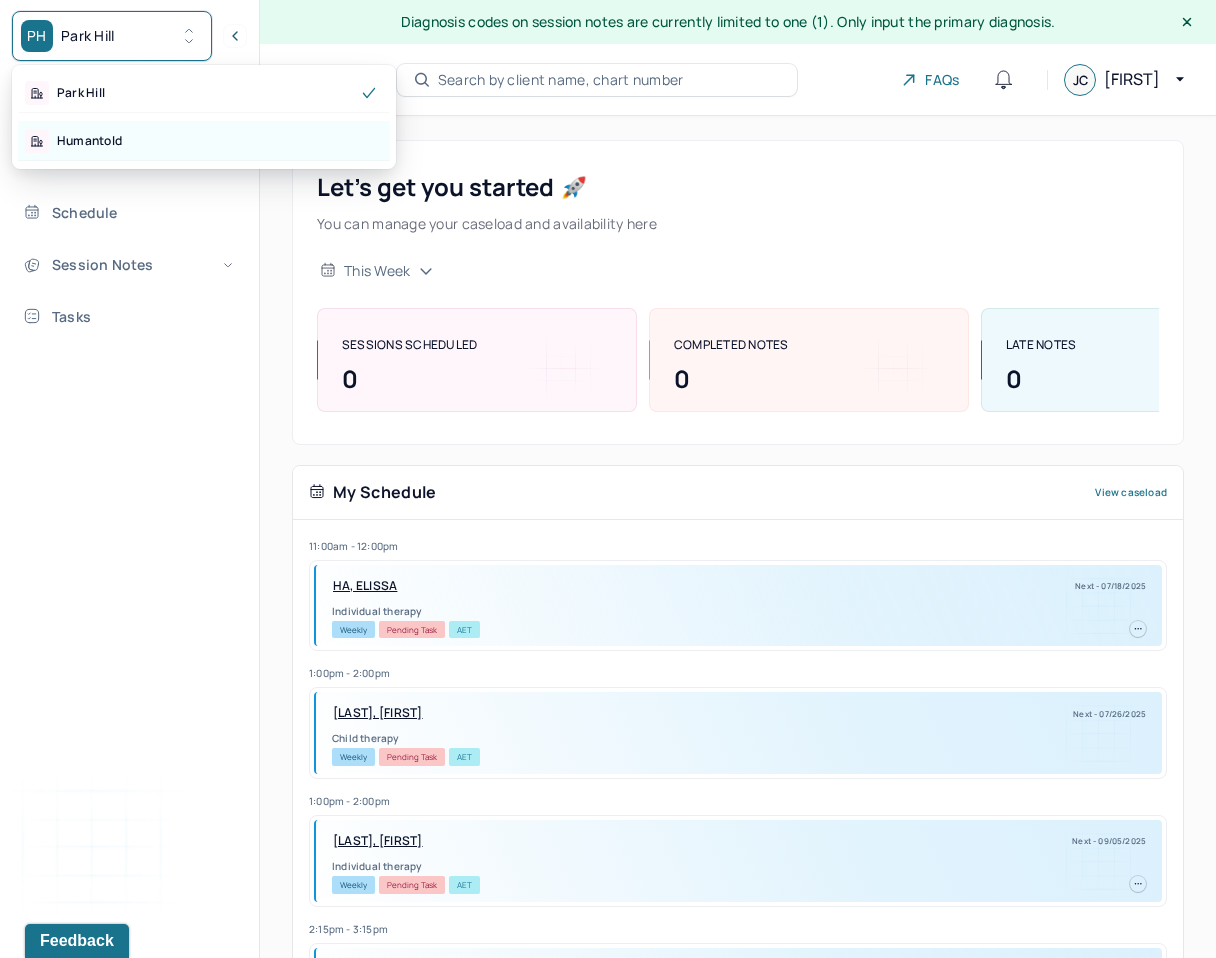 click on "Humantold" at bounding box center (89, 141) 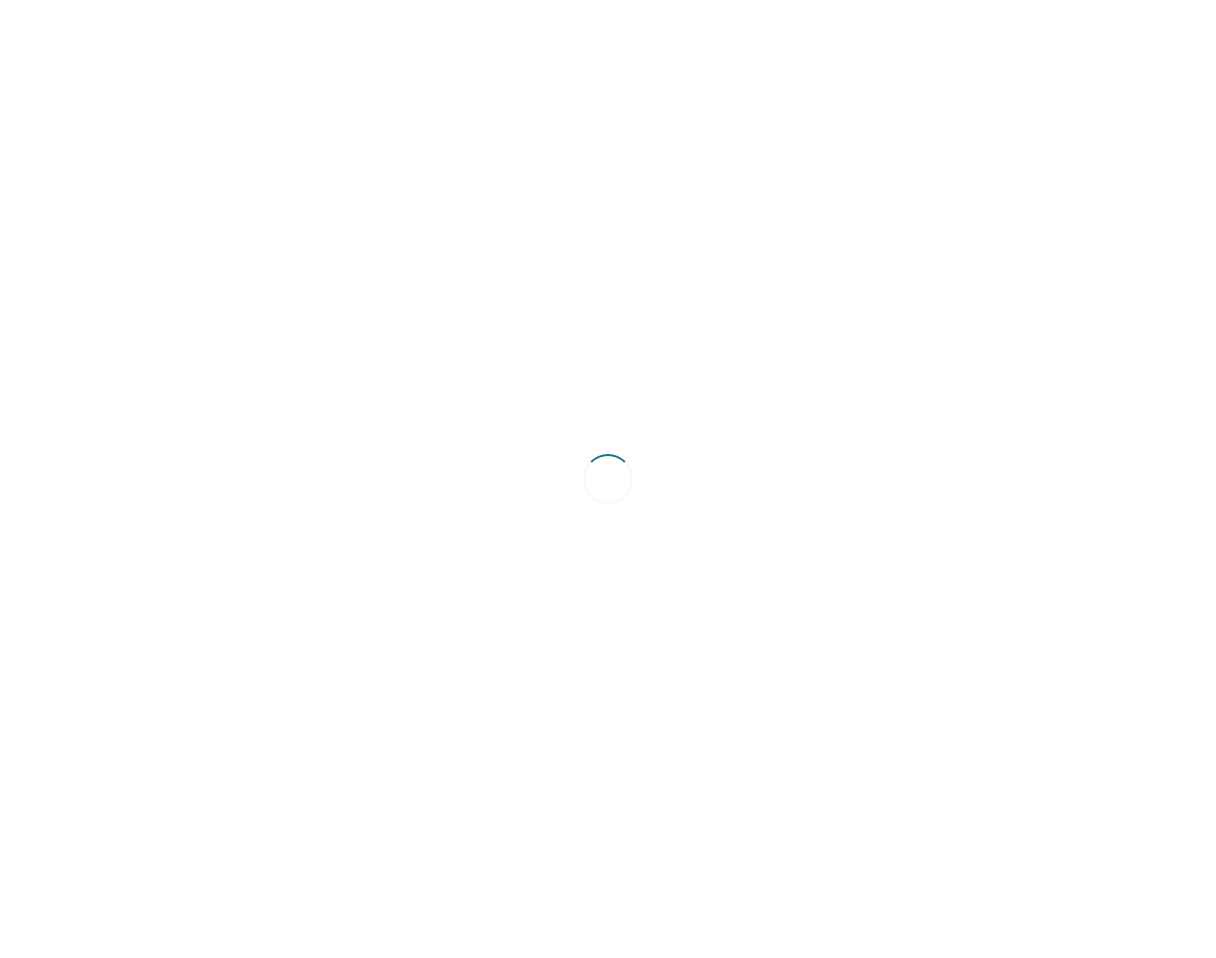 scroll, scrollTop: 0, scrollLeft: 0, axis: both 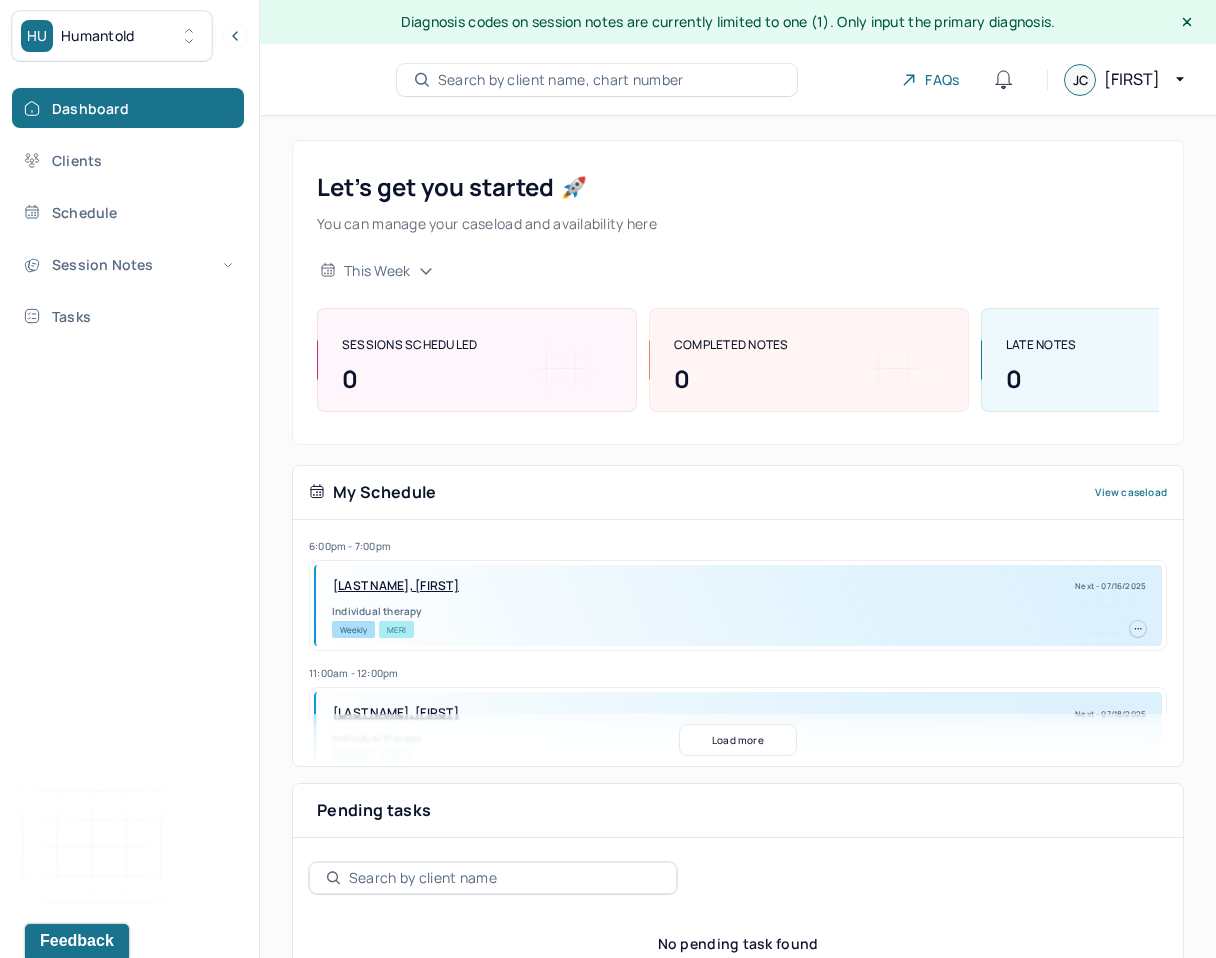 click on "Load more" at bounding box center [738, 740] 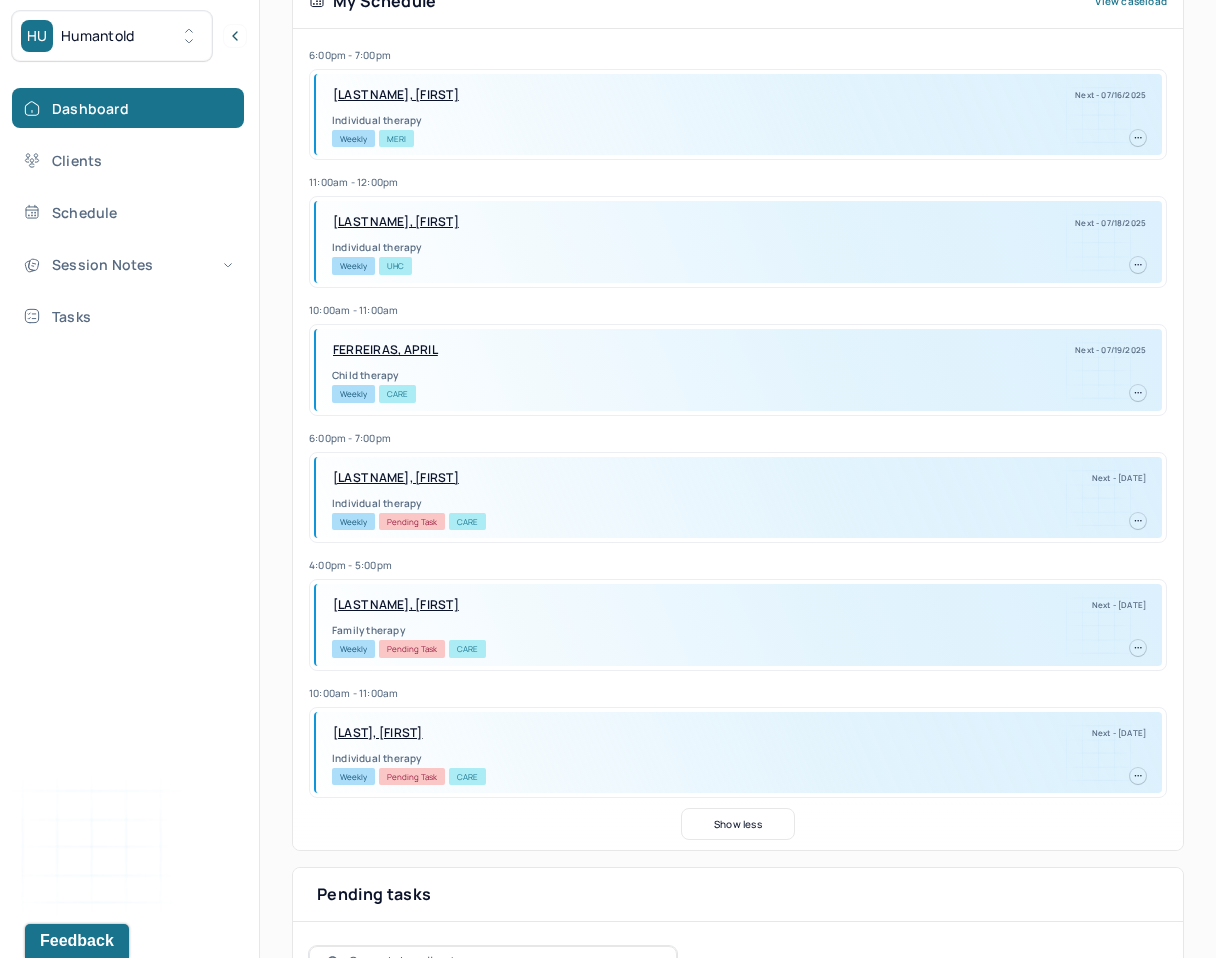 scroll, scrollTop: 471, scrollLeft: 0, axis: vertical 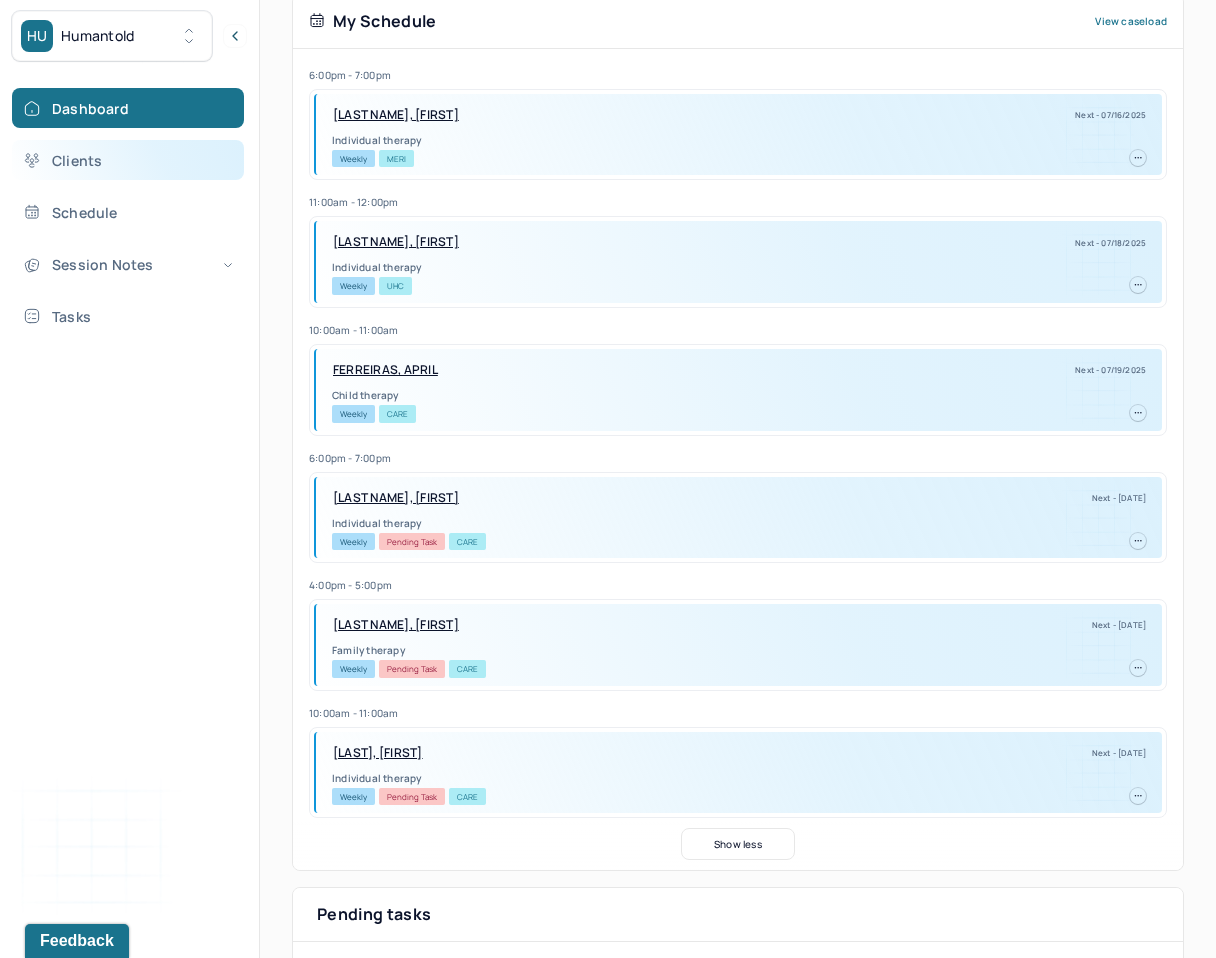 click on "Clients" at bounding box center (128, 160) 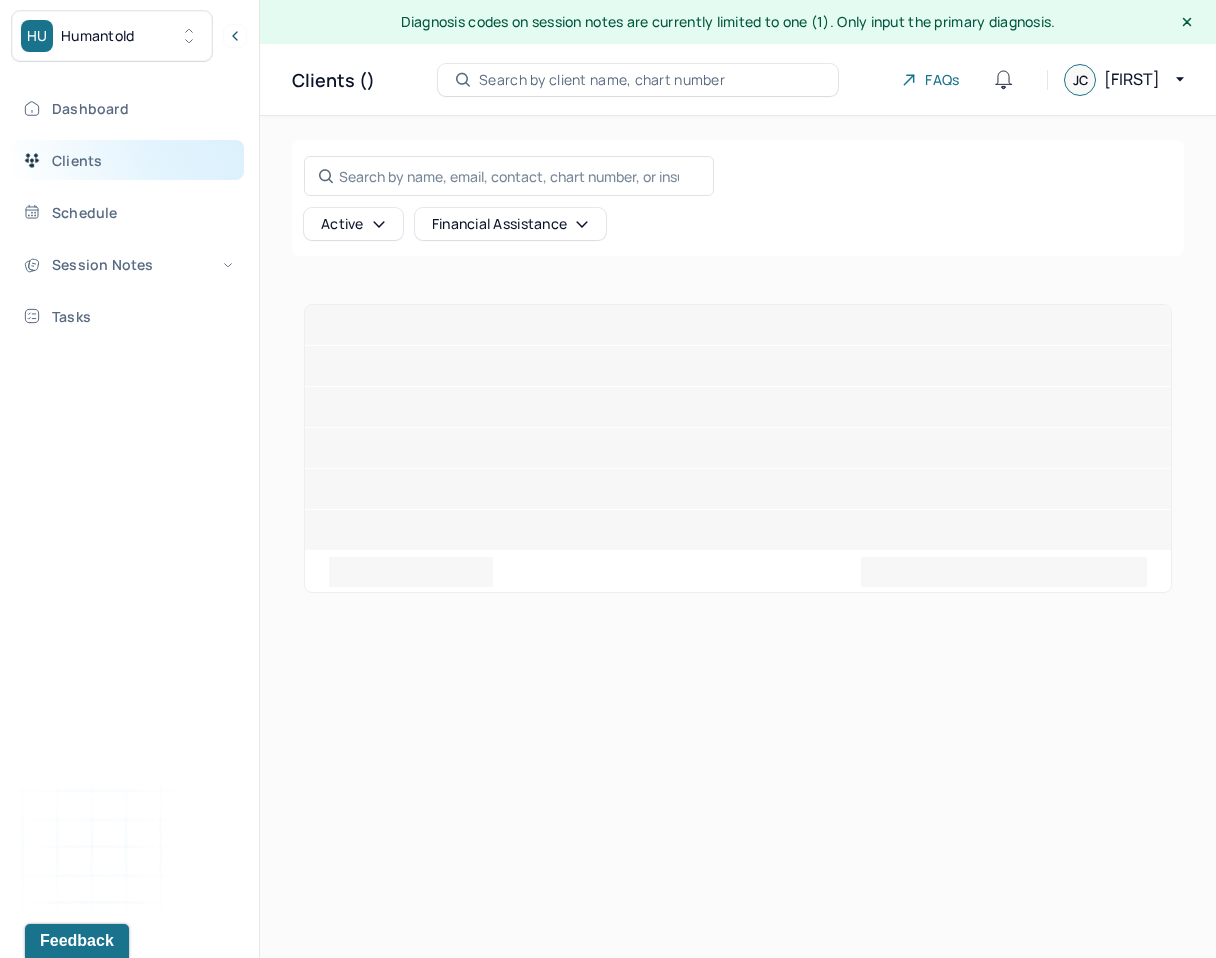 scroll, scrollTop: 0, scrollLeft: 0, axis: both 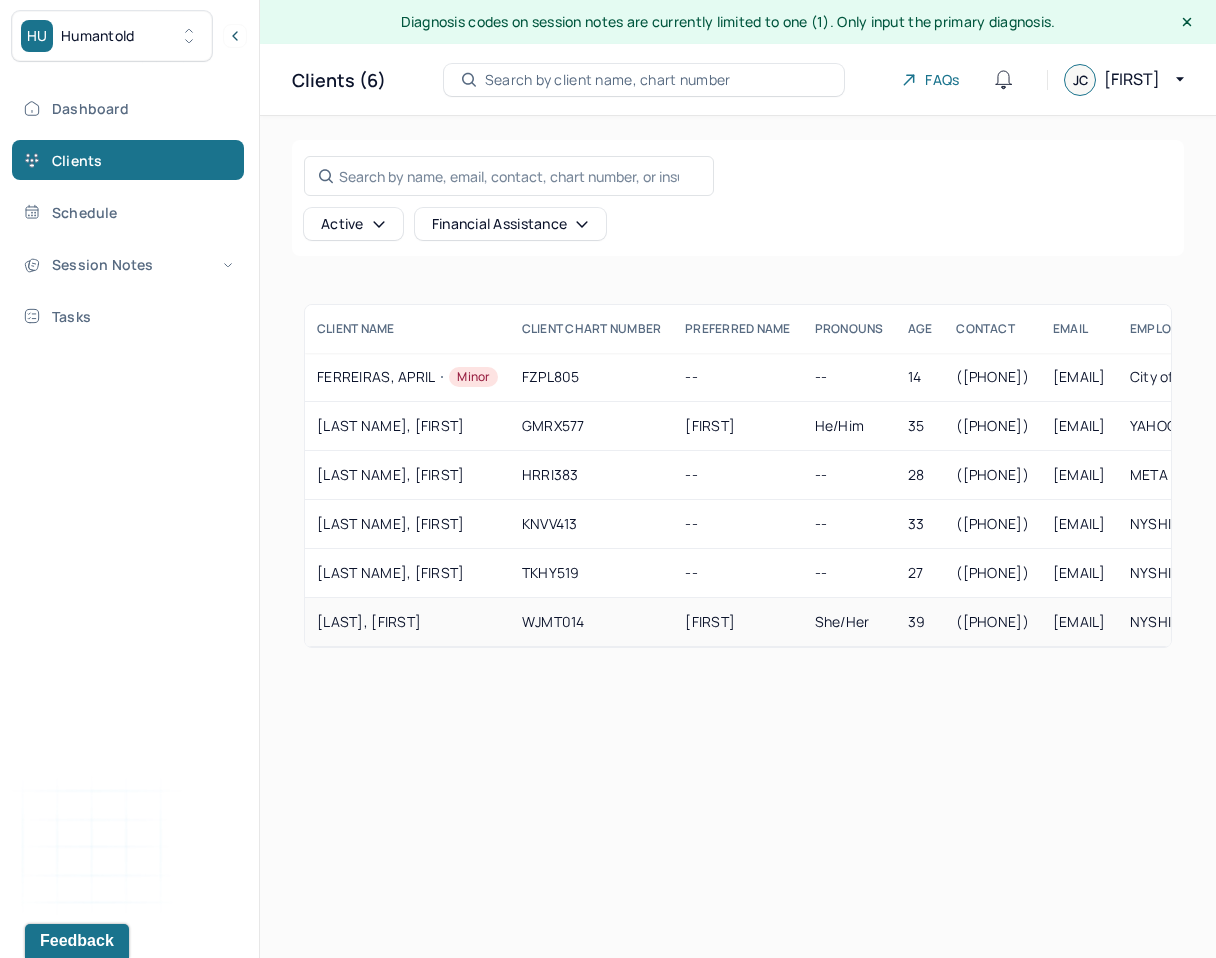 click on "[LAST], [FIRST]" at bounding box center (407, 622) 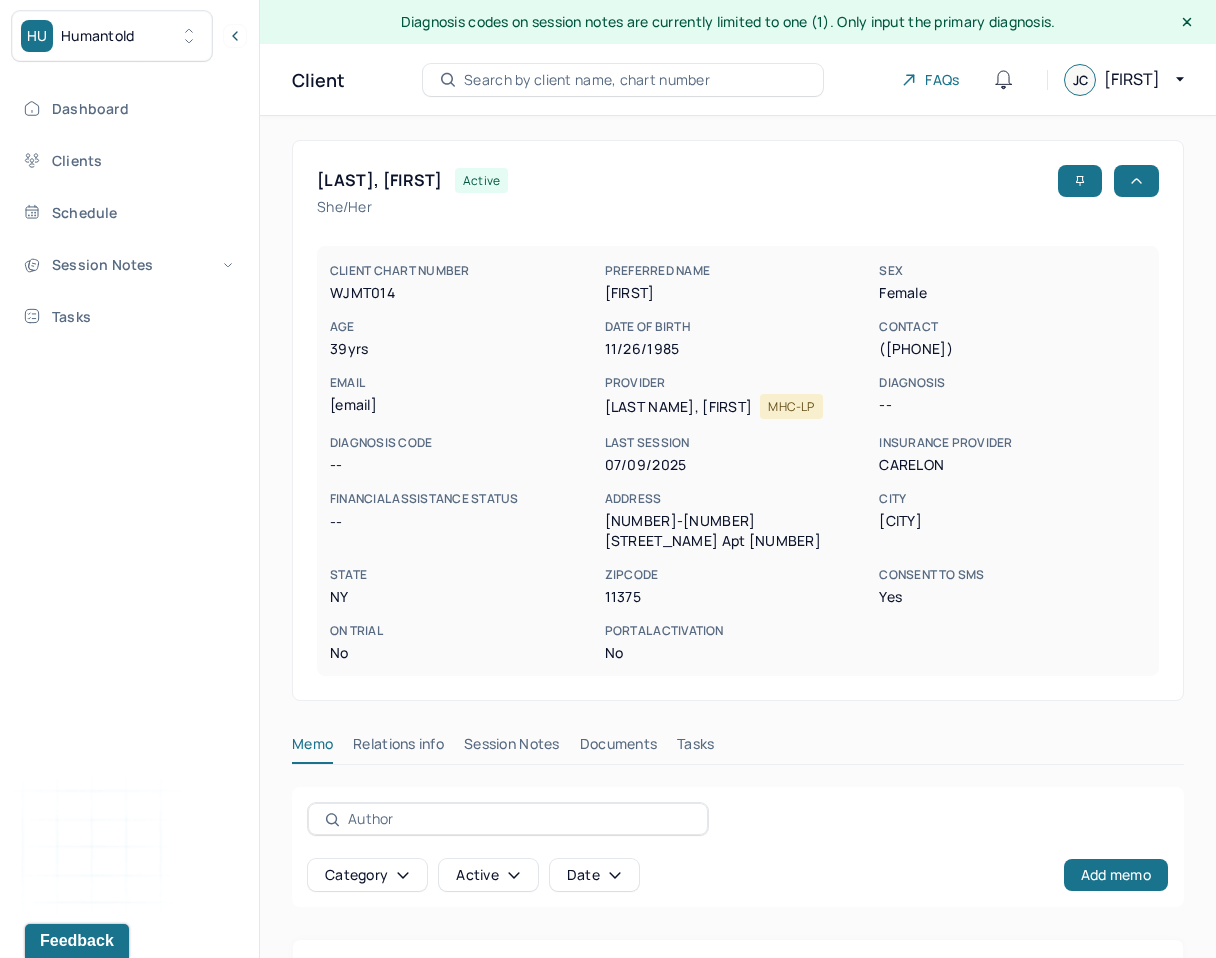 click on "Session Notes" at bounding box center (512, 748) 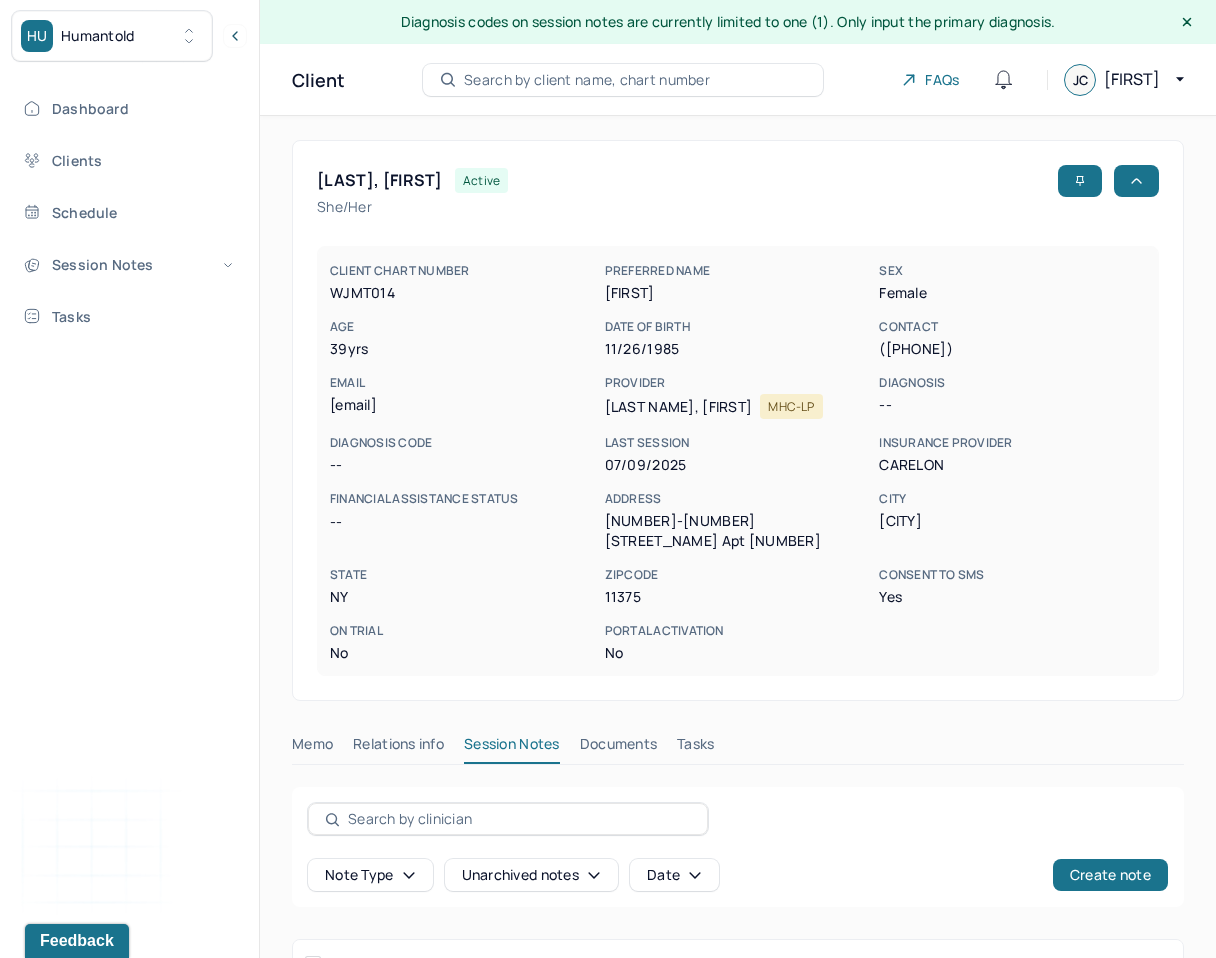scroll, scrollTop: 137, scrollLeft: 0, axis: vertical 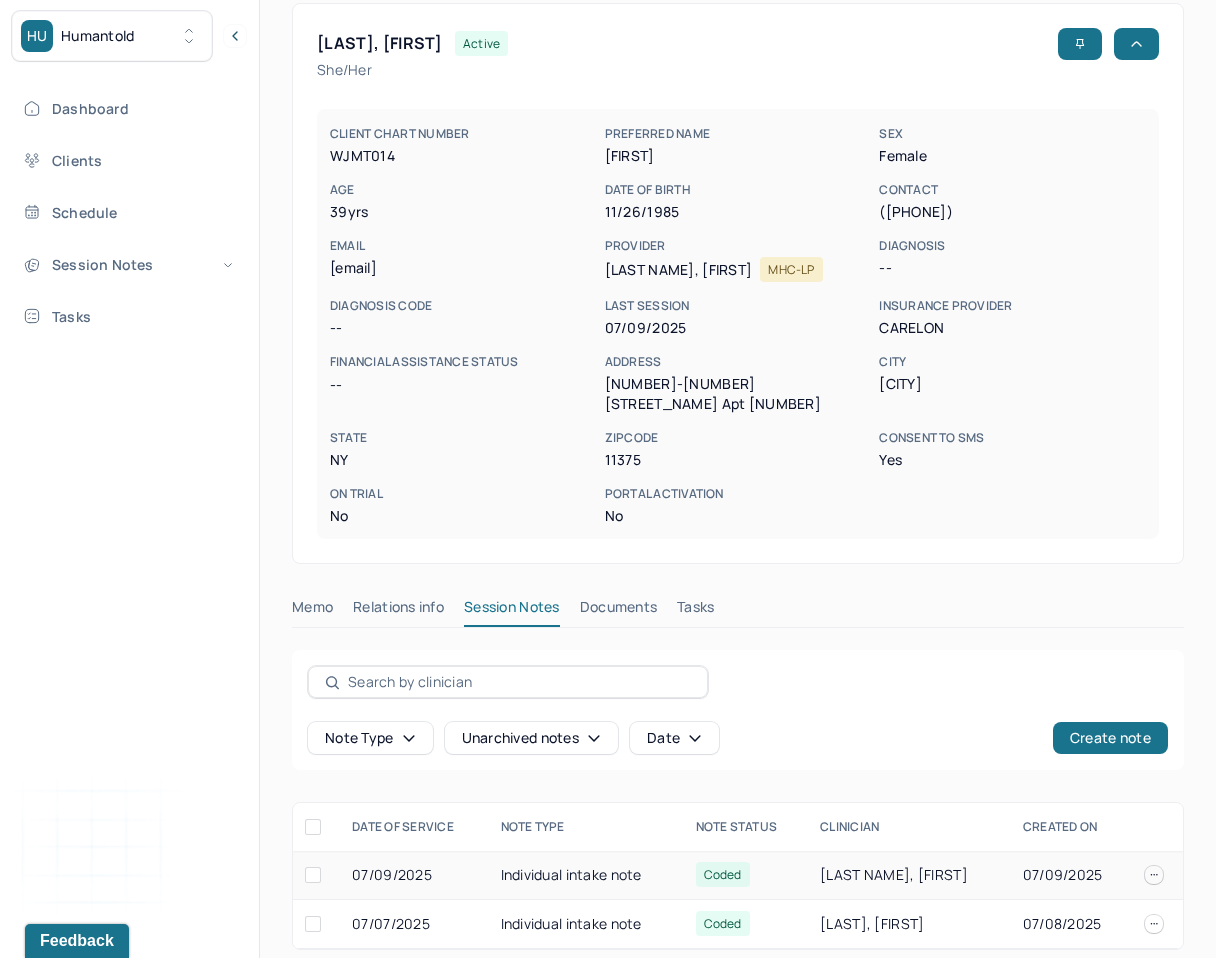 click on "Individual intake note" at bounding box center (586, 875) 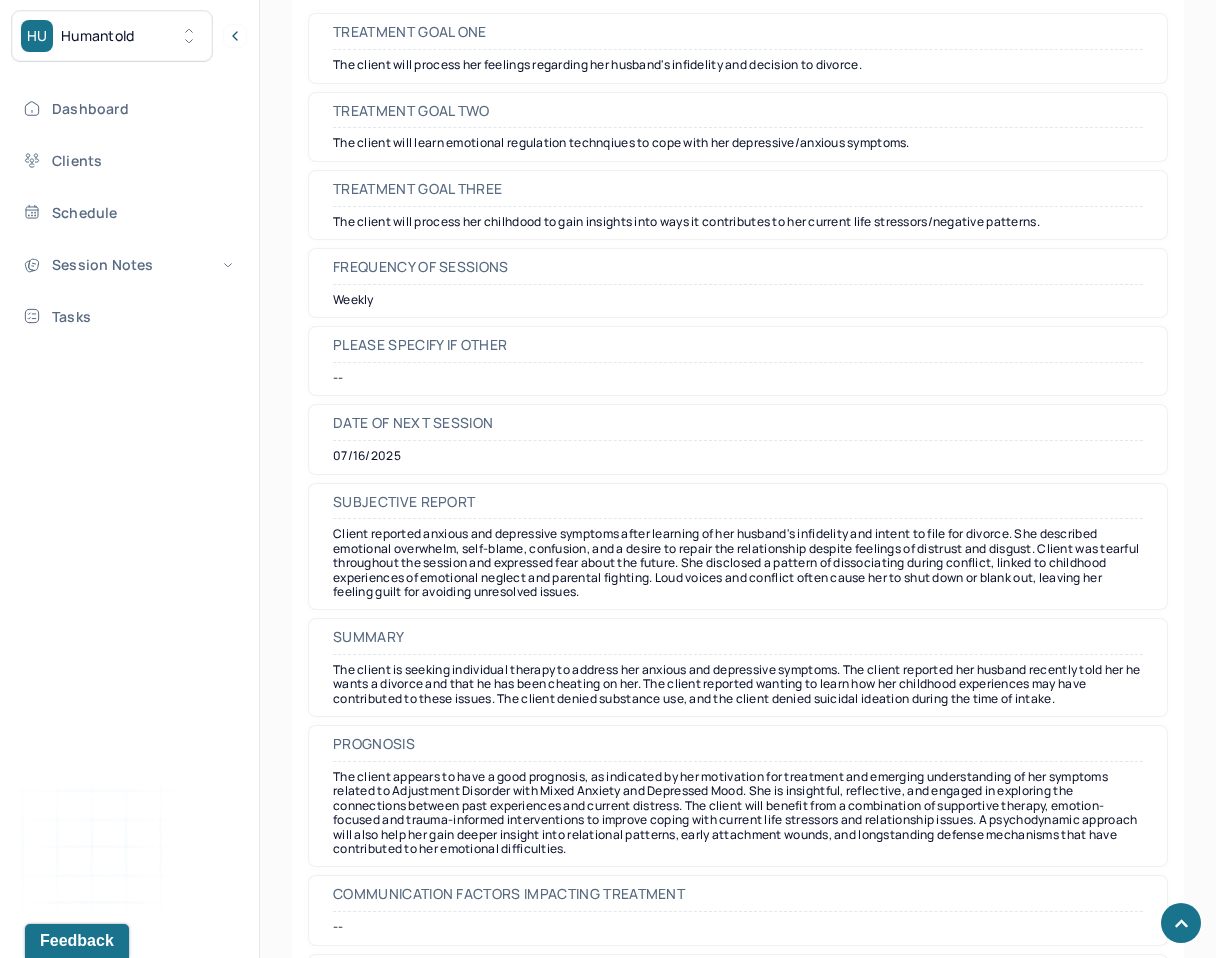 scroll, scrollTop: 9331, scrollLeft: 0, axis: vertical 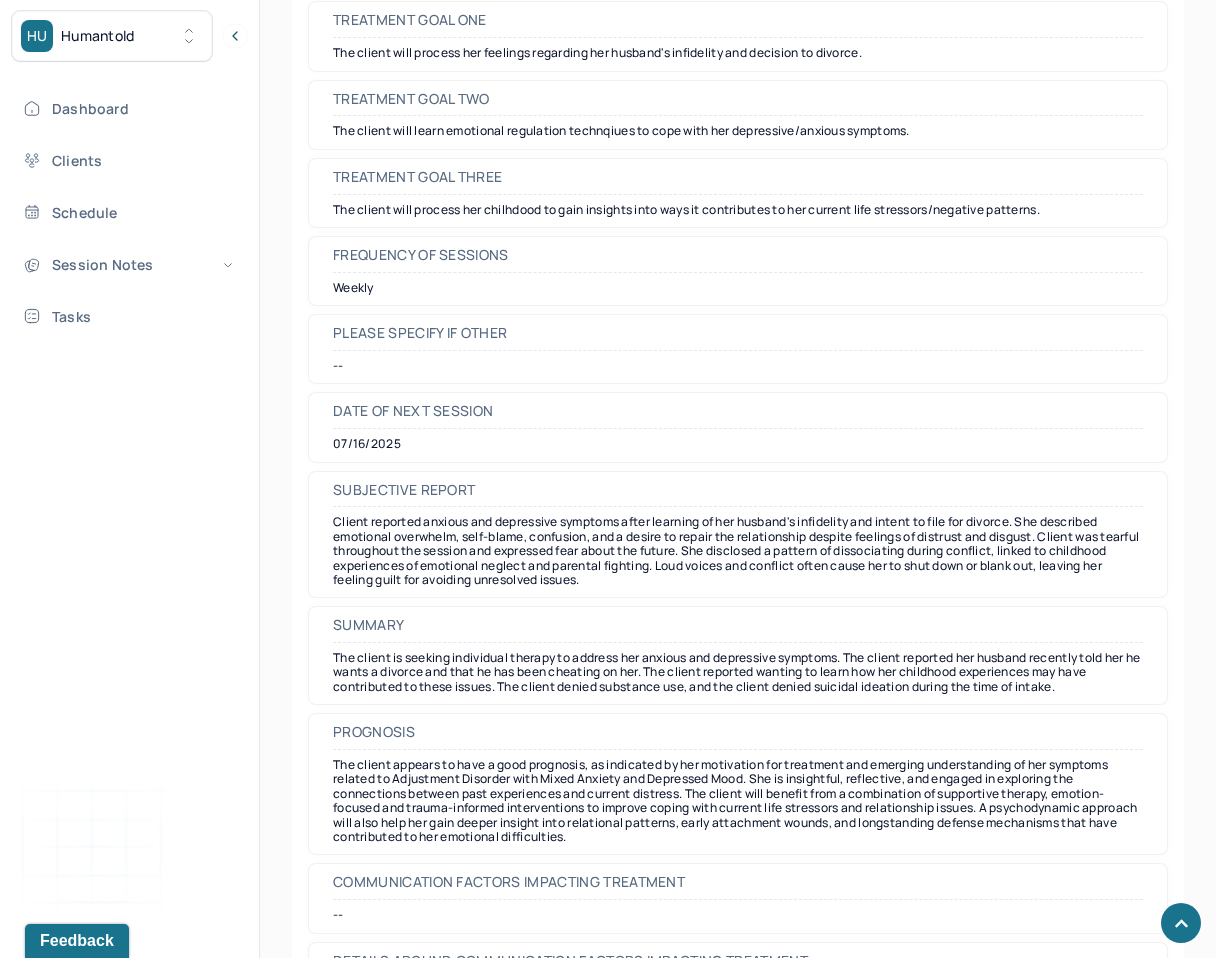 click on "The client appears to have a good prognosis, as indicated by her motivation for treatment and emerging understanding of her symptoms related to Adjustment Disorder with Mixed Anxiety and Depressed Mood. She is insightful, reflective, and engaged in exploring the connections between past experiences and current distress. The client will benefit from a combination of supportive therapy, emotion-focused and trauma-informed interventions to improve coping with current life stressors and relationship issues. A psychodynamic approach will also help her gain deeper insight into relational patterns, early attachment wounds, and longstanding defense mechanisms that have contributed to her emotional difficulties." at bounding box center [738, 801] 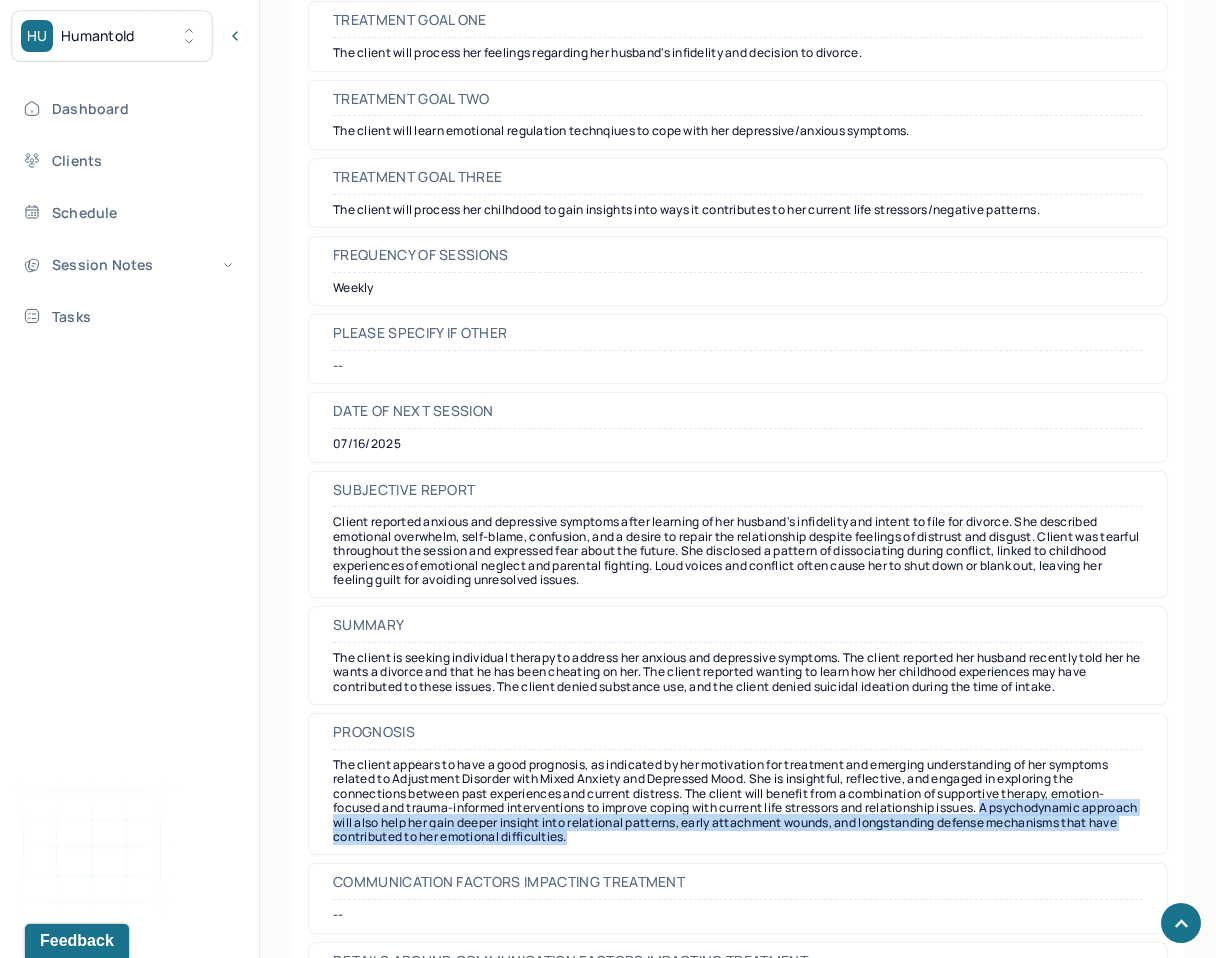 drag, startPoint x: 998, startPoint y: 810, endPoint x: 1028, endPoint y: 837, distance: 40.36087 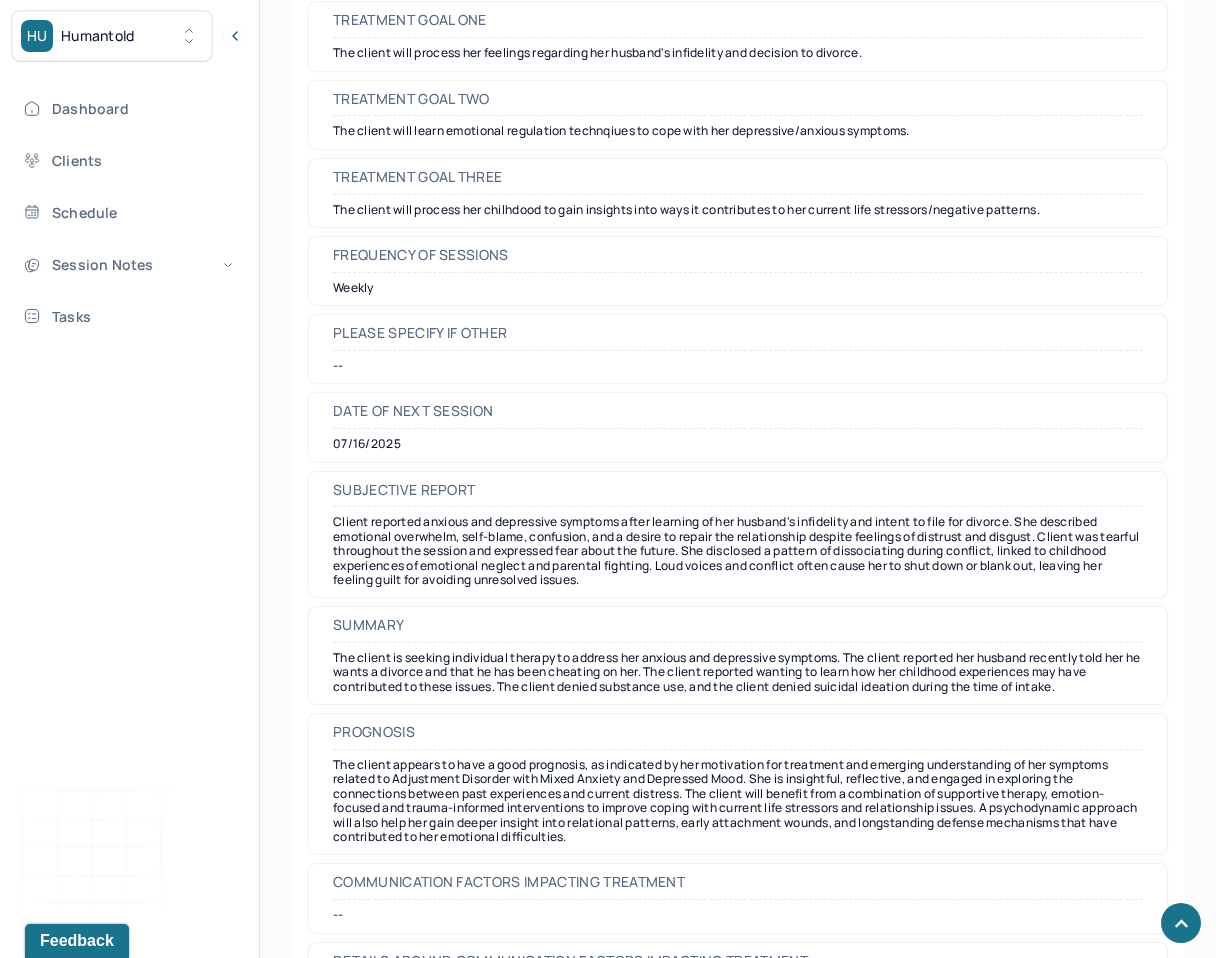 click on "The client appears to have a good prognosis, as indicated by her motivation for treatment and emerging understanding of her symptoms related to Adjustment Disorder with Mixed Anxiety and Depressed Mood. She is insightful, reflective, and engaged in exploring the connections between past experiences and current distress. The client will benefit from a combination of supportive therapy, emotion-focused and trauma-informed interventions to improve coping with current life stressors and relationship issues. A psychodynamic approach will also help her gain deeper insight into relational patterns, early attachment wounds, and longstanding defense mechanisms that have contributed to her emotional difficulties." at bounding box center [738, 801] 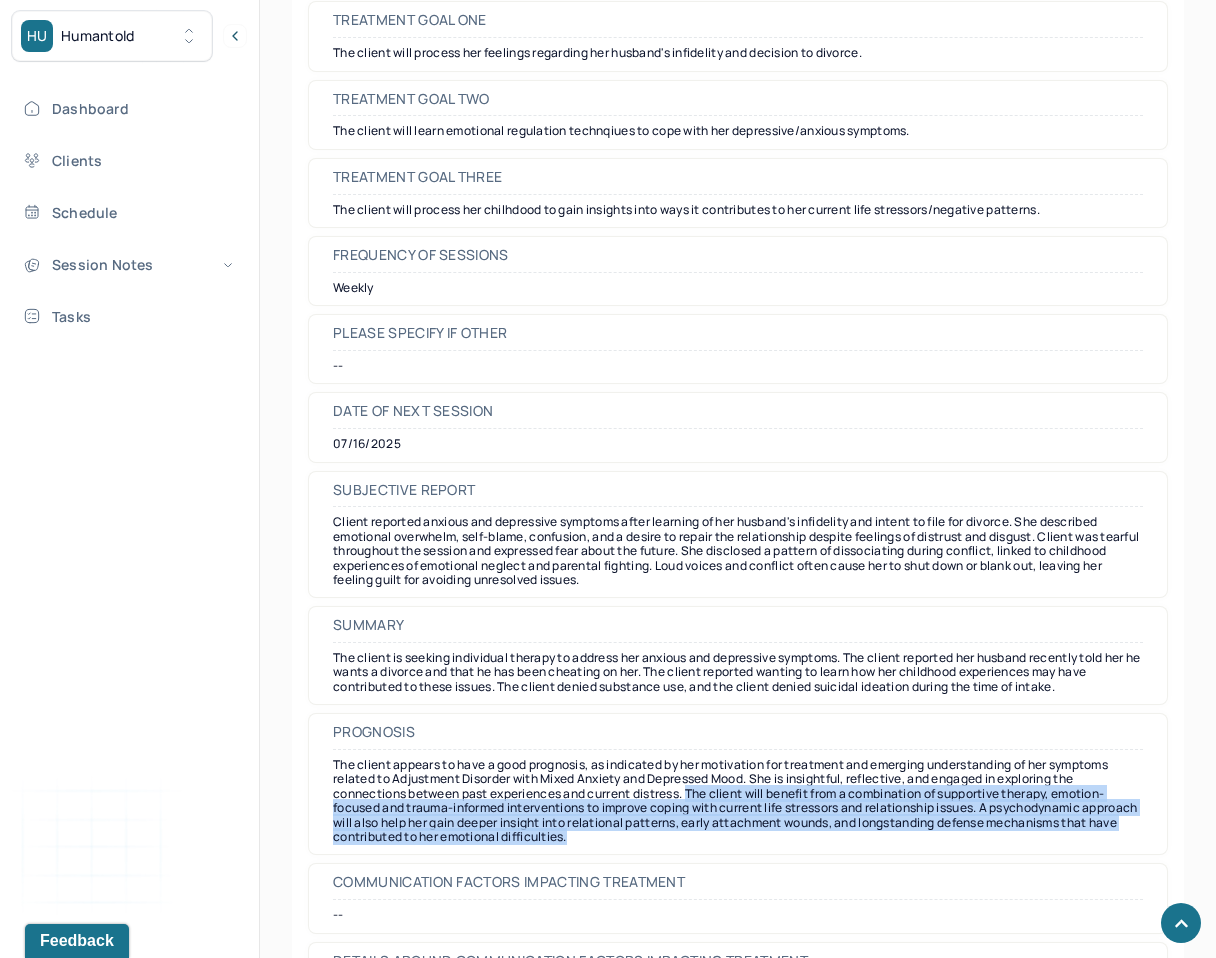 drag, startPoint x: 696, startPoint y: 801, endPoint x: 765, endPoint y: 849, distance: 84.05355 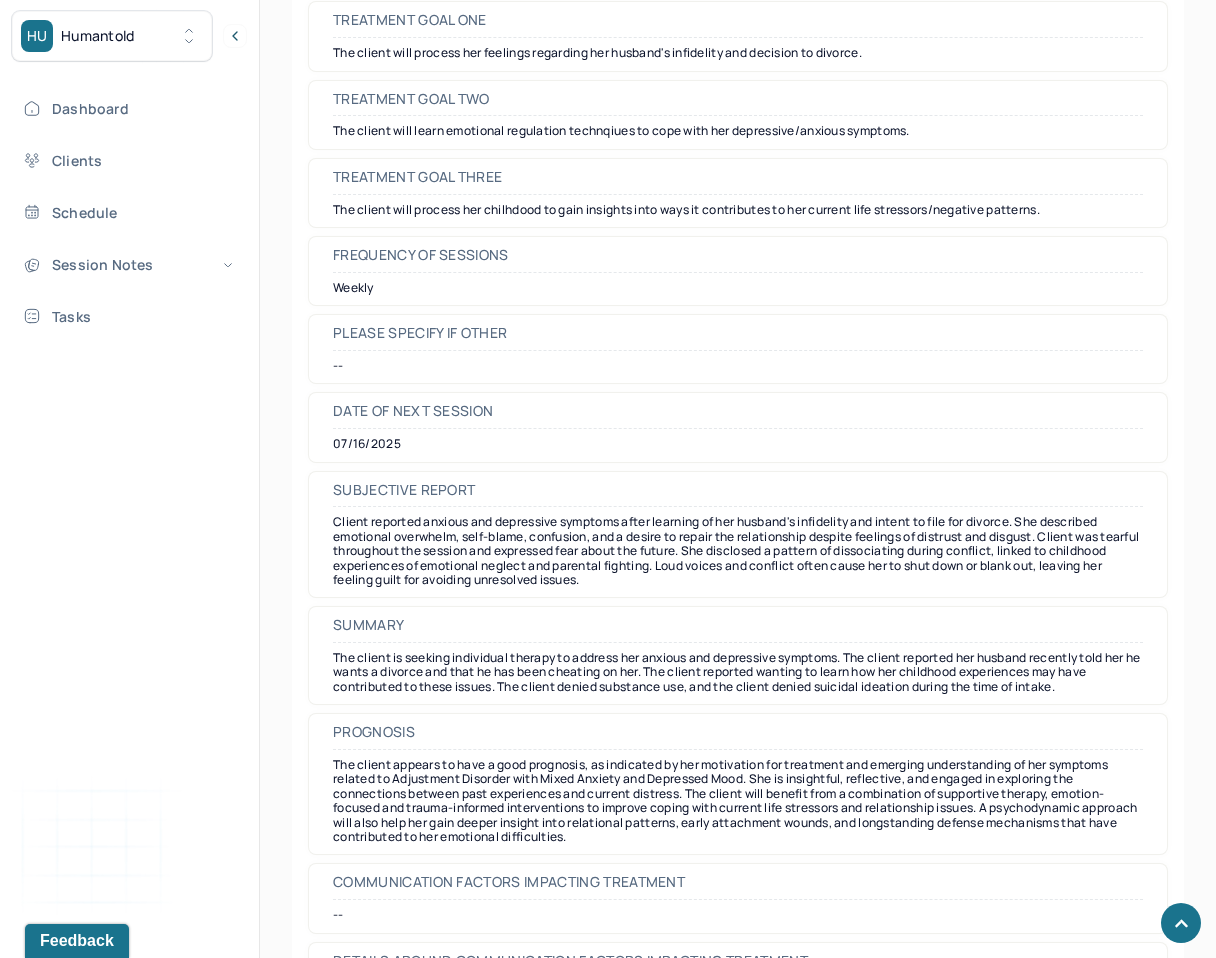 click on "Client reported anxious and depressive symptoms after learning of her husband's infidelity and intent to file for divorce. She described emotional overwhelm, self-blame, confusion, and a desire to repair the relationship despite feelings of distrust and disgust. Client was tearful throughout the session and expressed fear about the future. She disclosed a pattern of dissociating during conflict, linked to childhood experiences of emotional neglect and parental fighting. Loud voices and conflict often cause her to shut down or blank out, leaving her feeling guilt for avoiding unresolved issues." at bounding box center (738, 551) 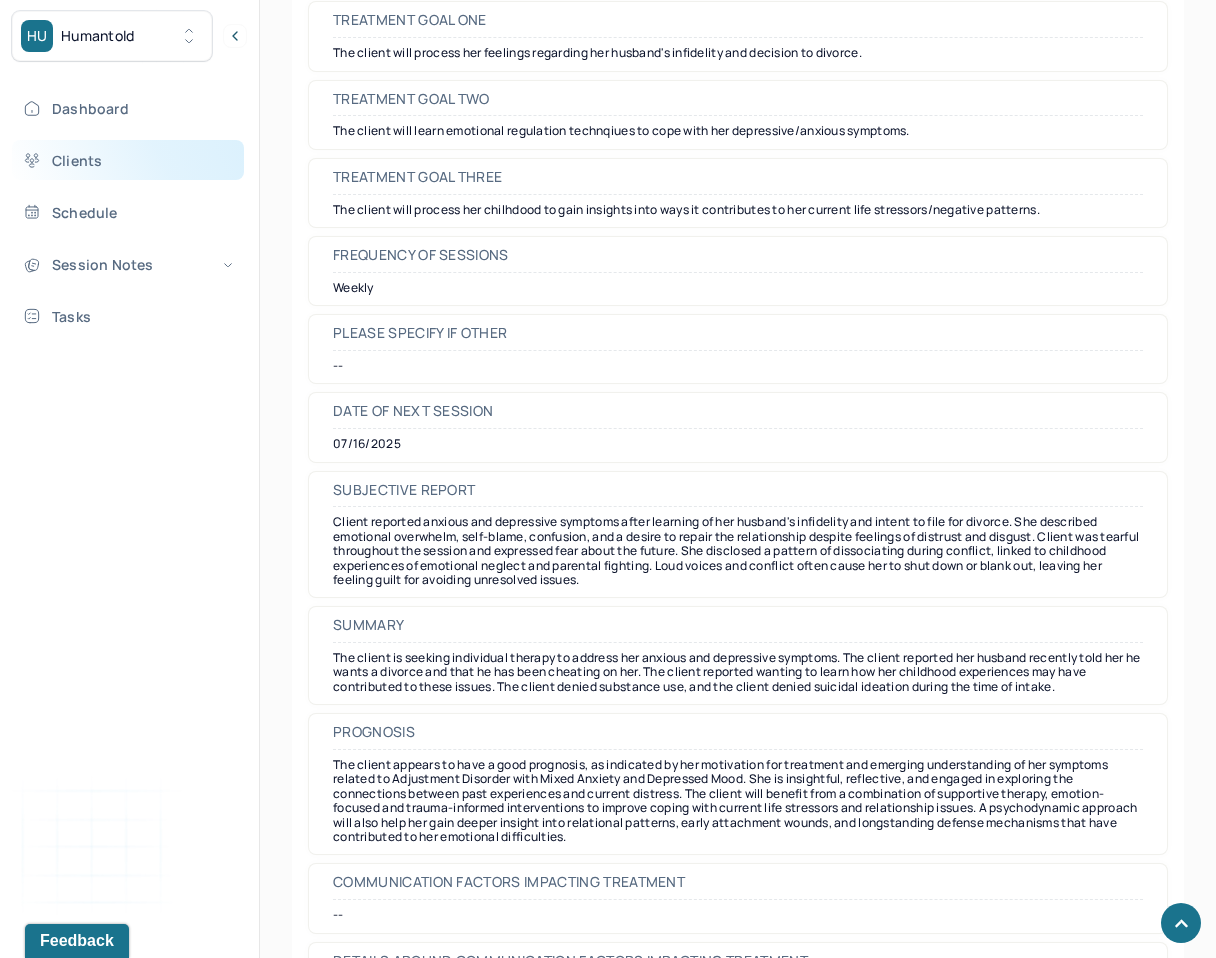 click on "Clients" at bounding box center (128, 160) 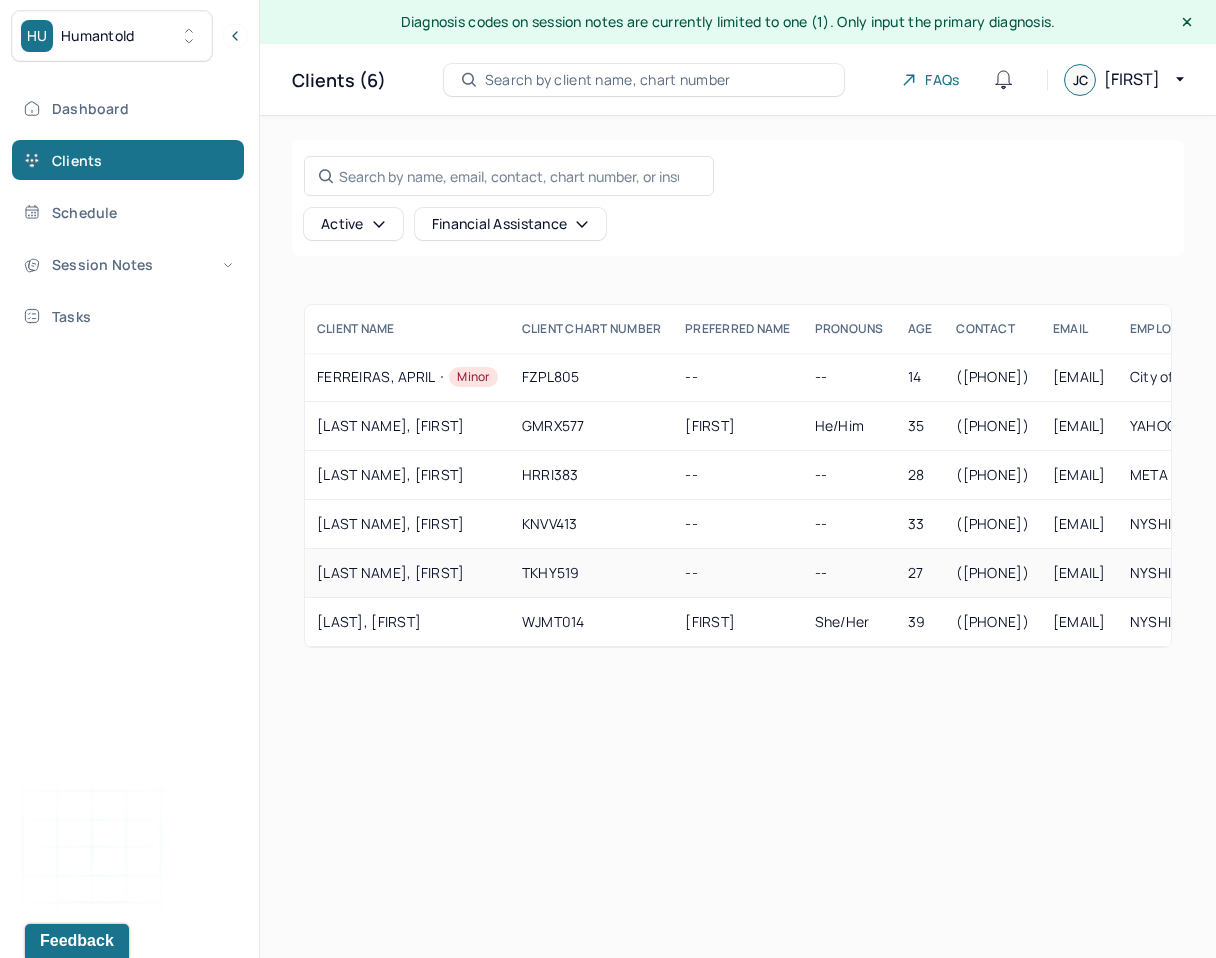 click on "[LAST NAME], [FIRST]" at bounding box center (407, 573) 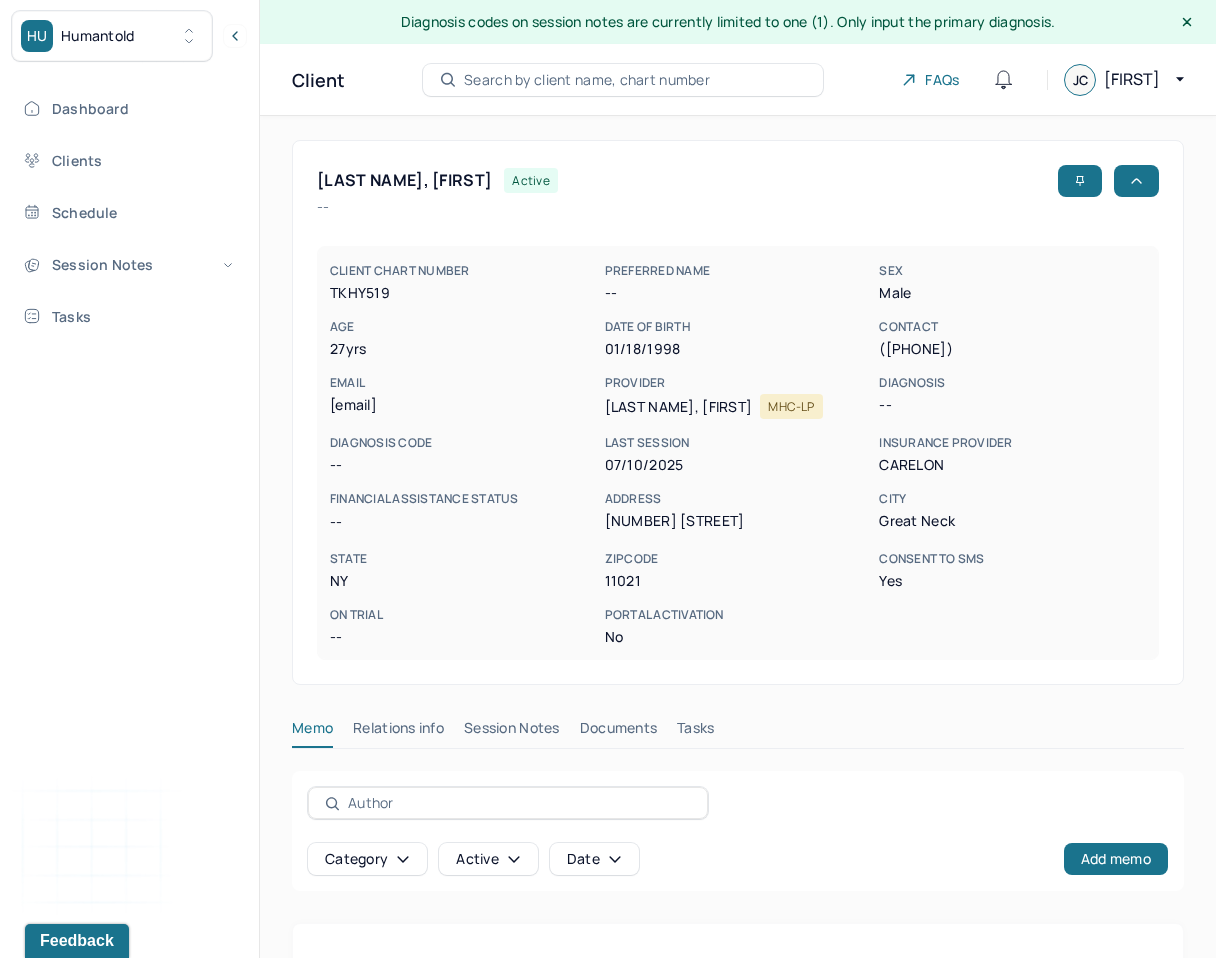 click on "Session Notes" at bounding box center [512, 732] 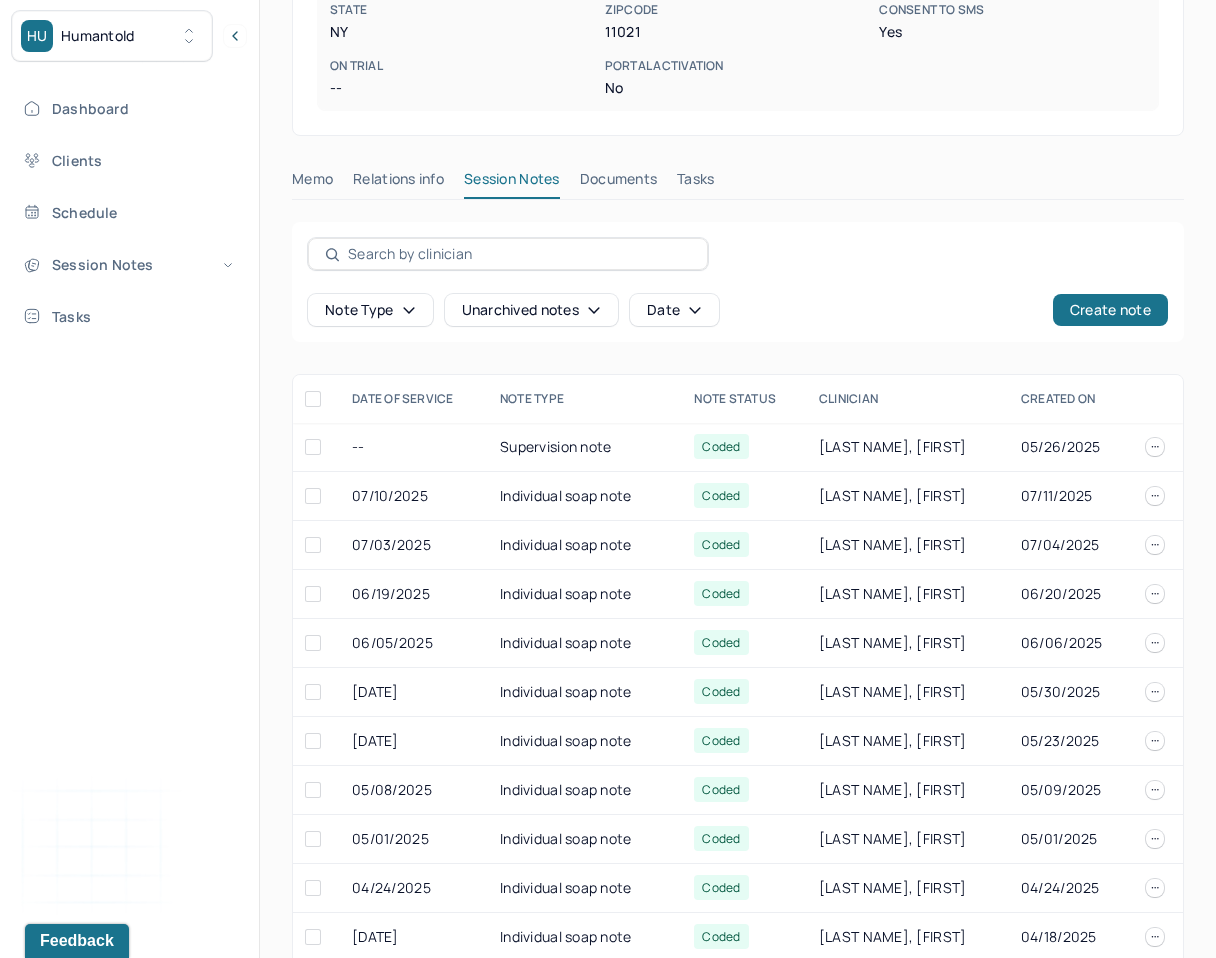 scroll, scrollTop: 725, scrollLeft: 0, axis: vertical 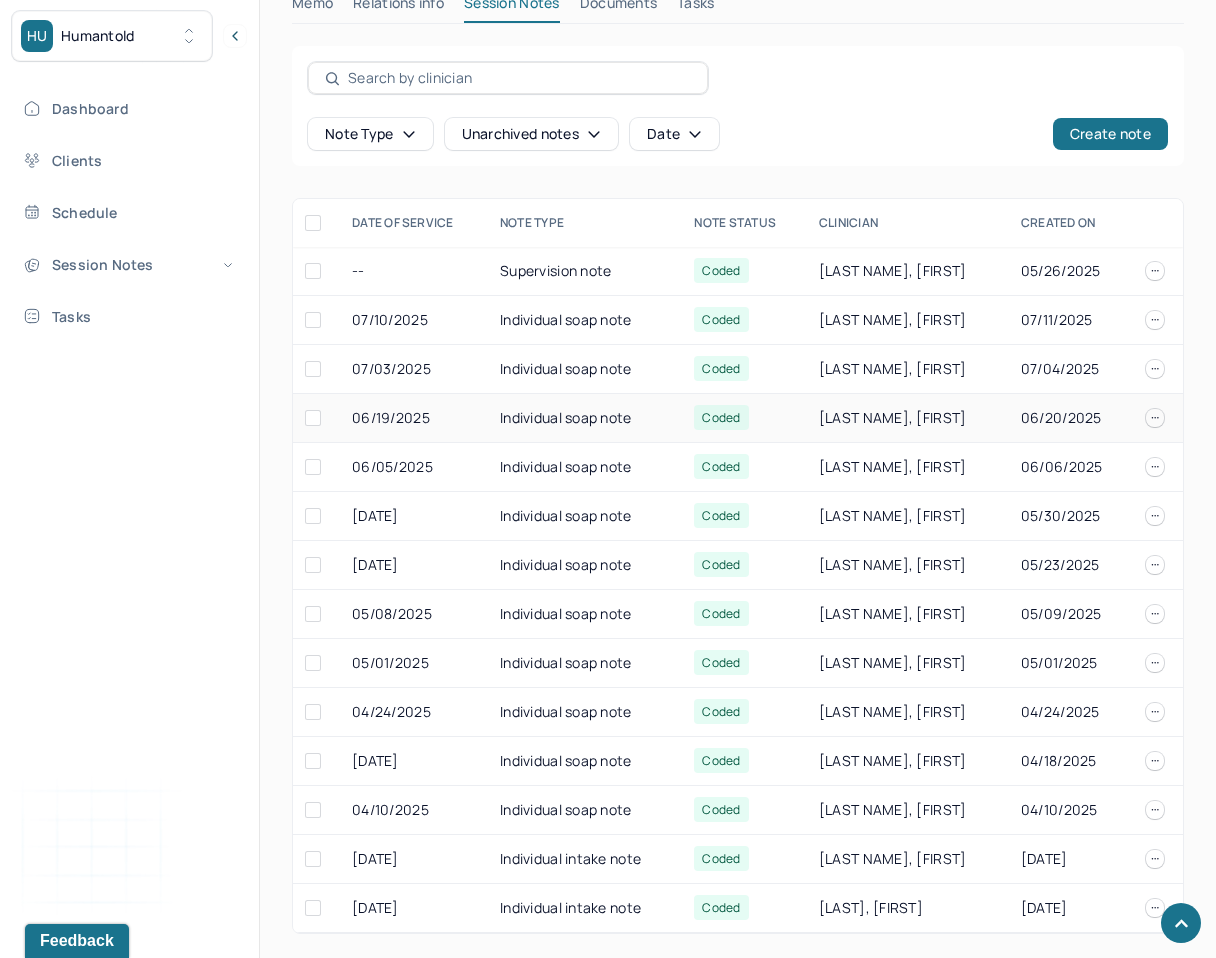 click on "Individual soap note" at bounding box center [585, 418] 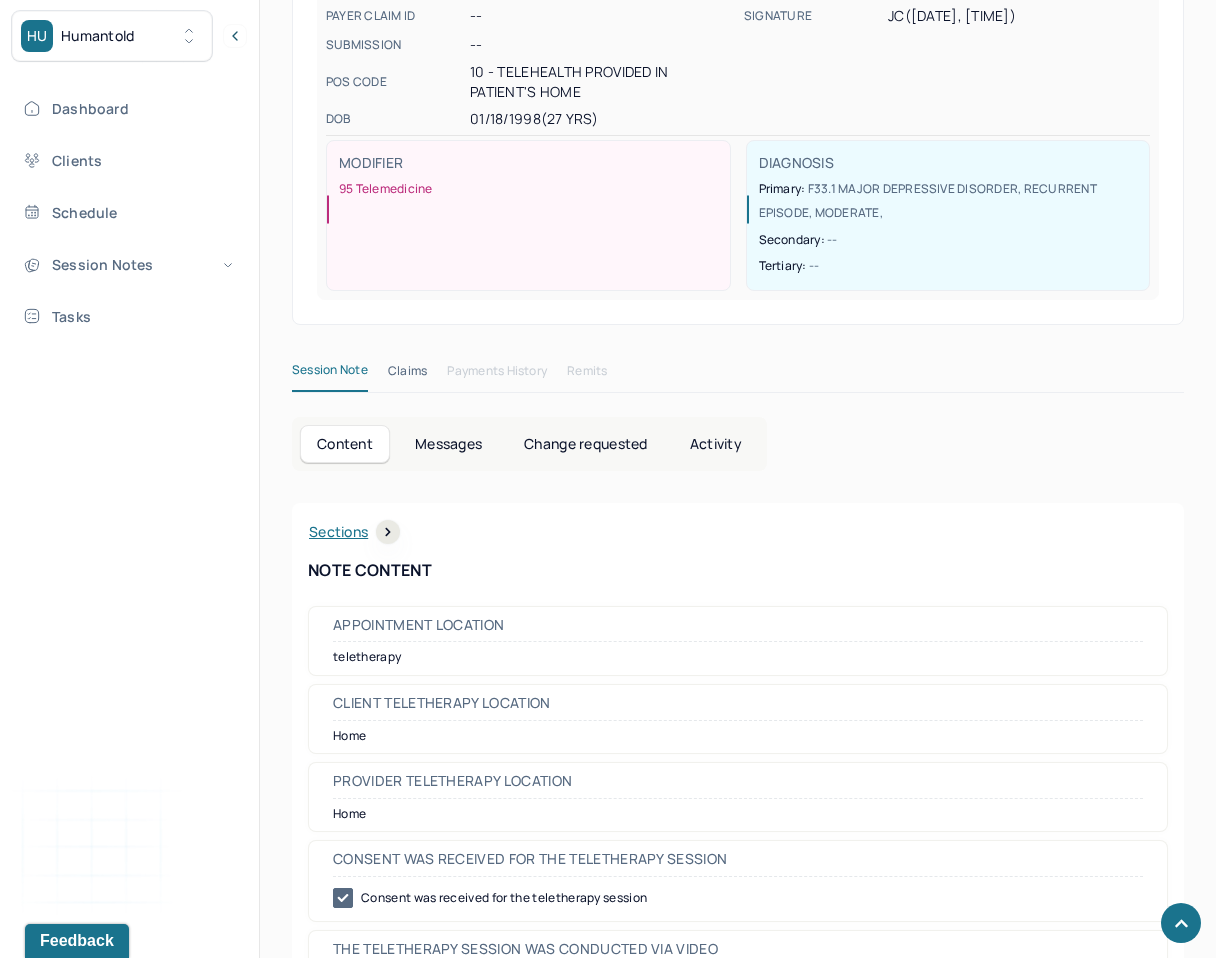 scroll, scrollTop: 253, scrollLeft: 0, axis: vertical 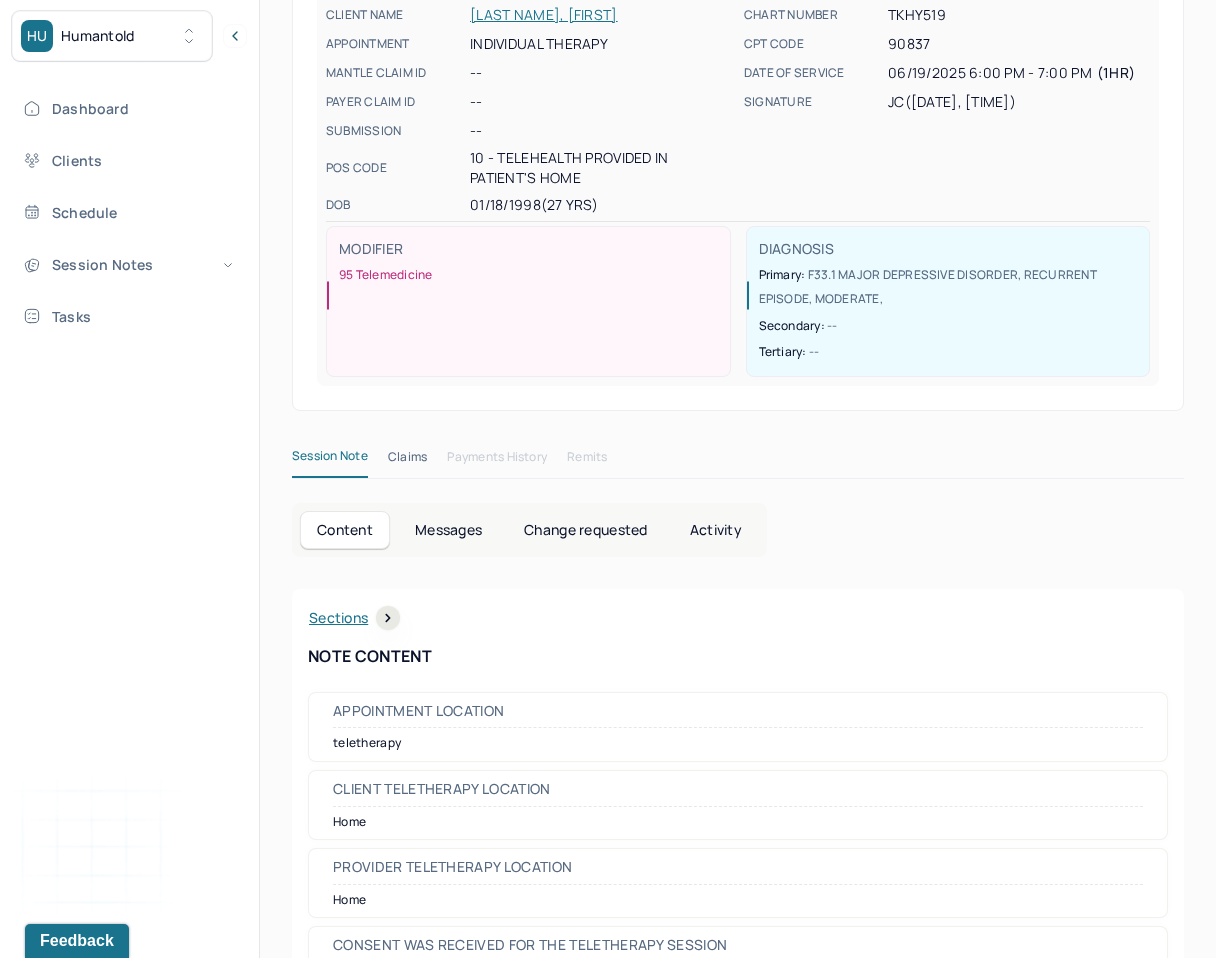 click on "Activity" at bounding box center [716, 530] 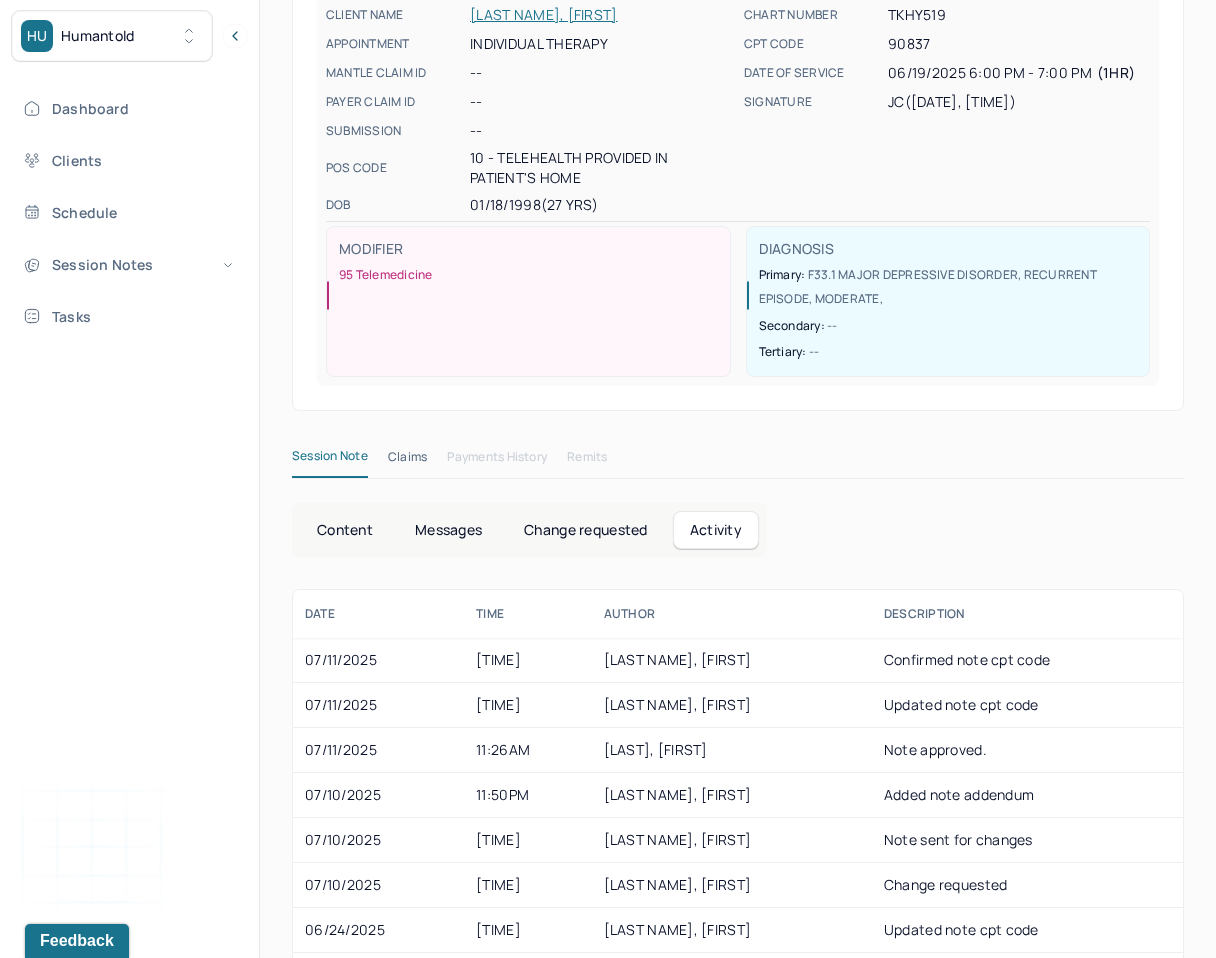 click on "Change requested" at bounding box center [585, 530] 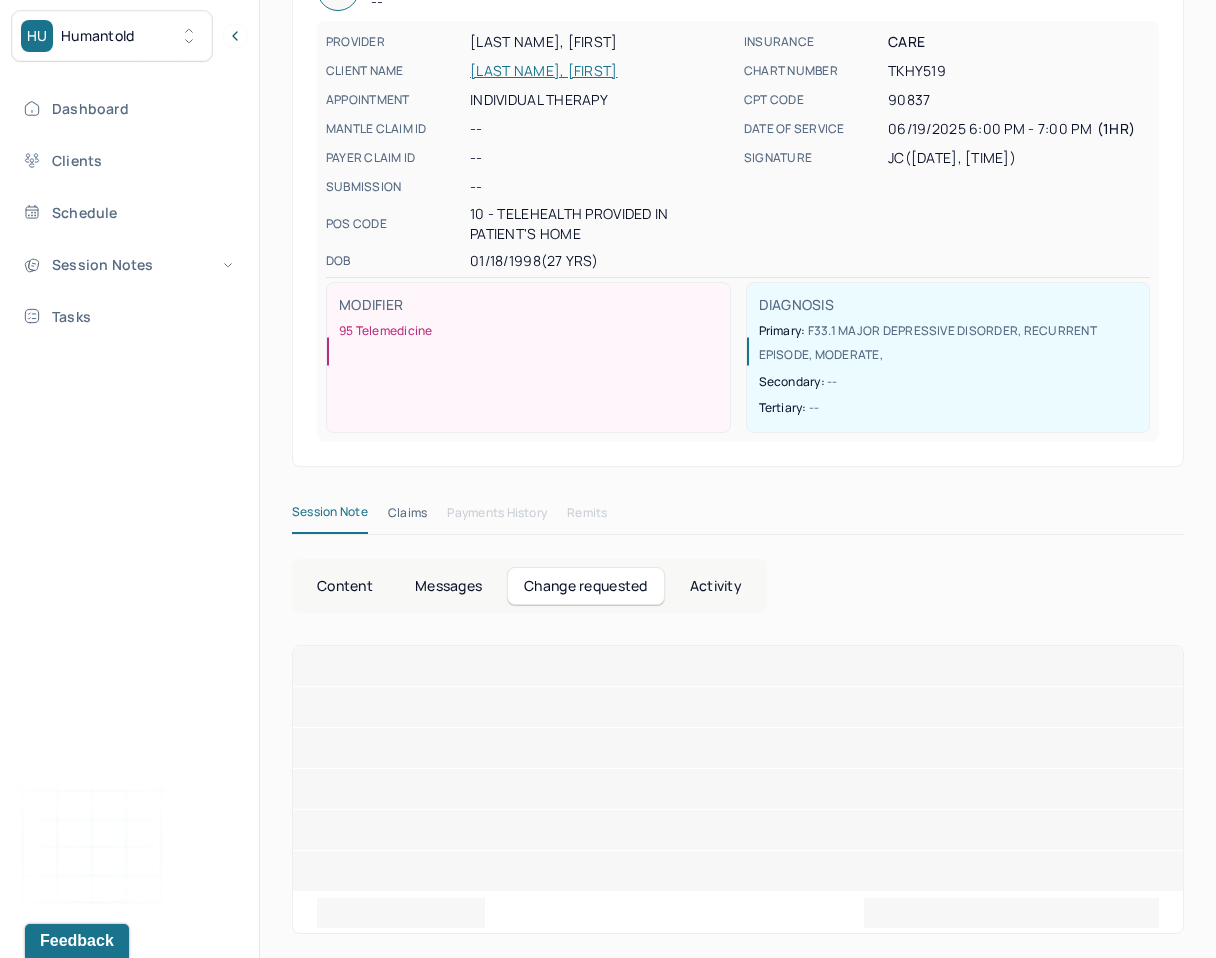 scroll, scrollTop: 22, scrollLeft: 0, axis: vertical 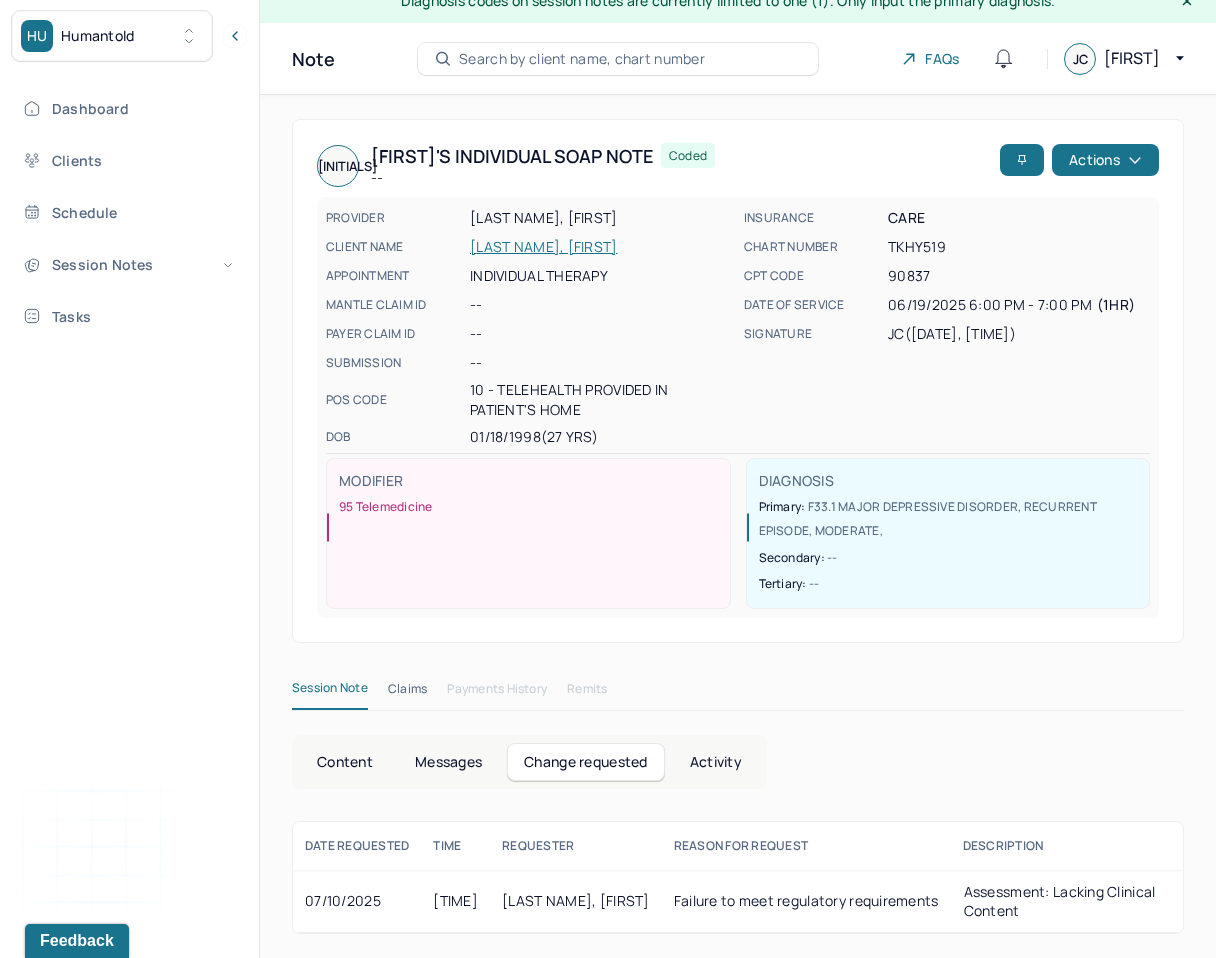 click on "Content" at bounding box center (345, 762) 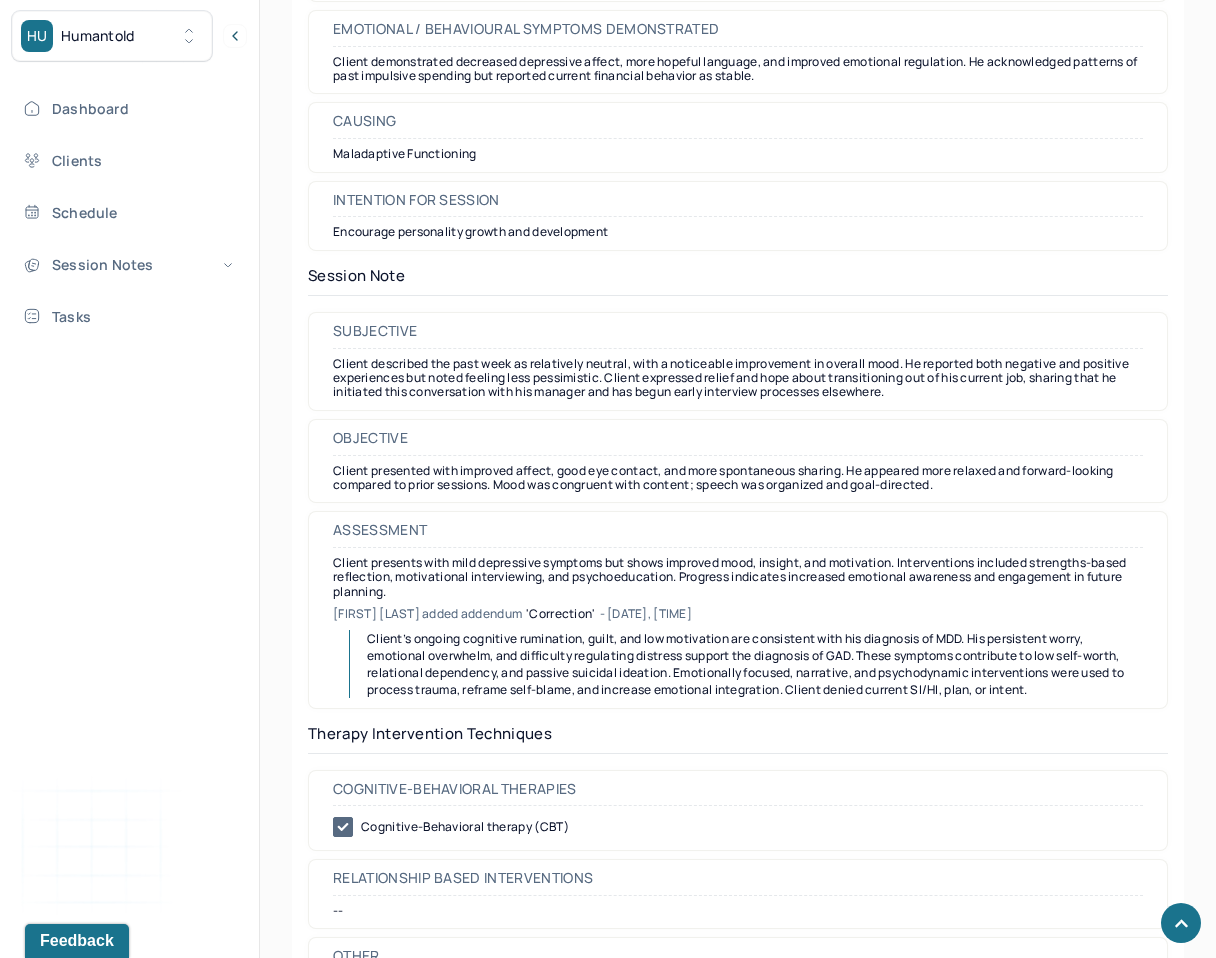 scroll, scrollTop: 1602, scrollLeft: 0, axis: vertical 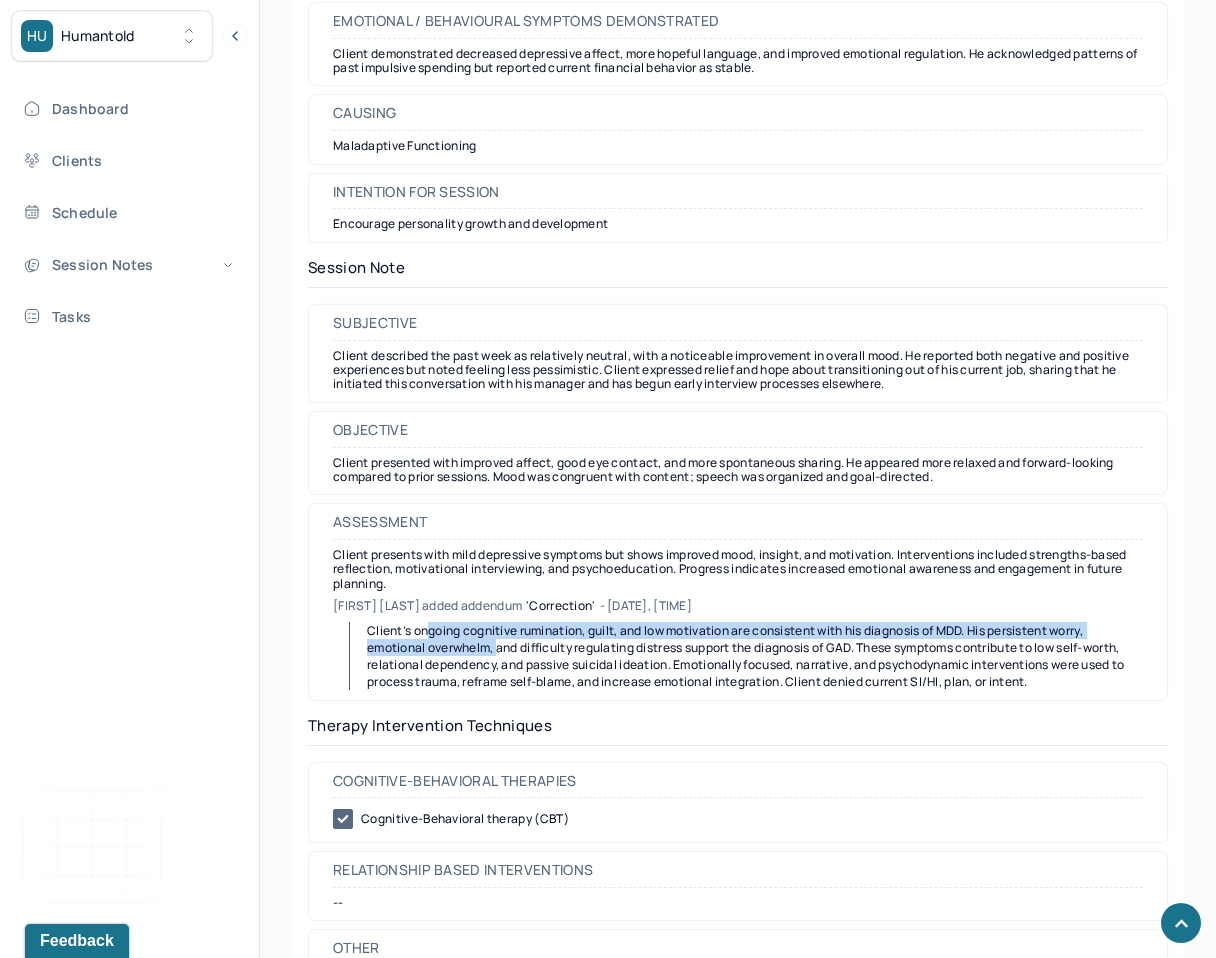 drag, startPoint x: 428, startPoint y: 637, endPoint x: 498, endPoint y: 646, distance: 70.5762 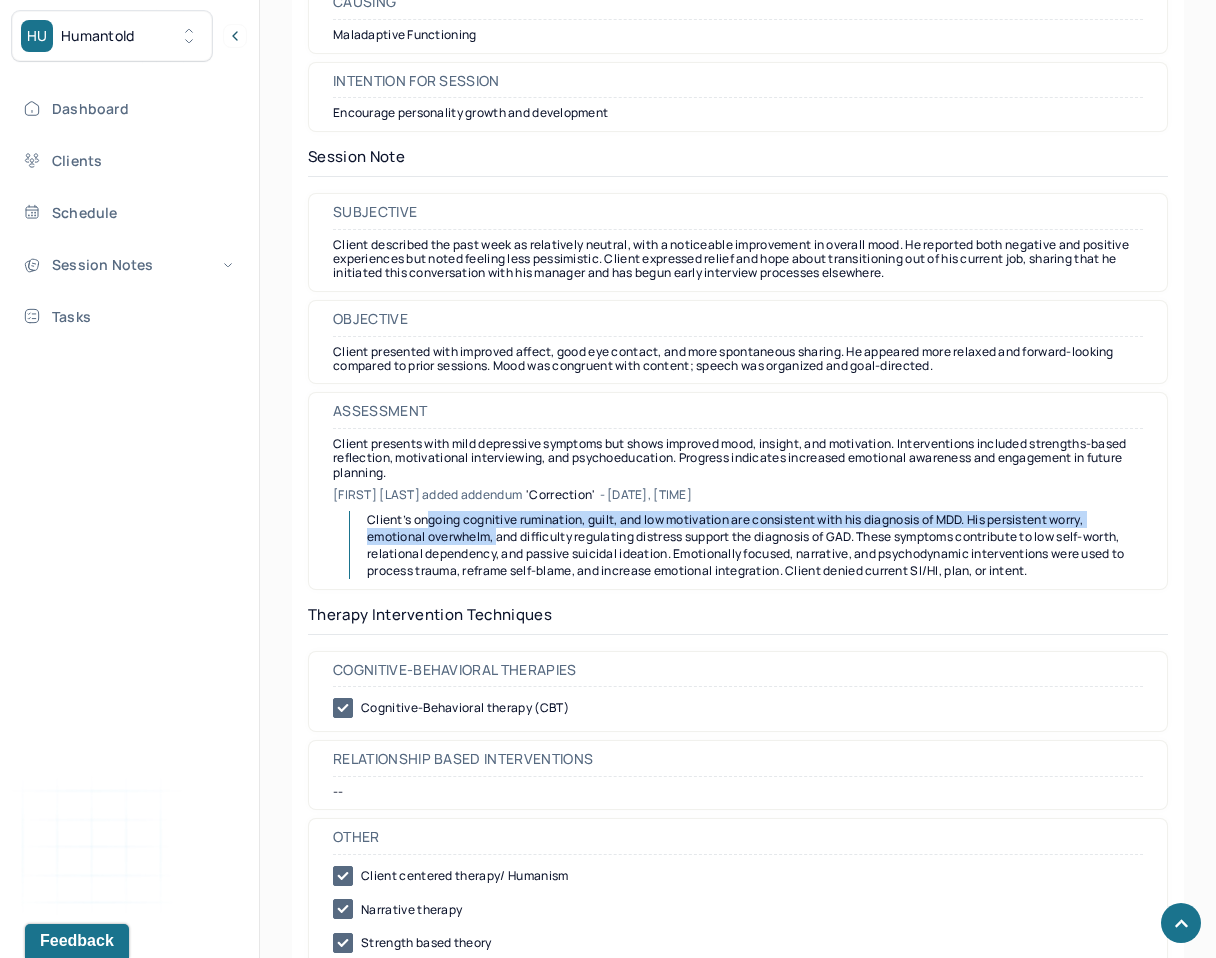 scroll, scrollTop: 1711, scrollLeft: 0, axis: vertical 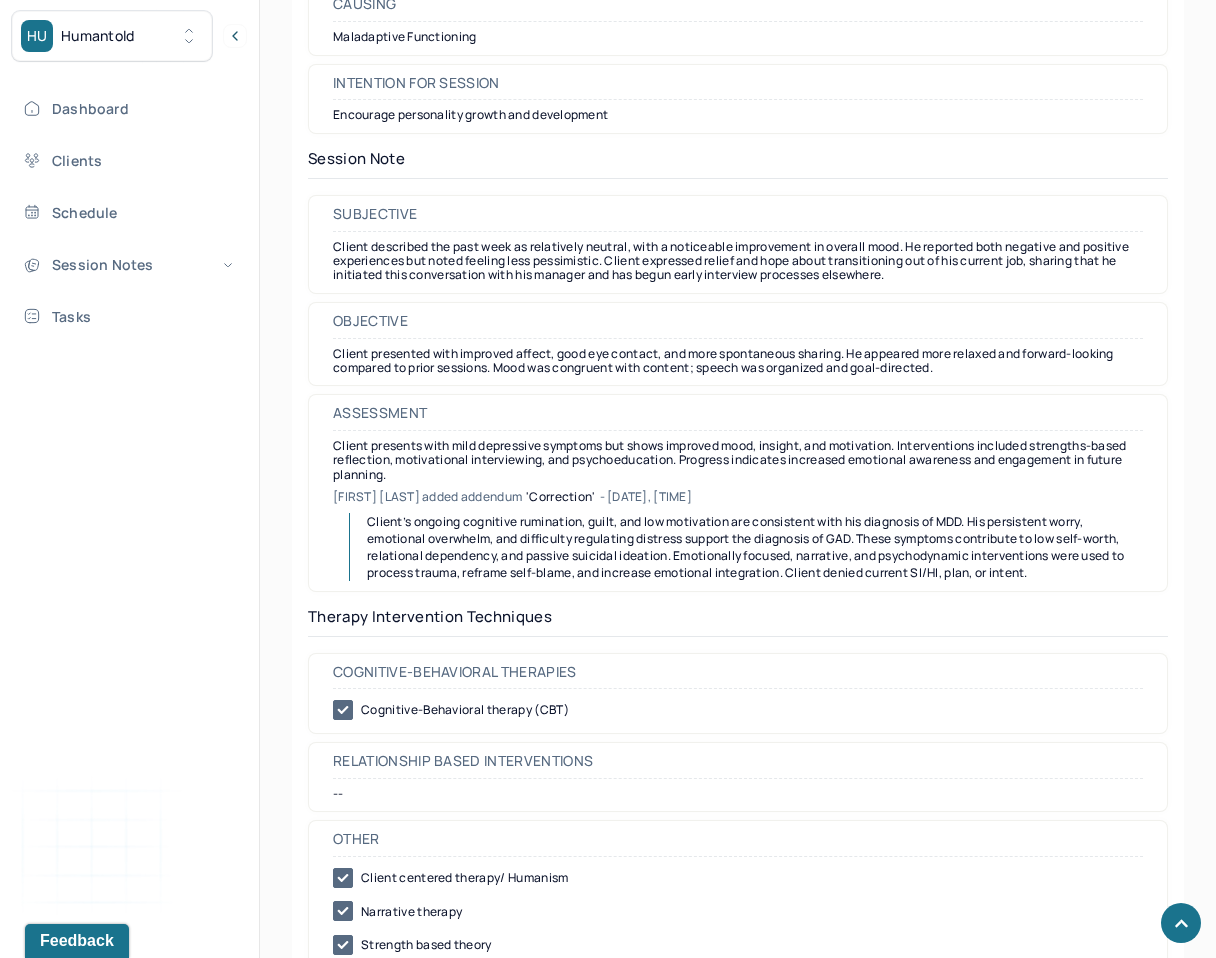 click on "Client’s ongoing cognitive rumination, guilt, and low motivation are consistent with his diagnosis of MDD. His persistent worry, emotional overwhelm, and difficulty regulating distress support the diagnosis of GAD. These symptoms contribute to low self-worth, relational dependency, and passive suicidal ideation. Emotionally focused, narrative, and psychodynamic interventions were used to process trauma, reframe self-blame, and increase emotional integration. Client denied current SI/HI, plan, or intent." at bounding box center (747, 547) 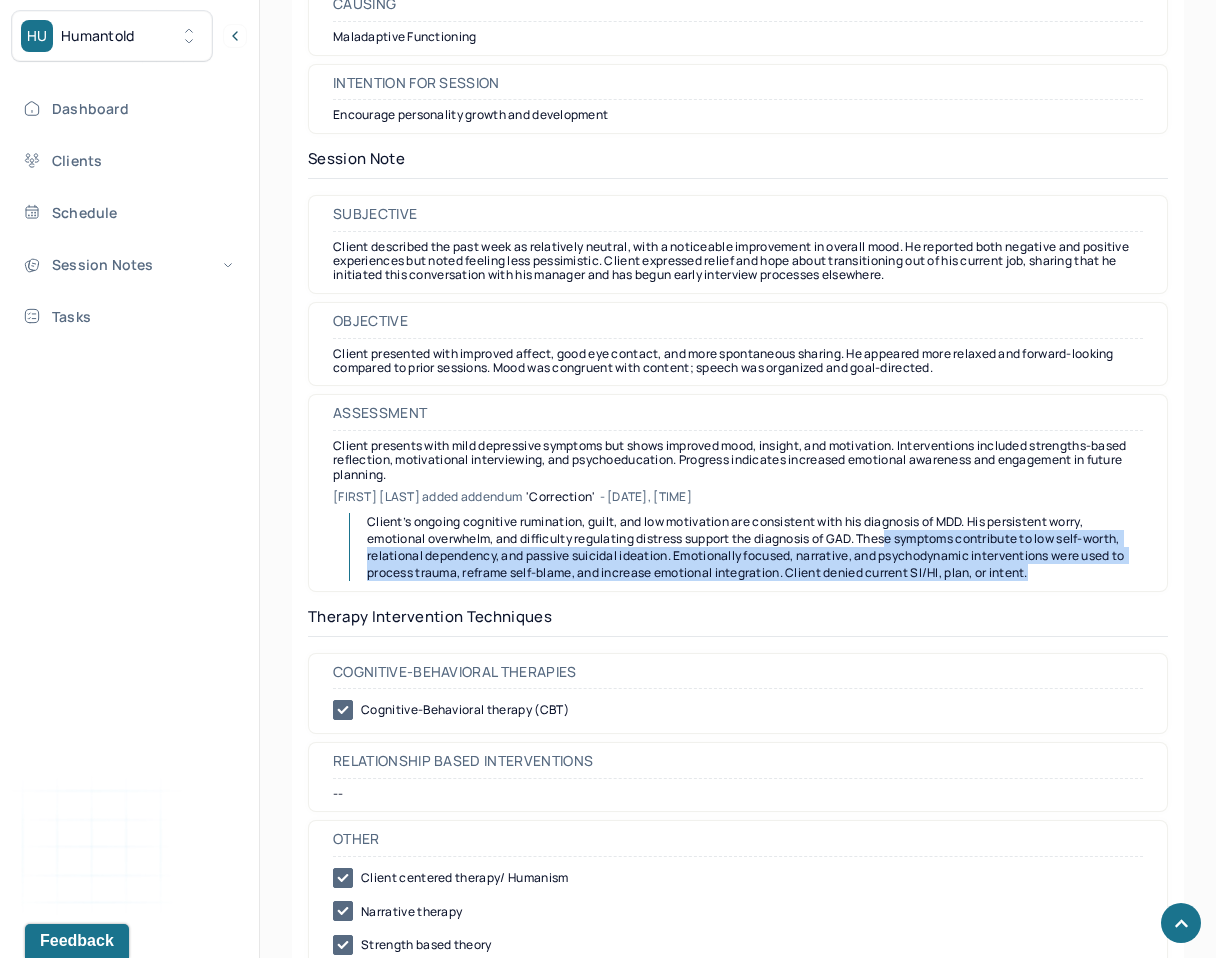 drag, startPoint x: 898, startPoint y: 542, endPoint x: 931, endPoint y: 583, distance: 52.63079 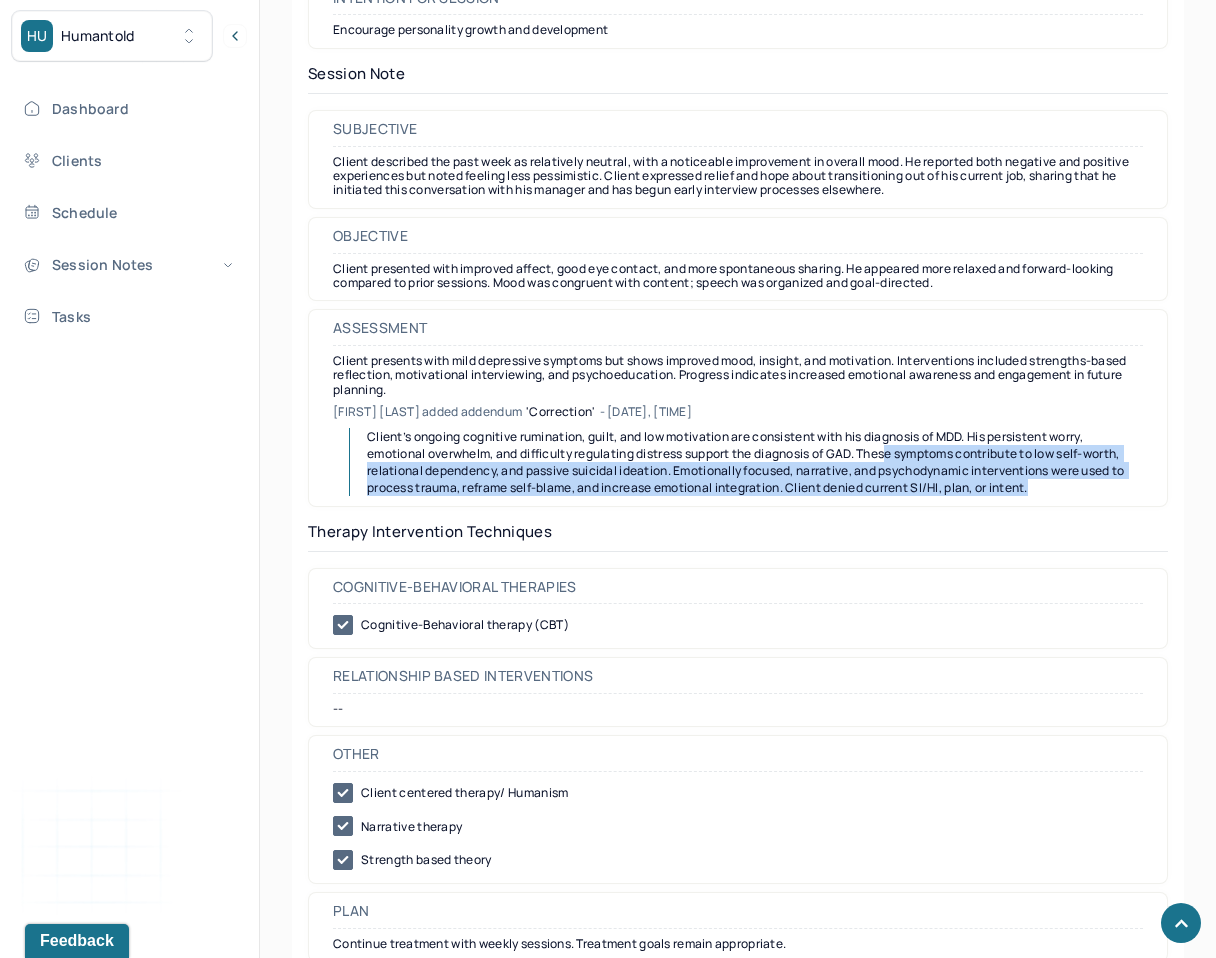 scroll, scrollTop: 1803, scrollLeft: 0, axis: vertical 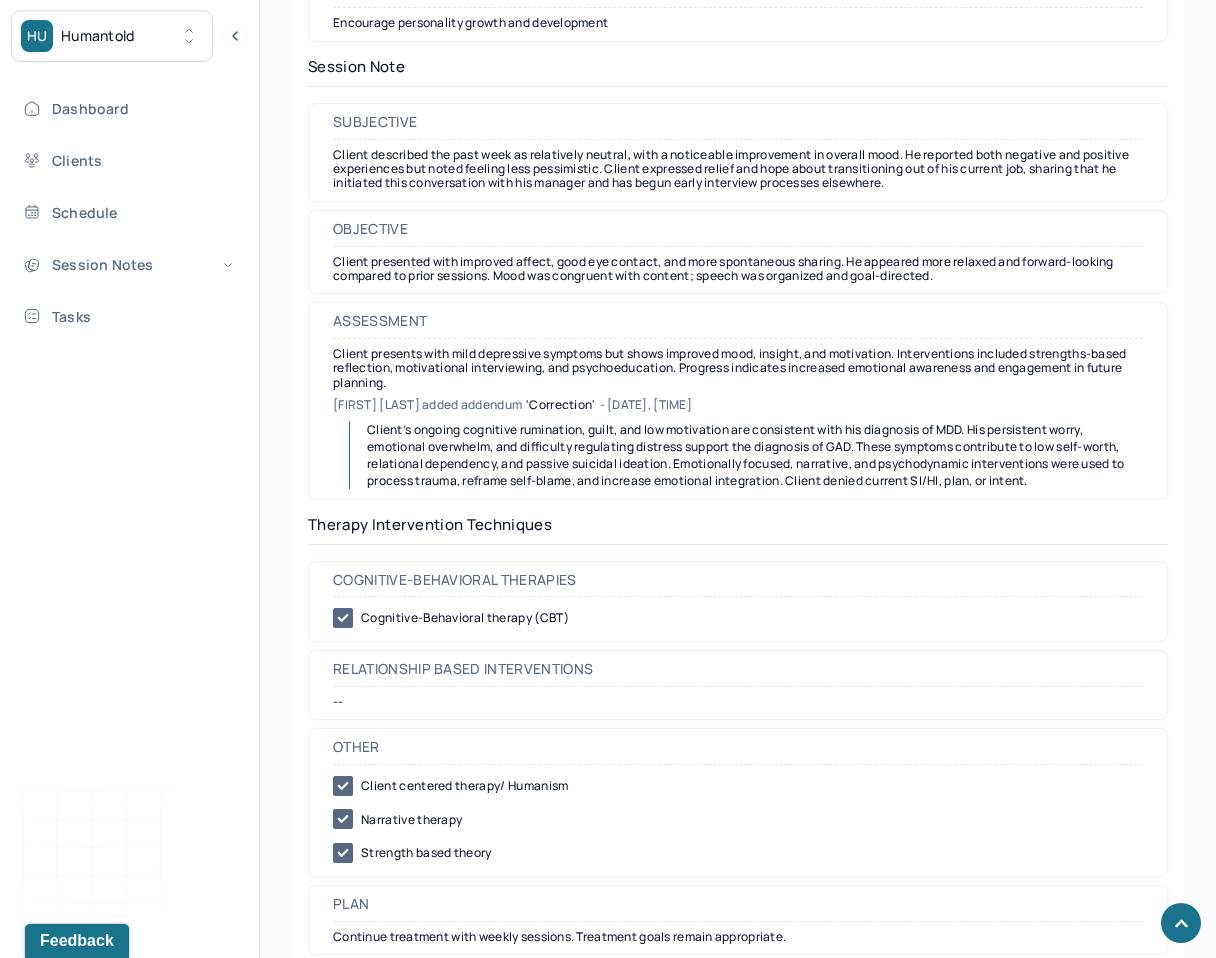 click on "Client’s ongoing cognitive rumination, guilt, and low motivation are consistent with his diagnosis of MDD. His persistent worry, emotional overwhelm, and difficulty regulating distress support the diagnosis of GAD. These symptoms contribute to low self-worth, relational dependency, and passive suicidal ideation. Emotionally focused, narrative, and psychodynamic interventions were used to process trauma, reframe self-blame, and increase emotional integration. Client denied current SI/HI, plan, or intent." at bounding box center (747, 455) 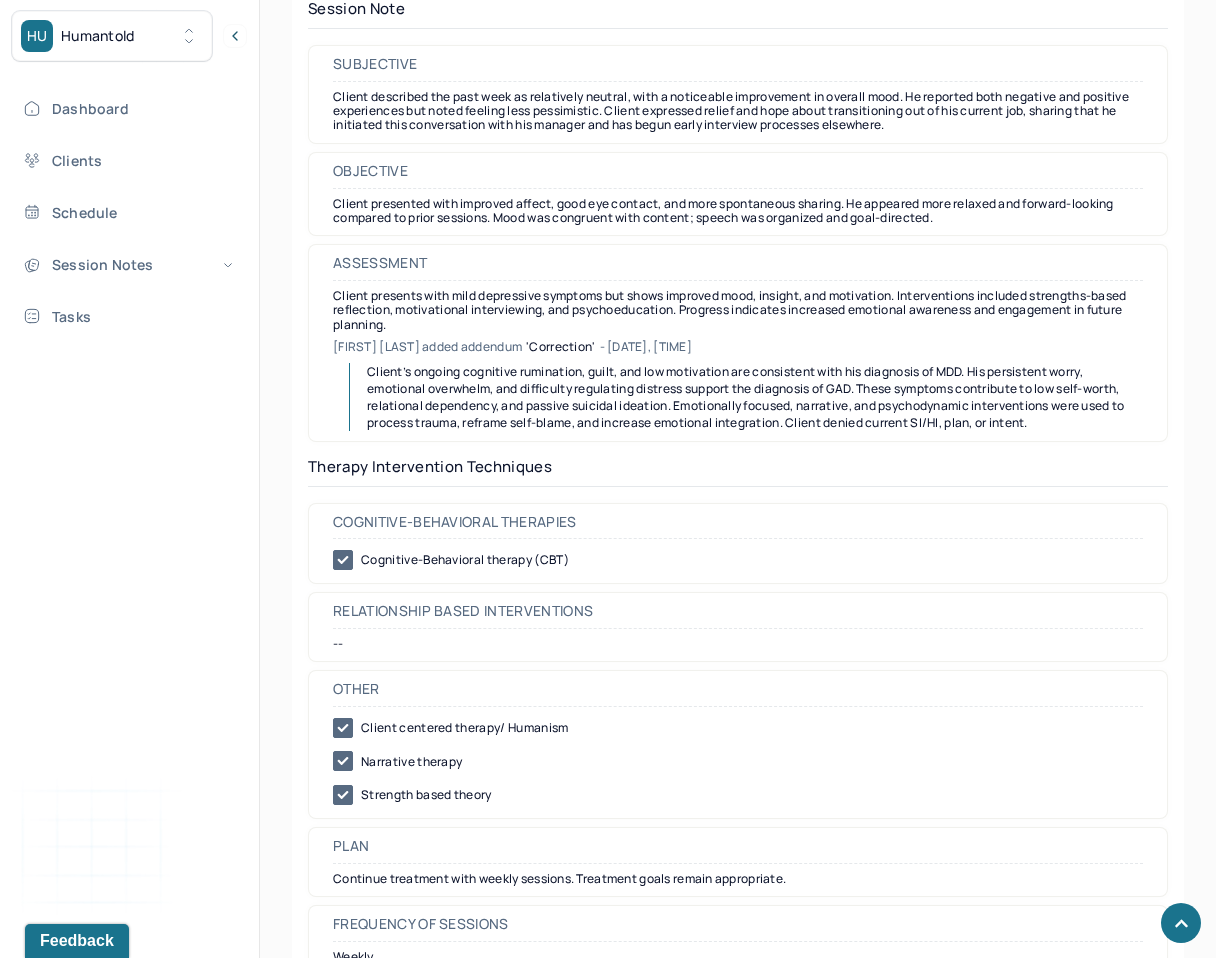 scroll, scrollTop: 1860, scrollLeft: 0, axis: vertical 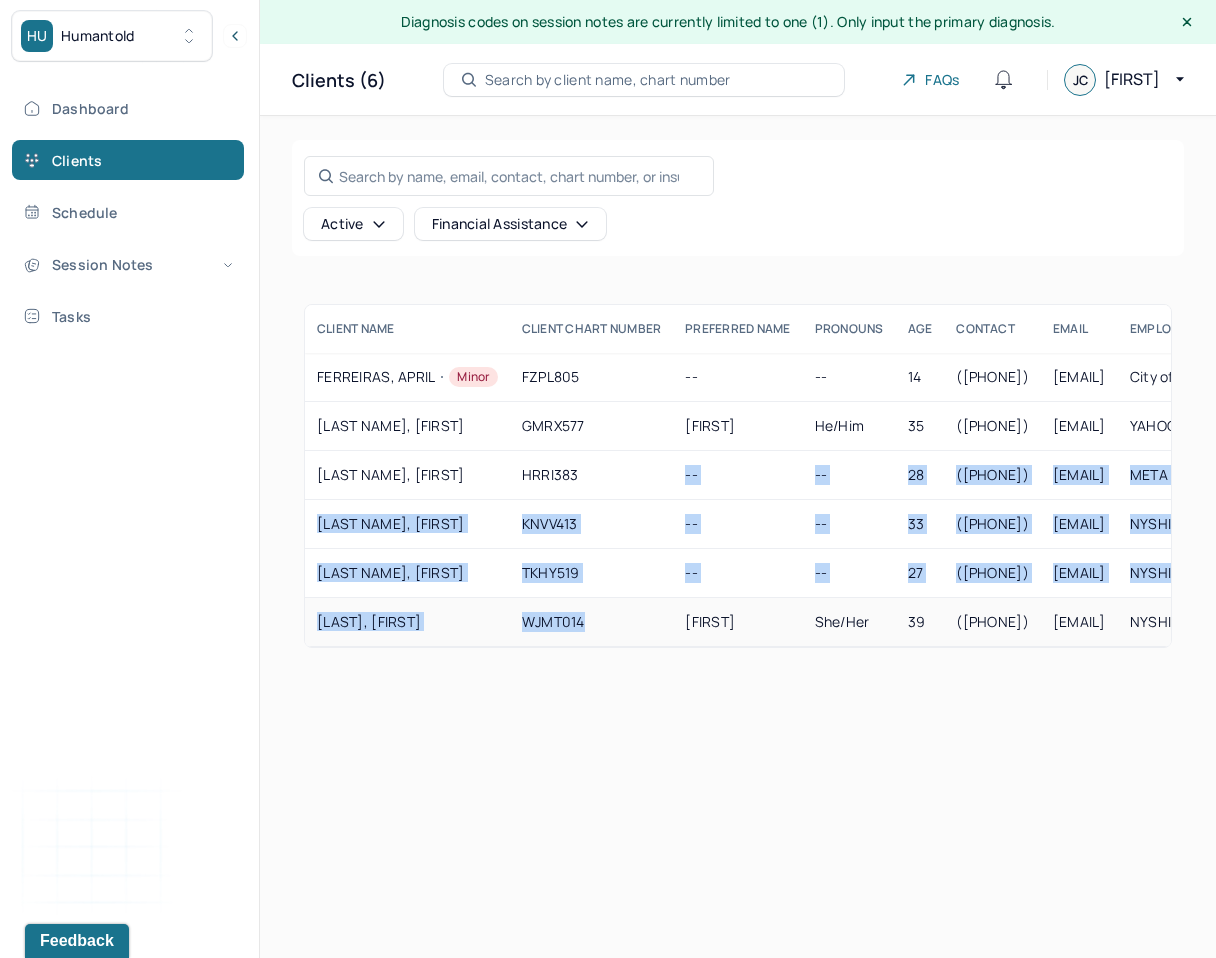 drag, startPoint x: 575, startPoint y: 480, endPoint x: 583, endPoint y: 640, distance: 160.19987 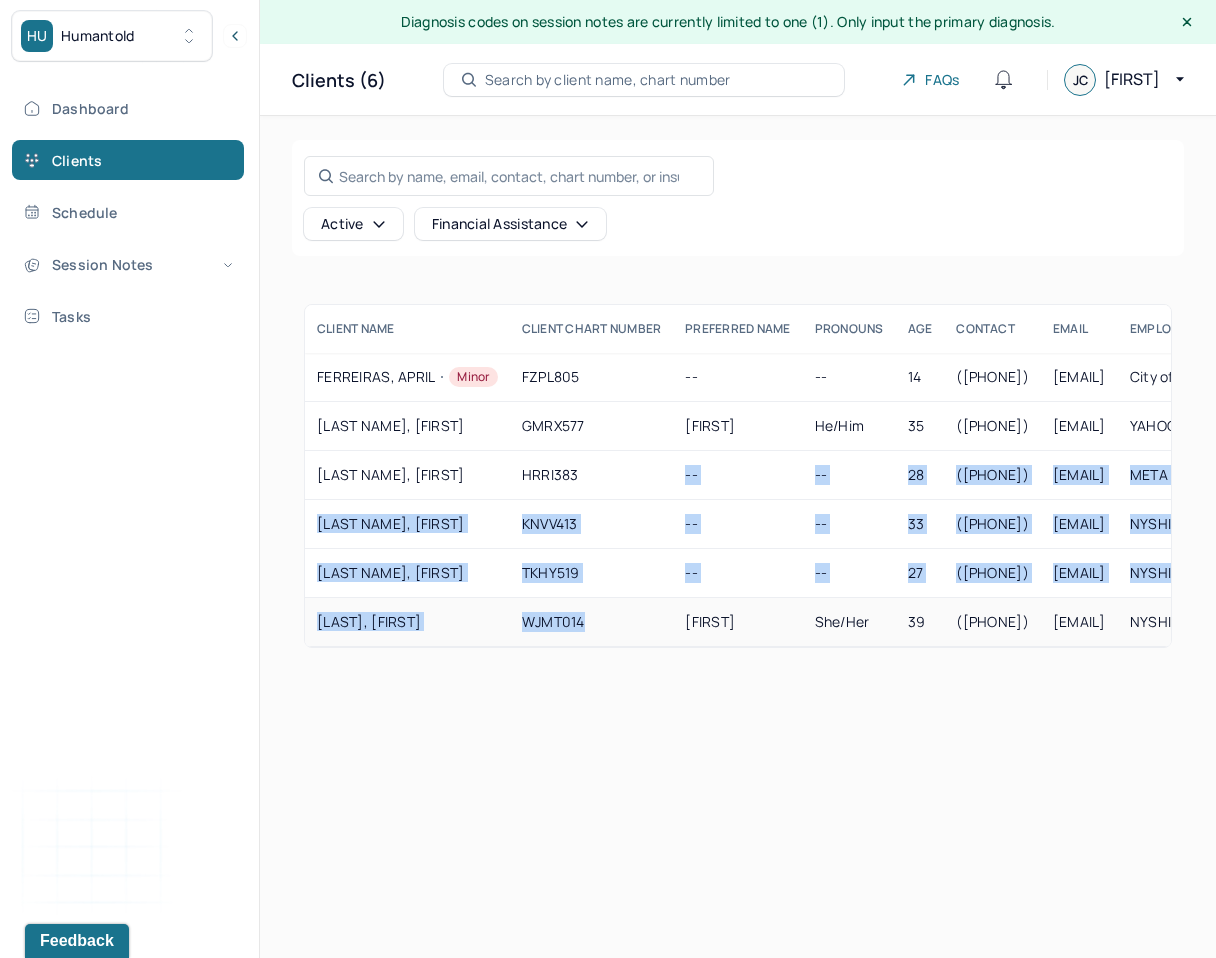 click on "FERREIRAS, APRIL Minor FZPL805 -- -- 14 ([PHONE]) [EMAIL] City of New York - GRP: 1102367 active No CARE -- Yes No GOTIANGCO, RAYMUND GMRX577 Ray he/him 35 ([PHONE]) [EMAIL] YAHOO! - GRP: 924842 active No UHC -- Yes Yes HWANG, DARREN HRRI383 -- -- 28 ([PHONE]) [EMAIL] META PLATFORMS INC COBRA - GRP: 16404 active No MERI -- -- No KHUU, NHUNG KNVV413 -- -- 33 ([PHONE]) [EMAIL] NYSHIP - GRP: 030500 active No CARE -- Yes No TAO, YICHENG TKHY519 -- -- 27 ([PHONE]) [EMAIL] NYSHIP - GRP: 030500 active No CARE -- Yes No WU, TING YAN WJMT014 Becky She/her 39 ([PHONE]) [EMAIL] NYSHIP - GRP: 030500 active No CARE -- Yes No" at bounding box center [1285, 500] 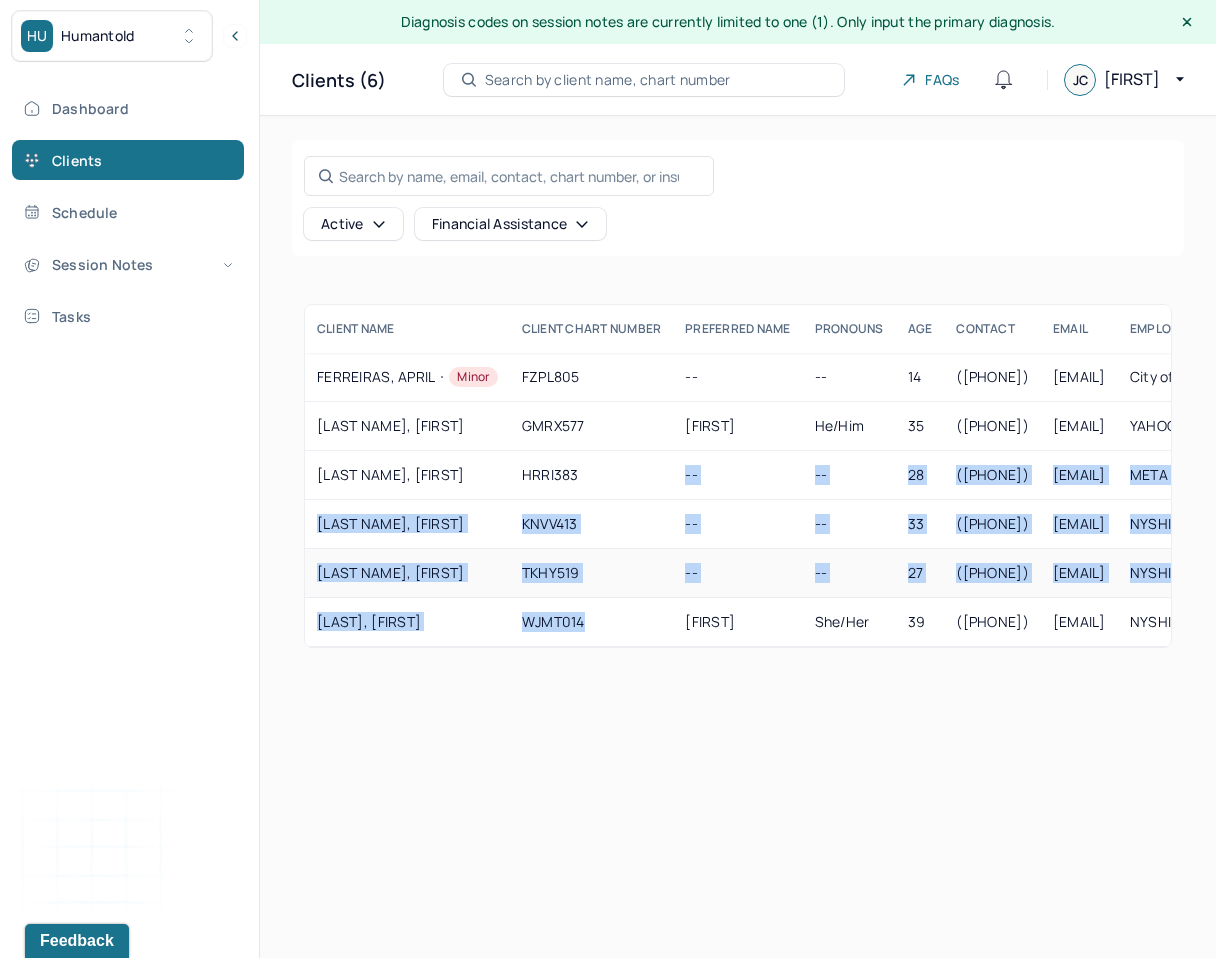 click on "TKHY519" at bounding box center [592, 573] 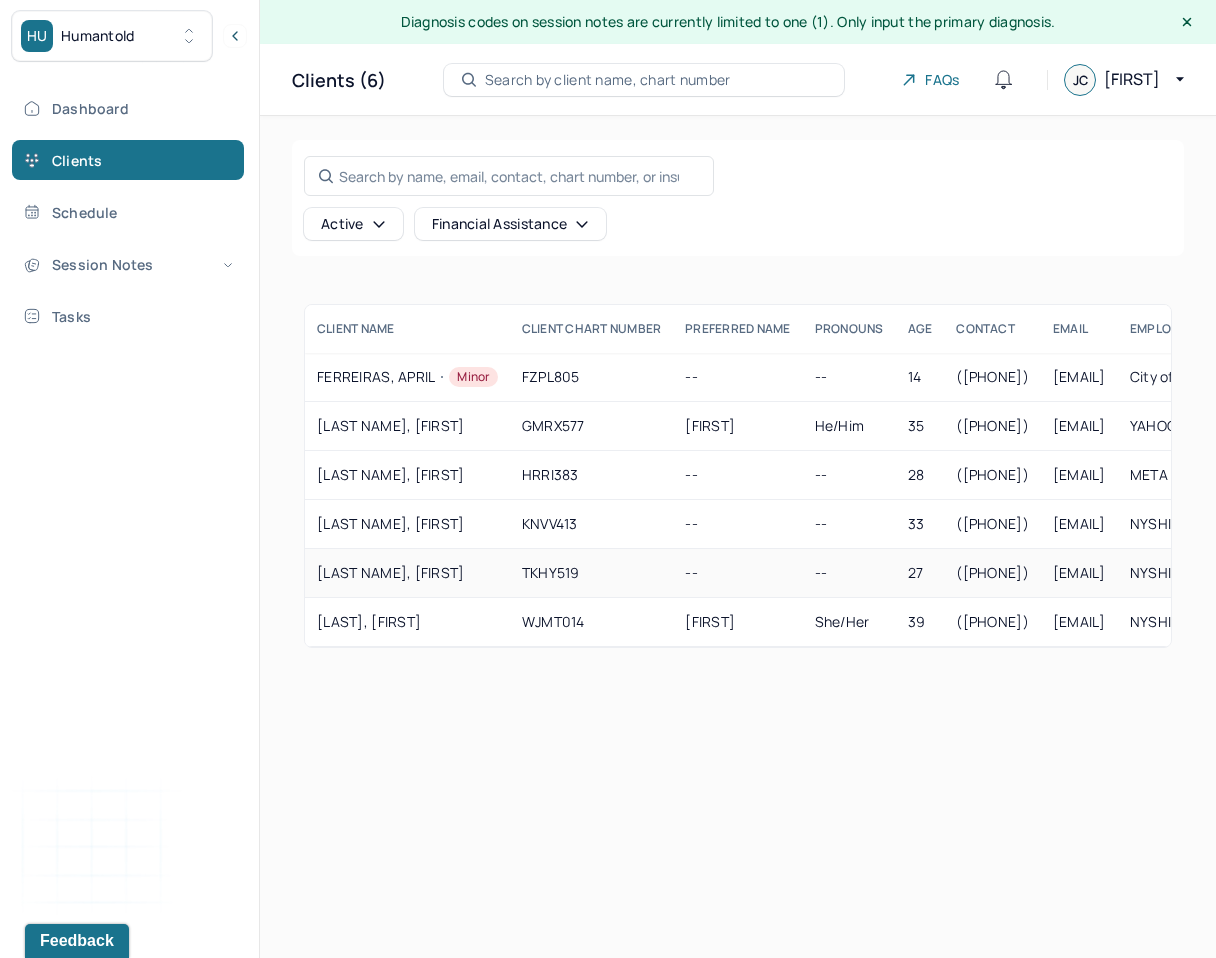 click on "TKHY519" at bounding box center [592, 573] 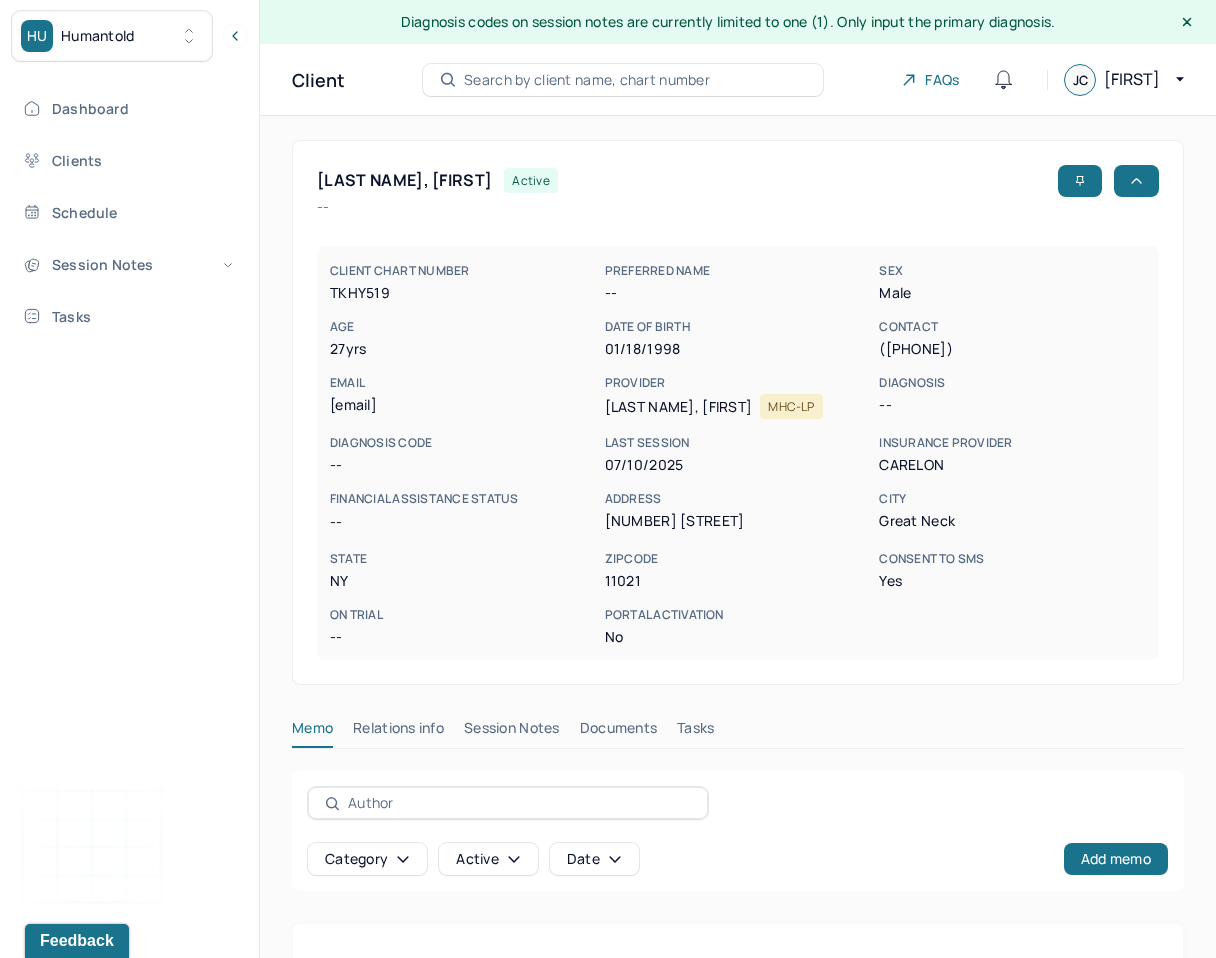 click on "Session Notes" at bounding box center [512, 732] 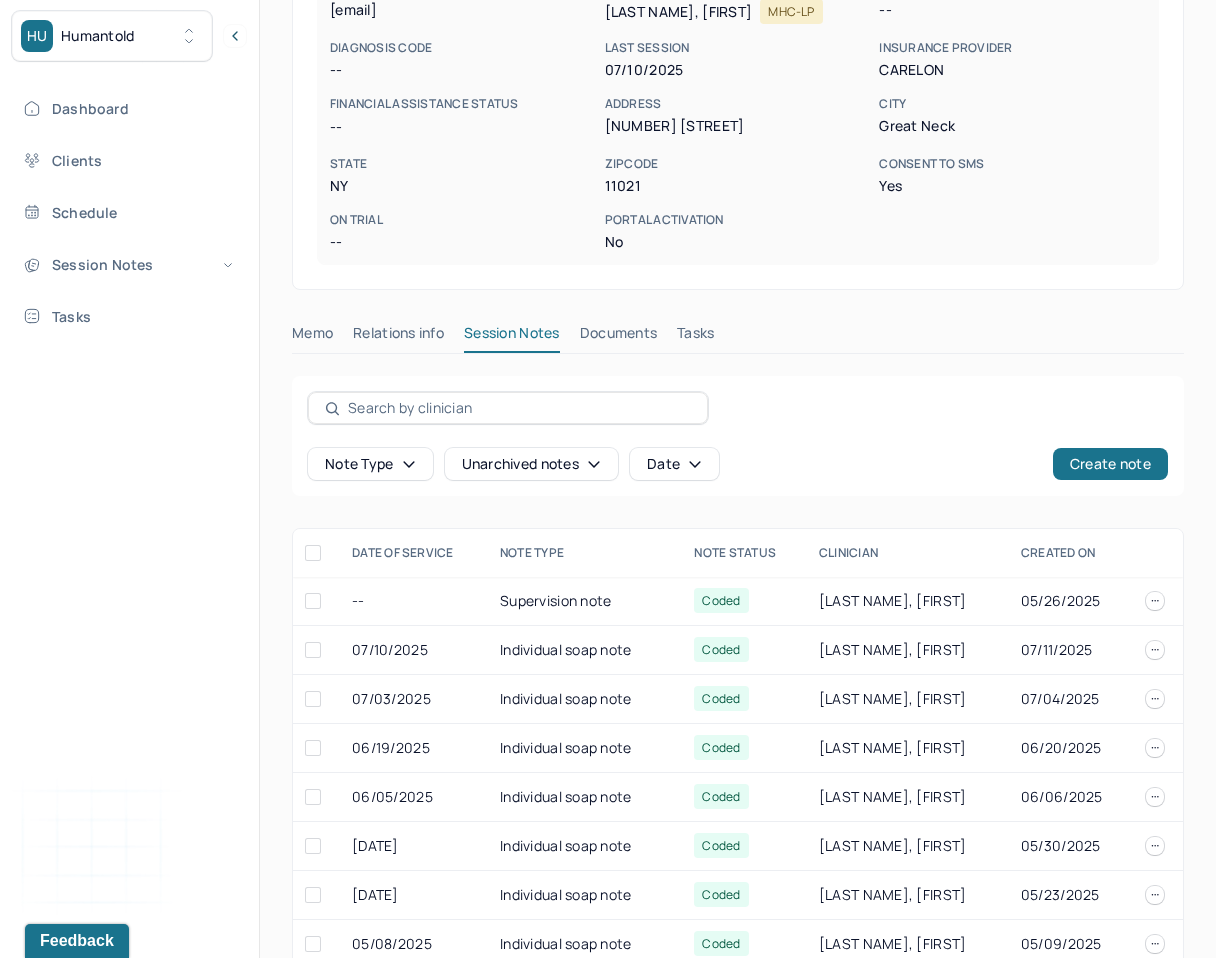 scroll, scrollTop: 455, scrollLeft: 0, axis: vertical 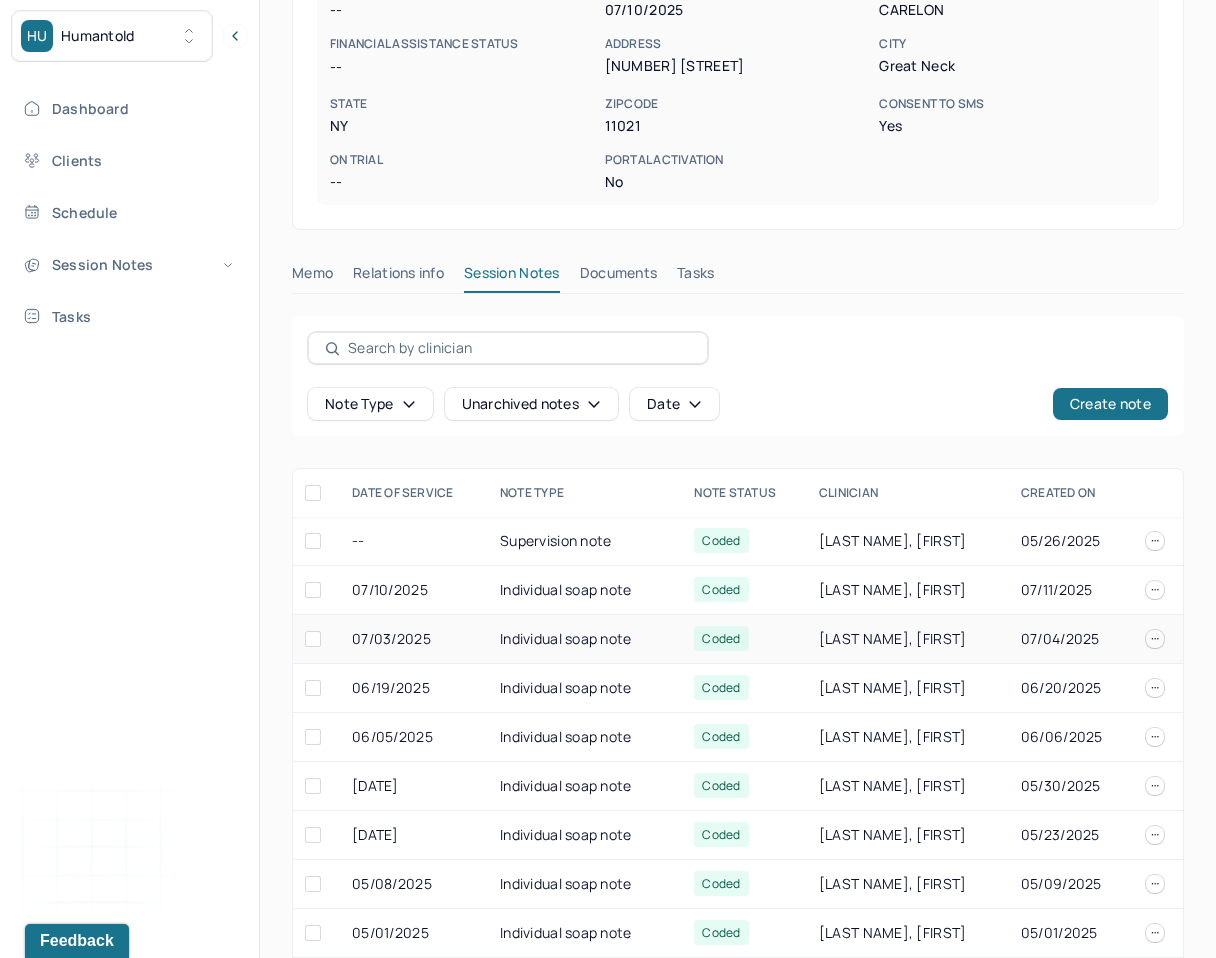 click on "Individual soap note" at bounding box center [585, 639] 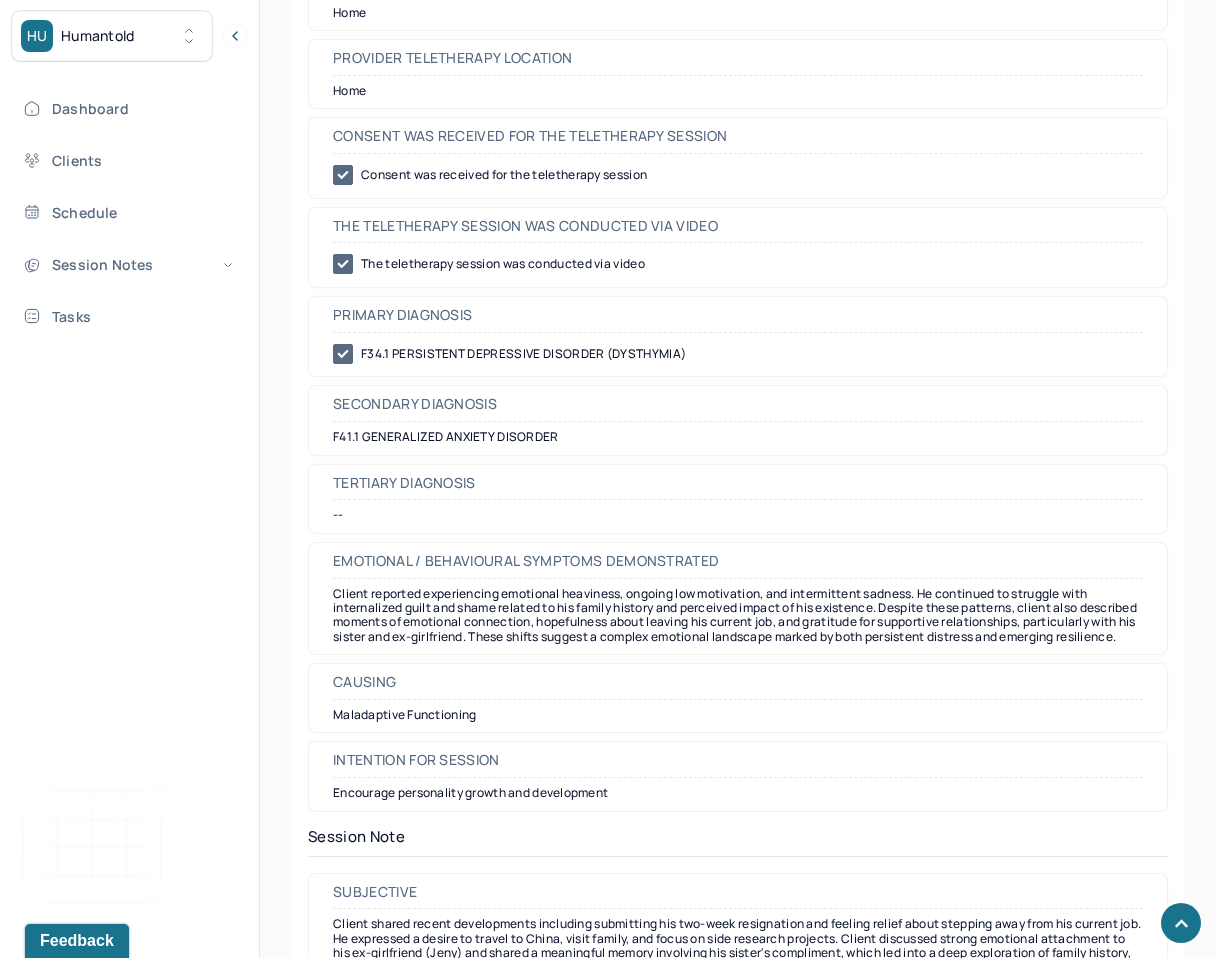 scroll, scrollTop: 1097, scrollLeft: 0, axis: vertical 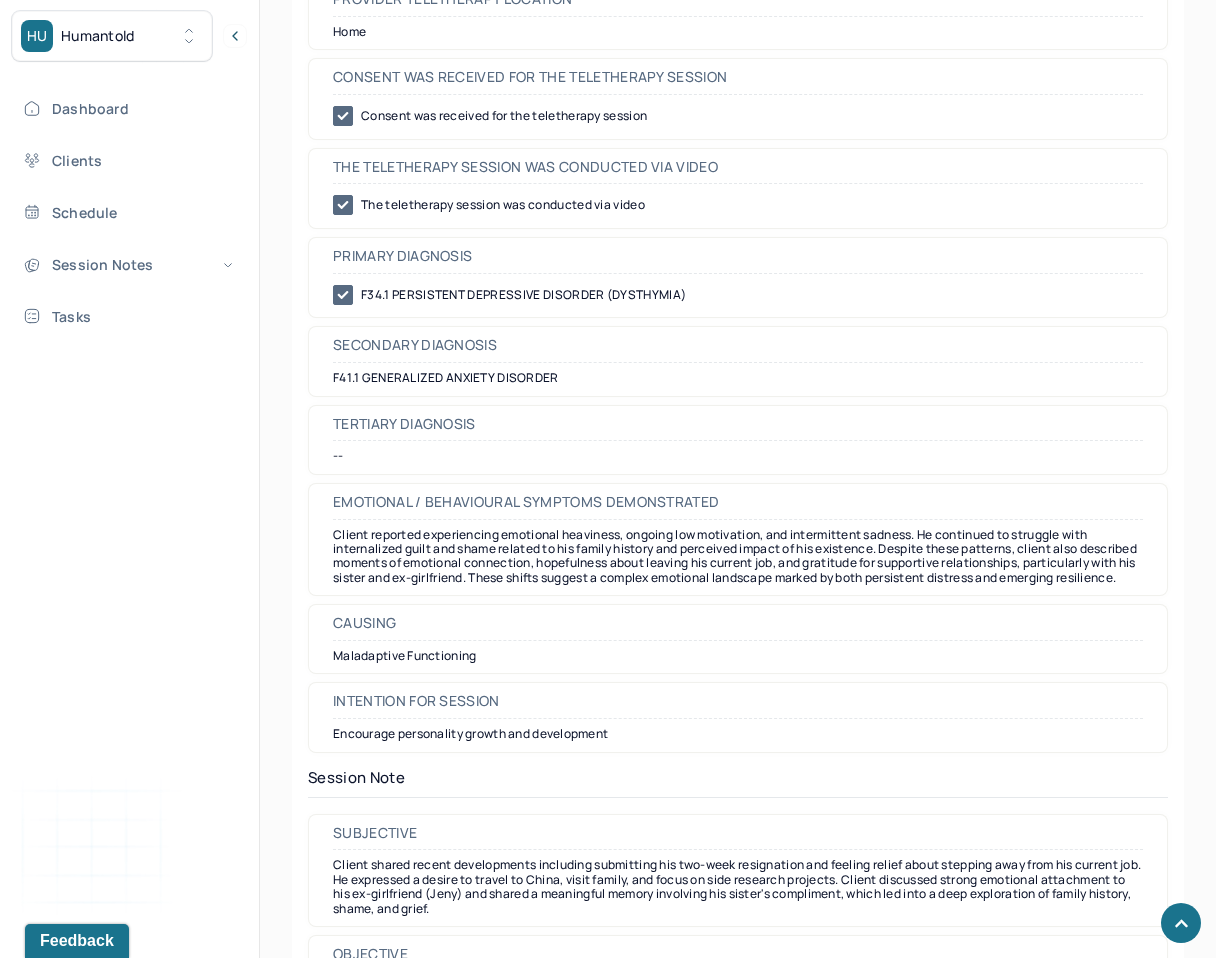 click on "Client reported experiencing emotional heaviness, ongoing low motivation, and intermittent sadness. He continued to struggle with internalized guilt and shame related to his family history and perceived impact of his existence. Despite these patterns, client also described moments of emotional connection, hopefulness about leaving his current job, and gratitude for supportive relationships, particularly with his sister and ex-girlfriend. These shifts suggest a complex emotional landscape marked by both persistent distress and emerging resilience." at bounding box center [738, 557] 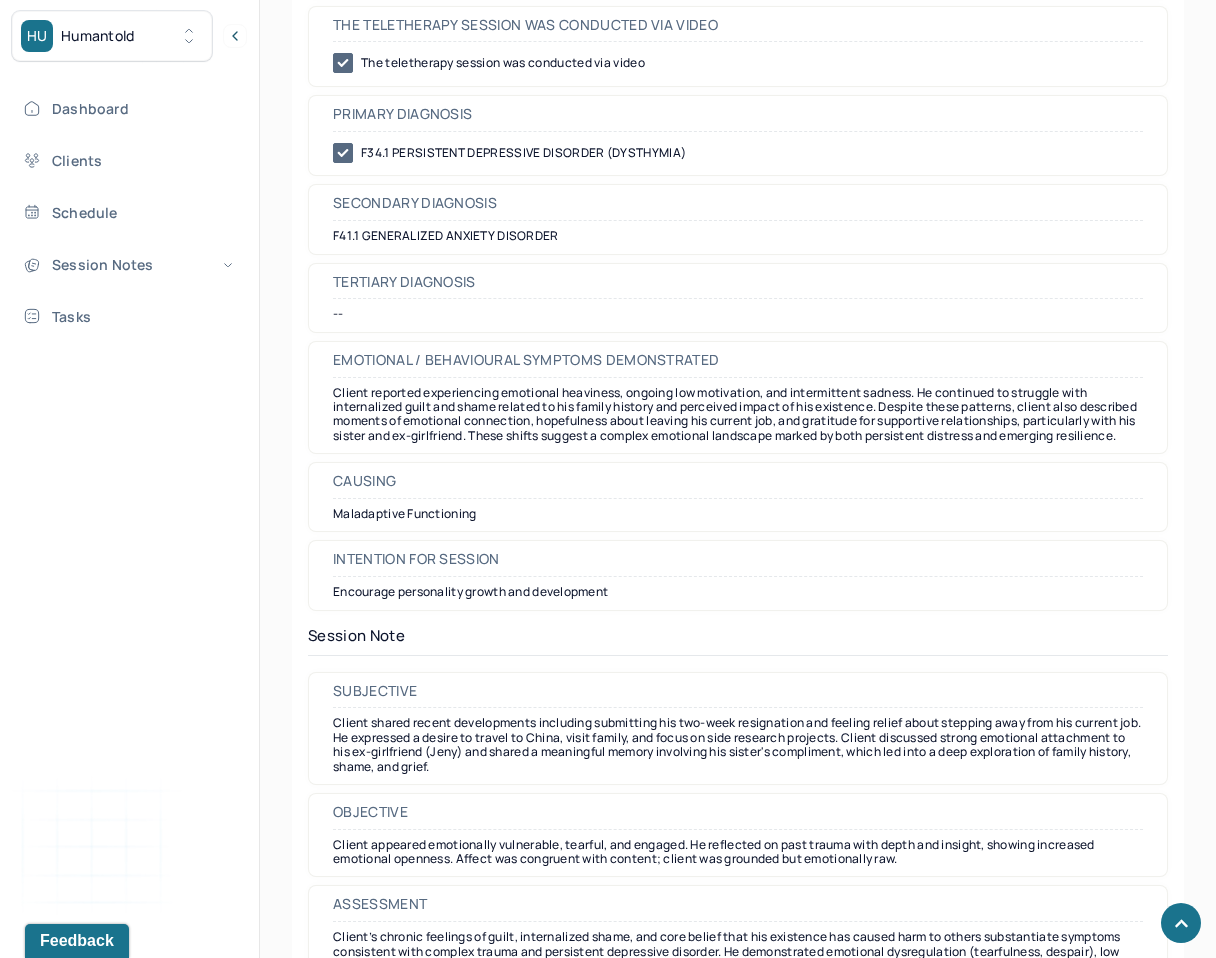 scroll, scrollTop: 1241, scrollLeft: 0, axis: vertical 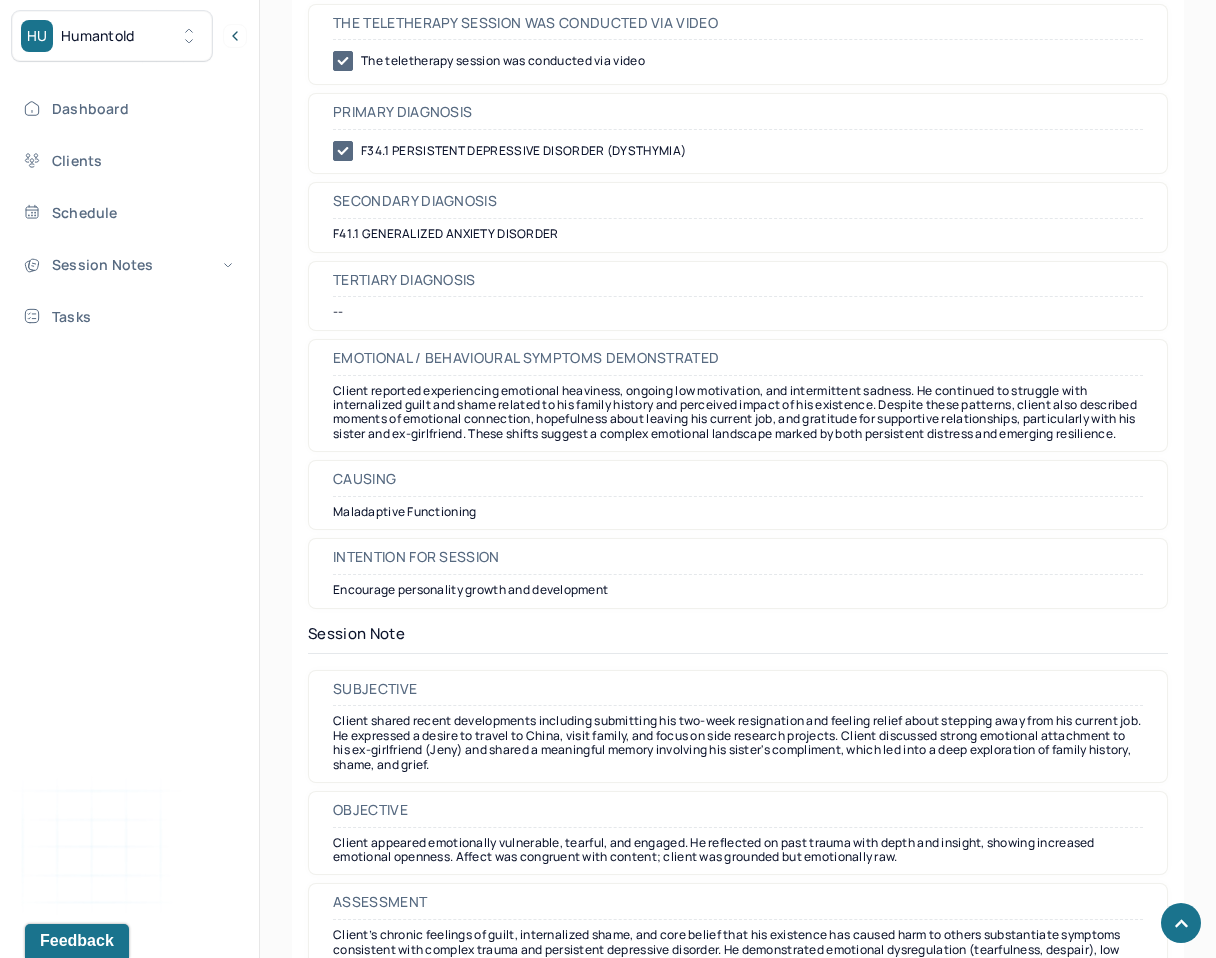 click on "Client reported experiencing emotional heaviness, ongoing low motivation, and intermittent sadness. He continued to struggle with internalized guilt and shame related to his family history and perceived impact of his existence. Despite these patterns, client also described moments of emotional connection, hopefulness about leaving his current job, and gratitude for supportive relationships, particularly with his sister and ex-girlfriend. These shifts suggest a complex emotional landscape marked by both persistent distress and emerging resilience." at bounding box center [738, 413] 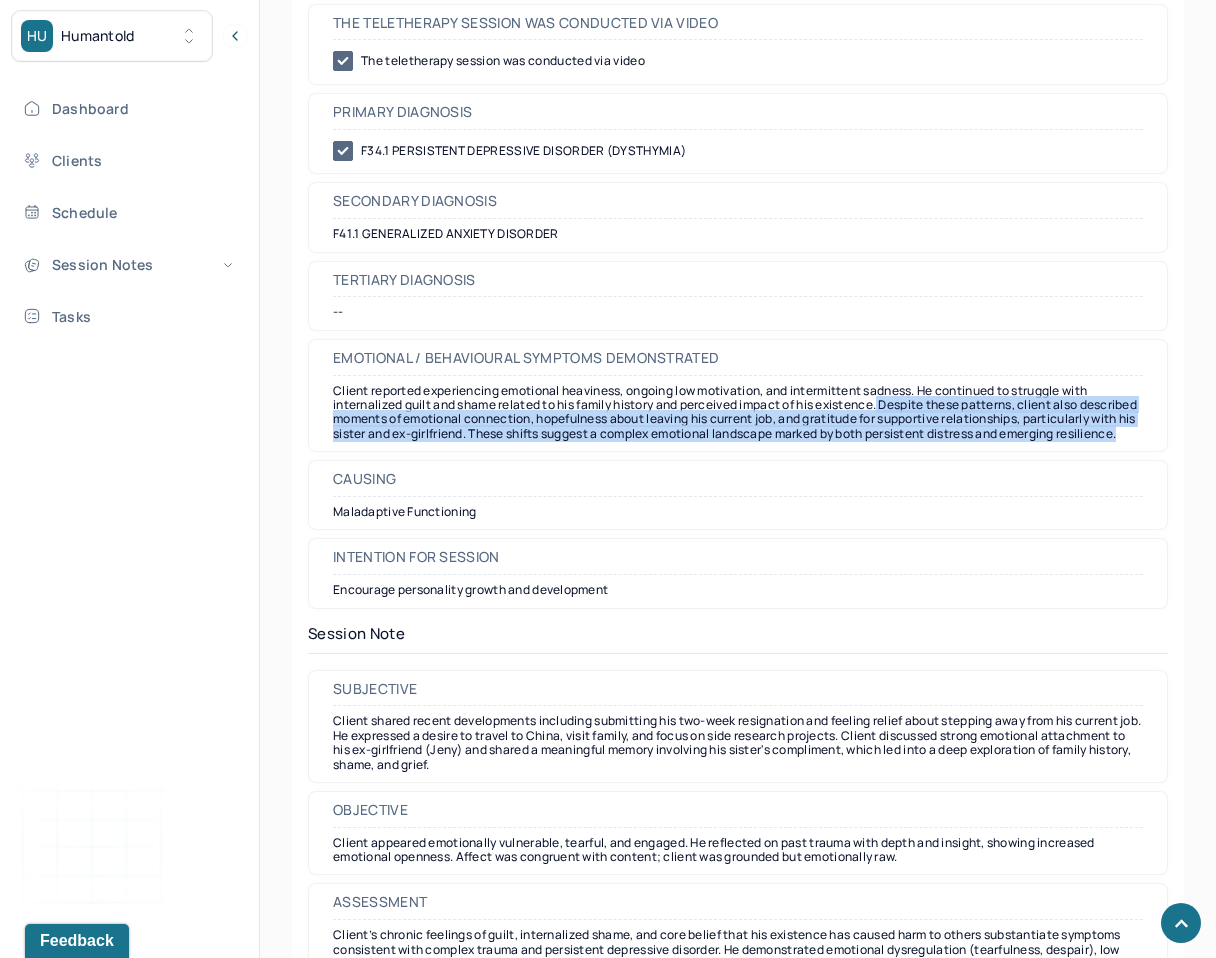 drag, startPoint x: 887, startPoint y: 410, endPoint x: 914, endPoint y: 445, distance: 44.20407 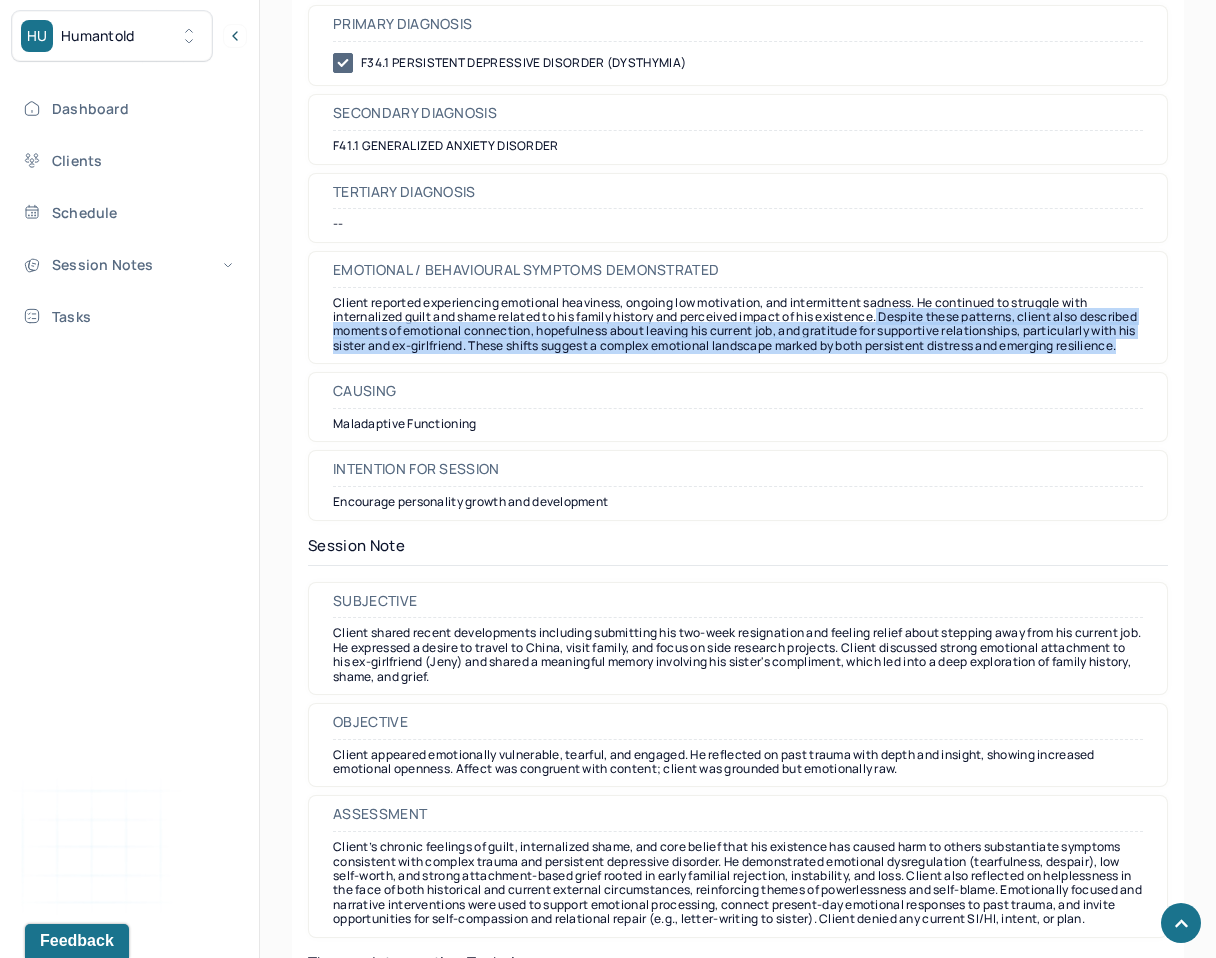 scroll, scrollTop: 1335, scrollLeft: 0, axis: vertical 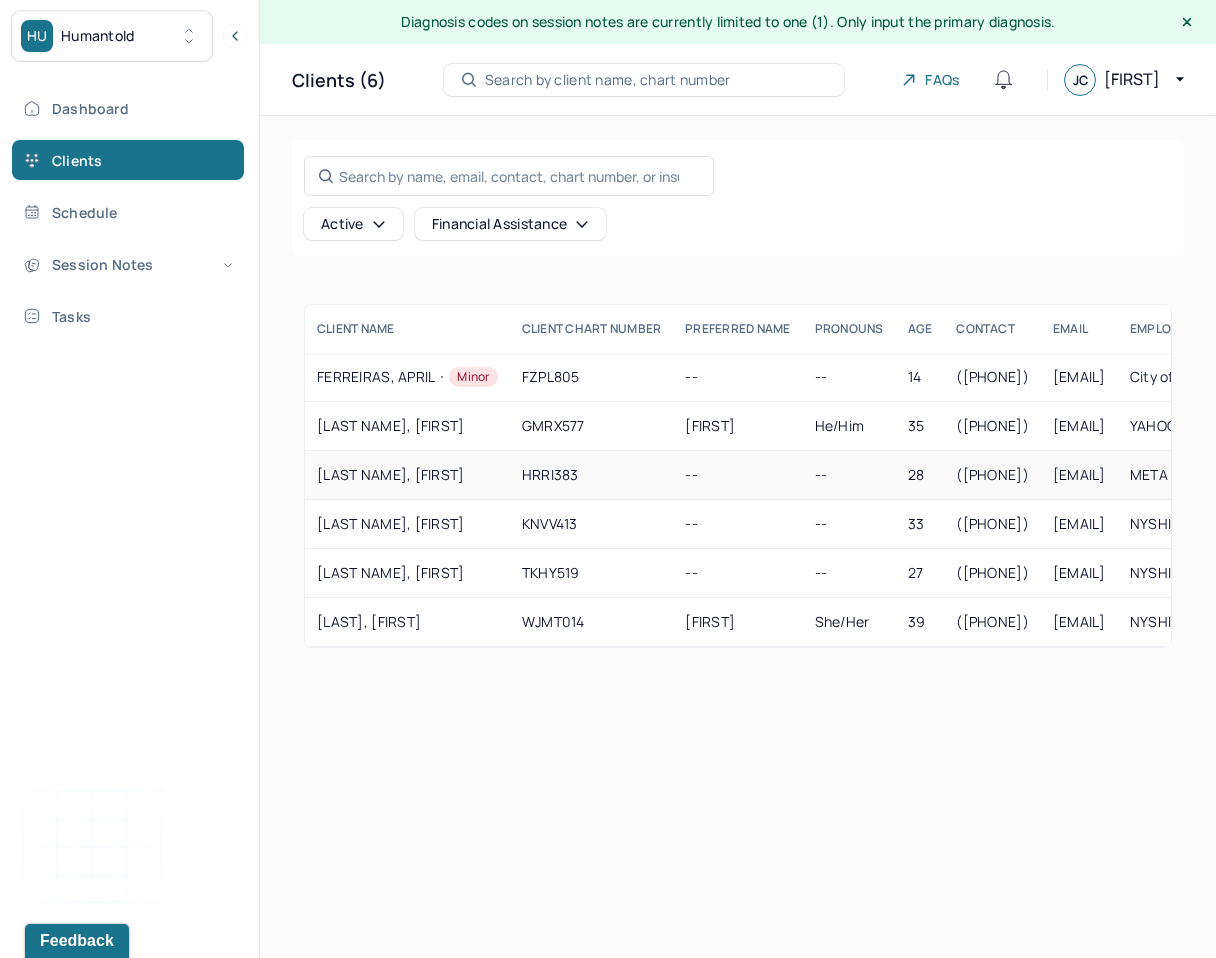 click on "[LAST NAME], [FIRST]" at bounding box center [407, 475] 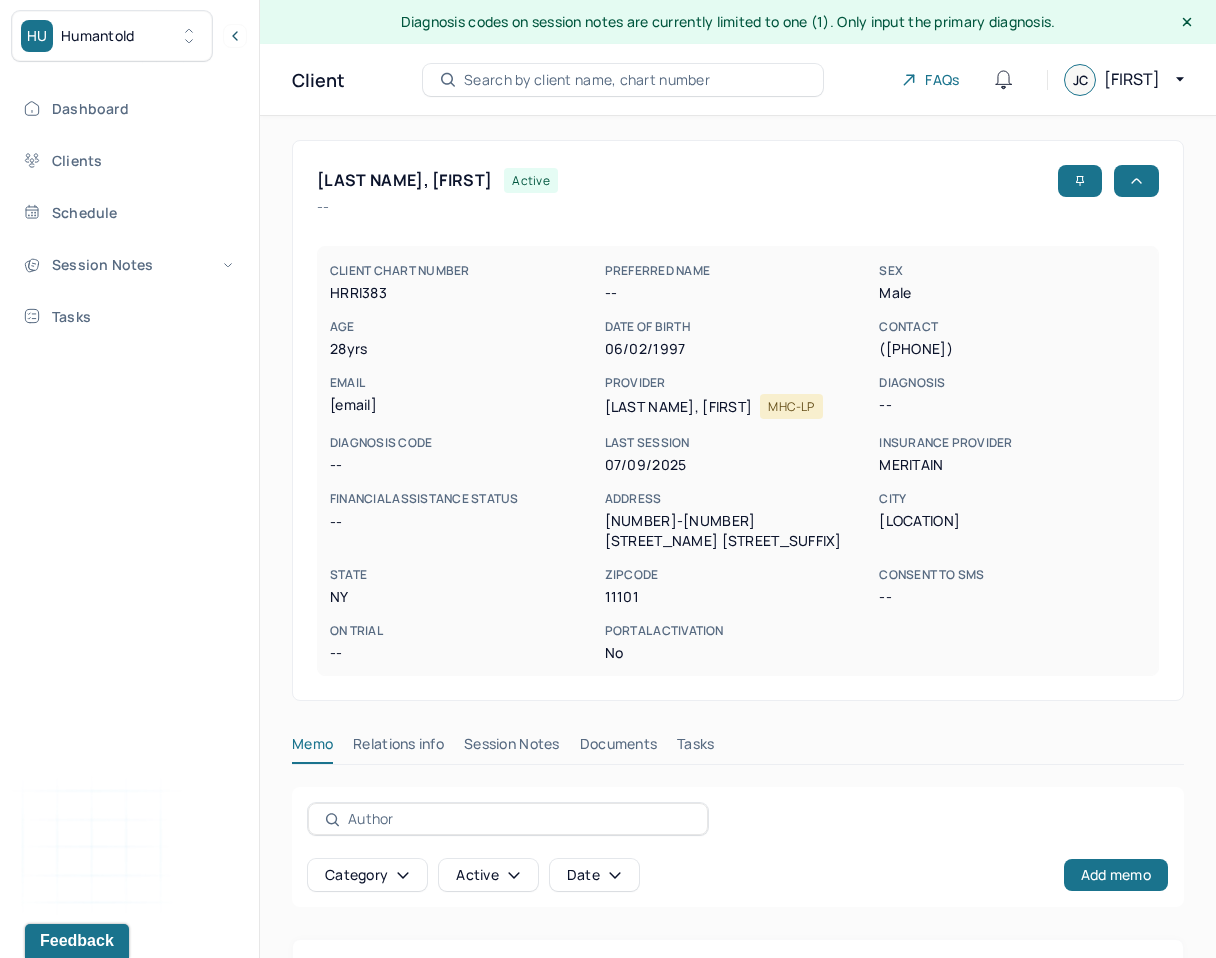 click on "Session Notes" at bounding box center (512, 748) 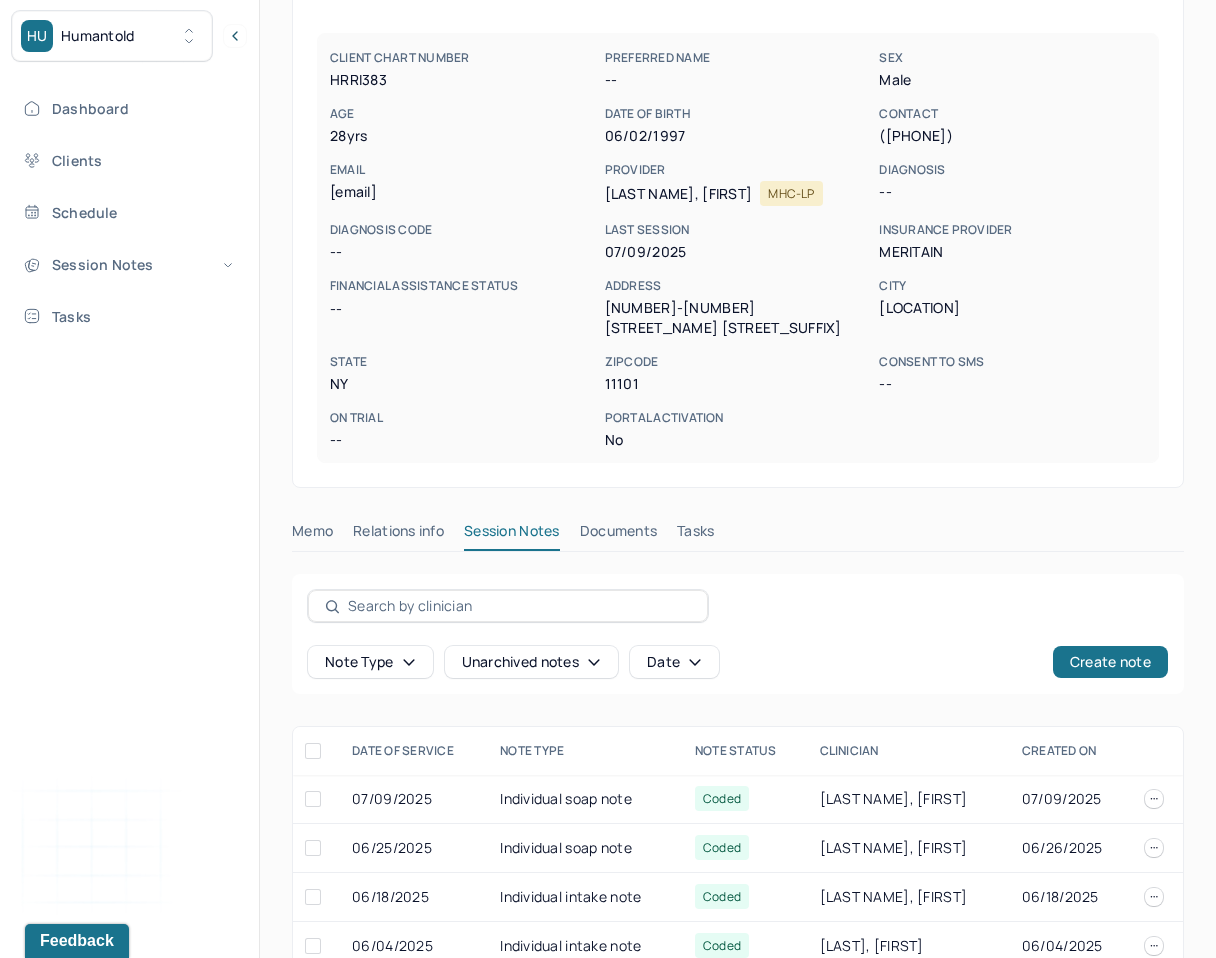 scroll, scrollTop: 235, scrollLeft: 0, axis: vertical 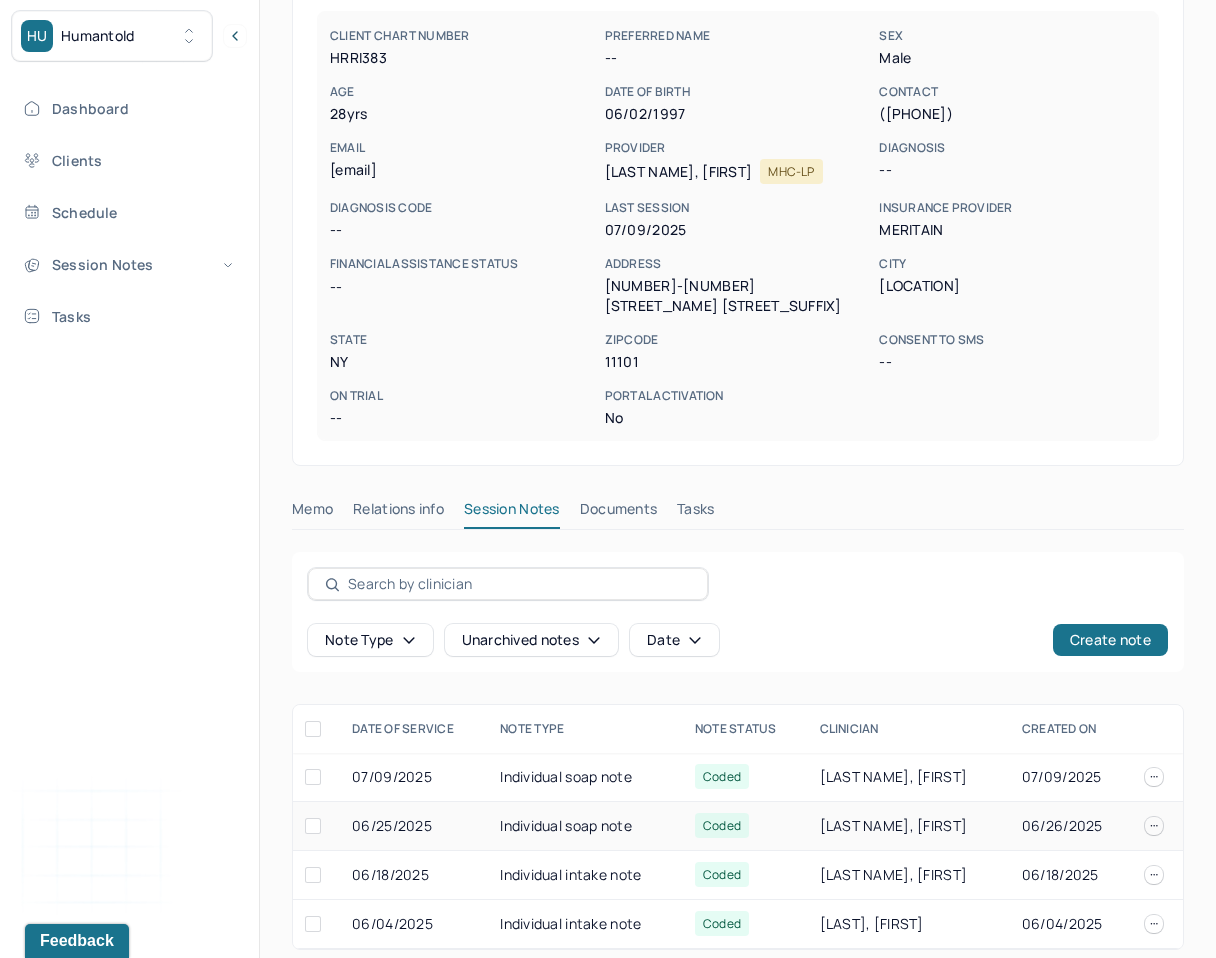 click on "Individual soap note" at bounding box center [585, 826] 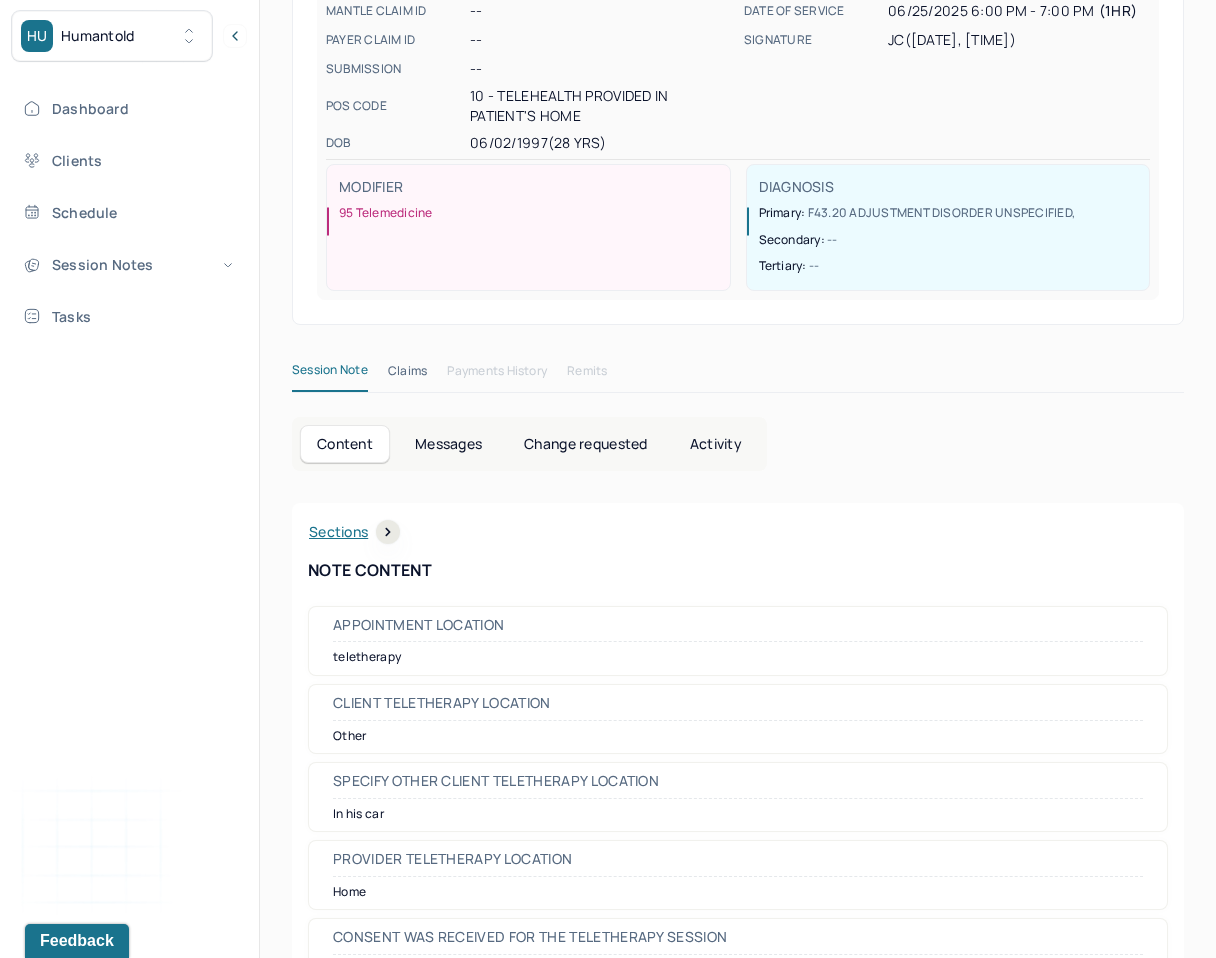 scroll, scrollTop: 749, scrollLeft: 0, axis: vertical 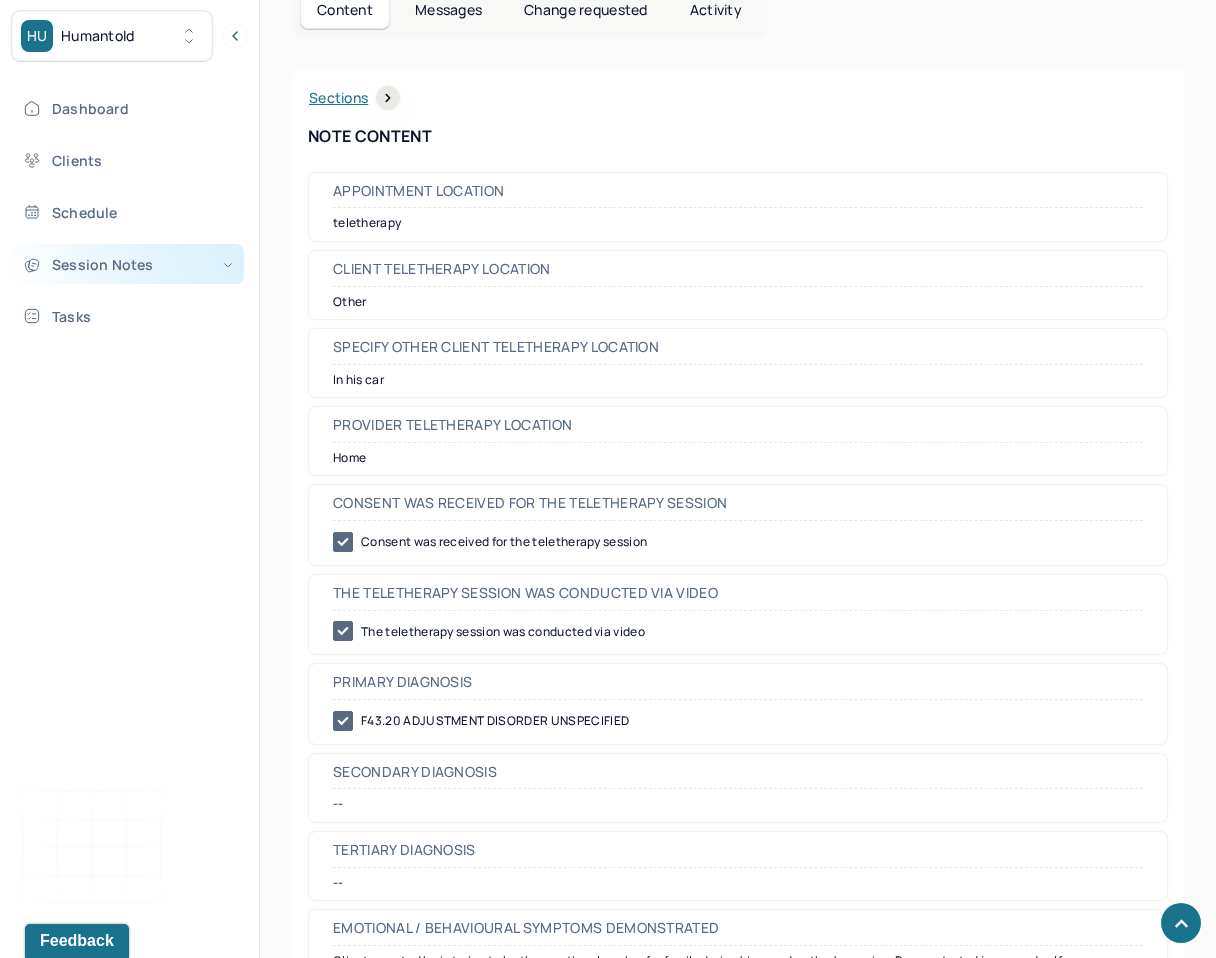 click on "Session Notes" at bounding box center [128, 264] 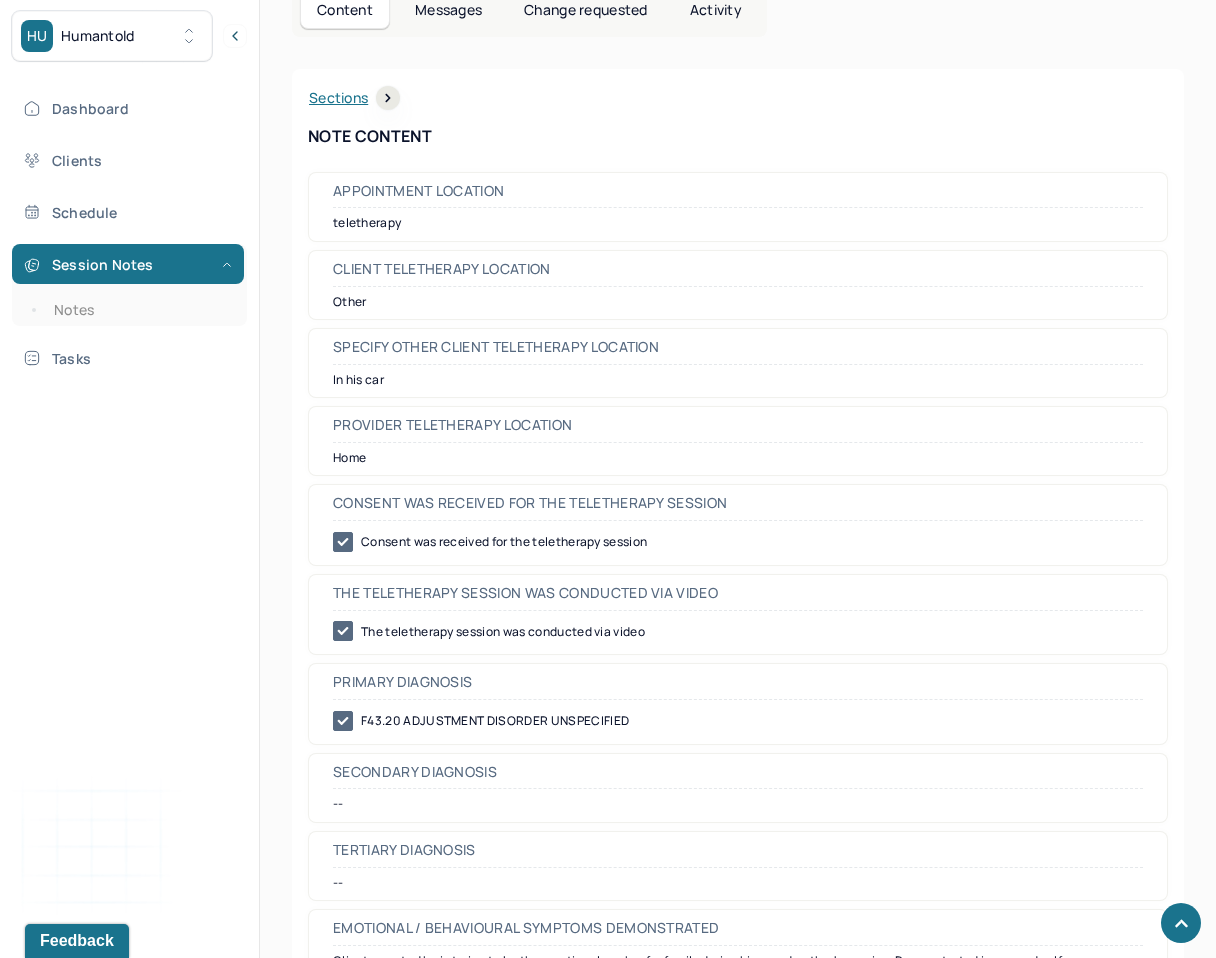 click on "Session Notes Notes" at bounding box center [129, 285] 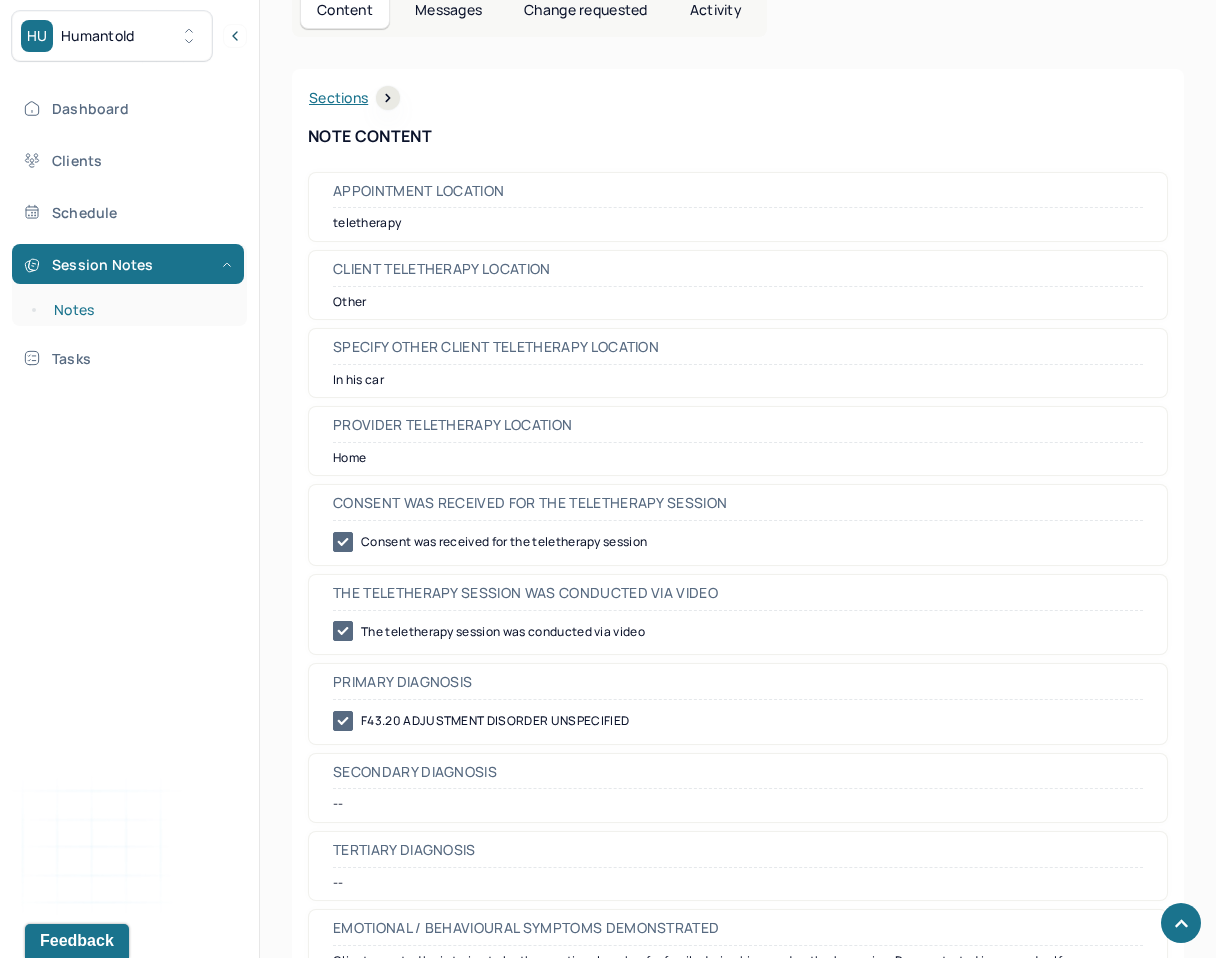 click on "Notes" at bounding box center (139, 310) 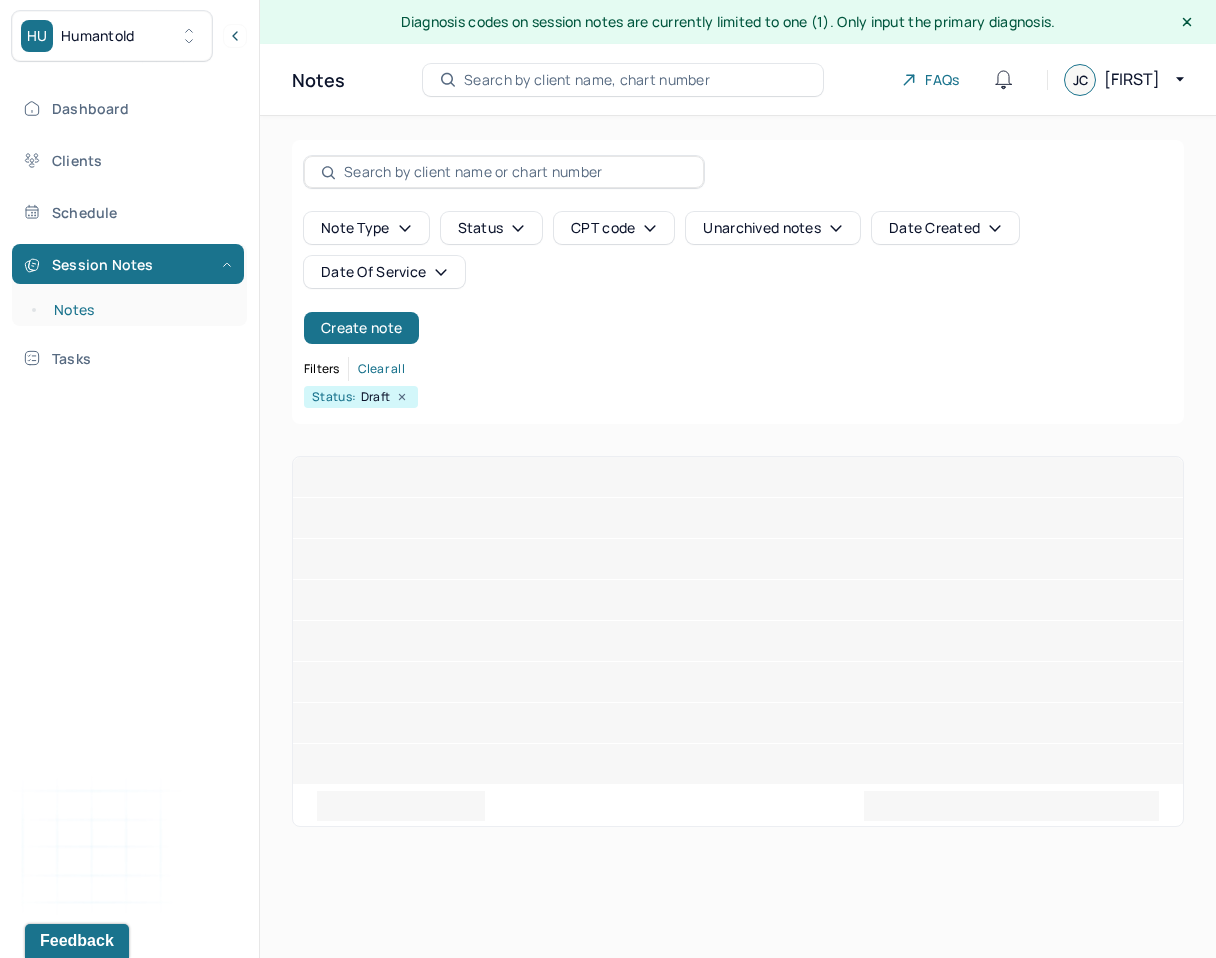 scroll, scrollTop: 0, scrollLeft: 0, axis: both 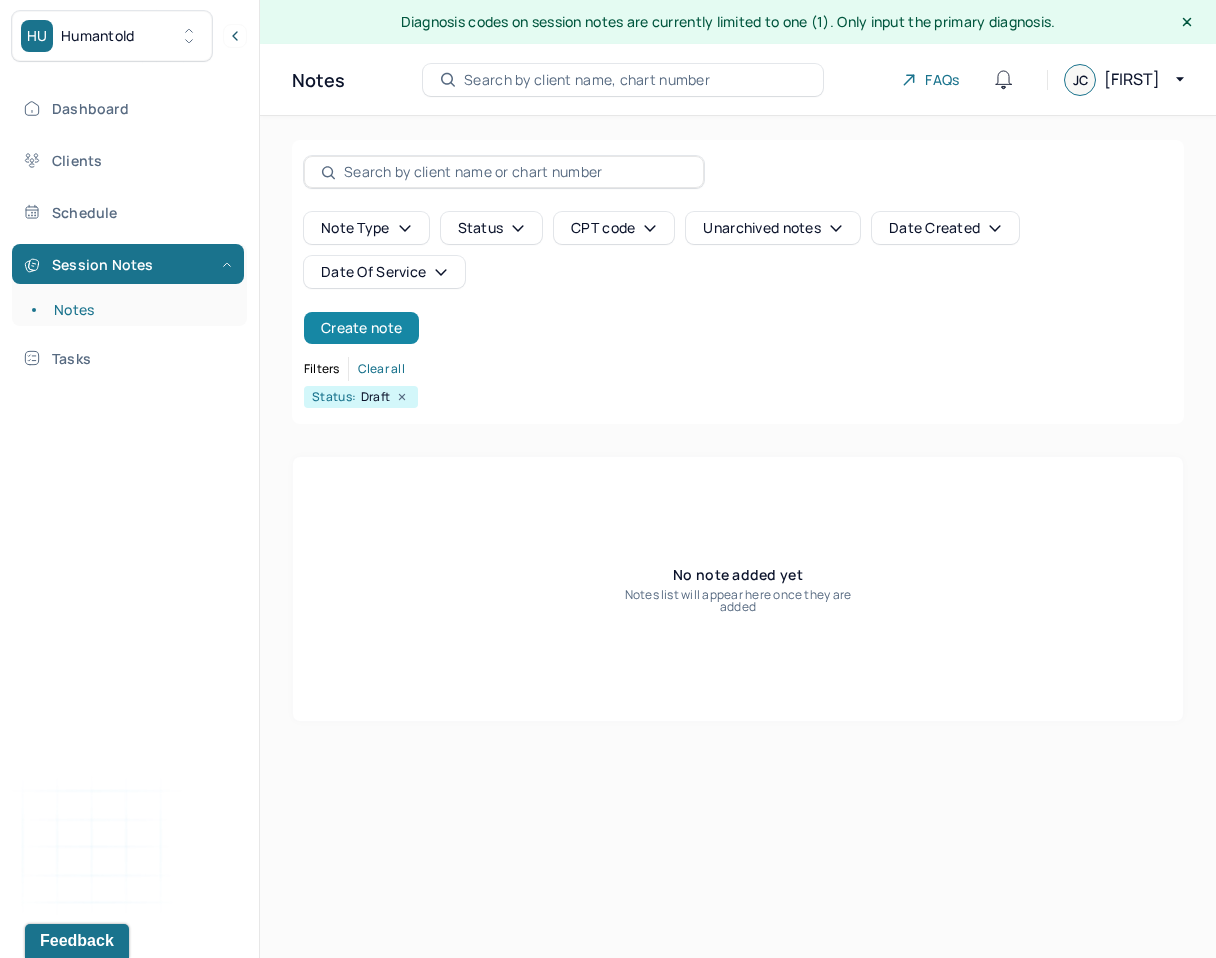 click on "Create note" at bounding box center (361, 328) 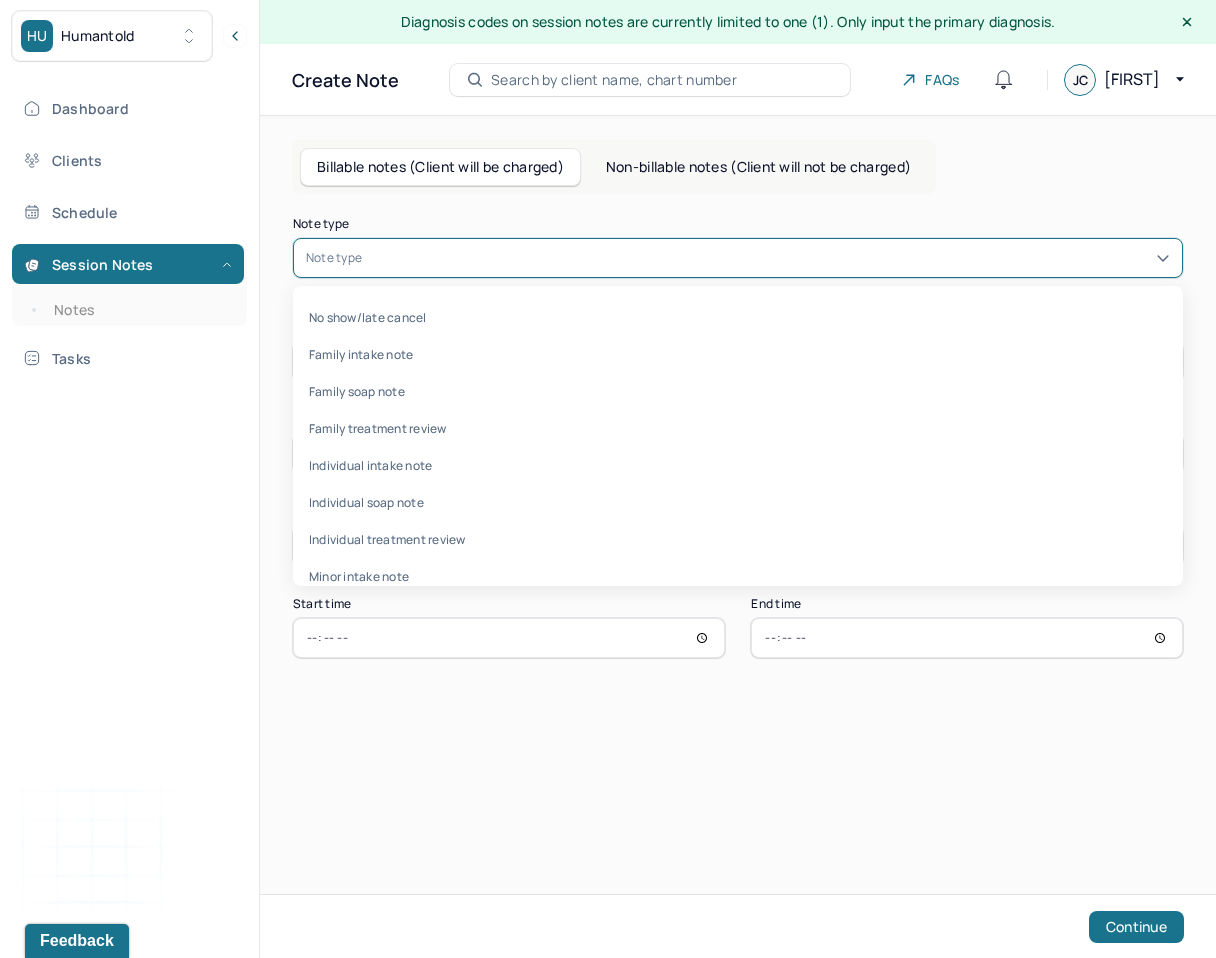 click at bounding box center (768, 258) 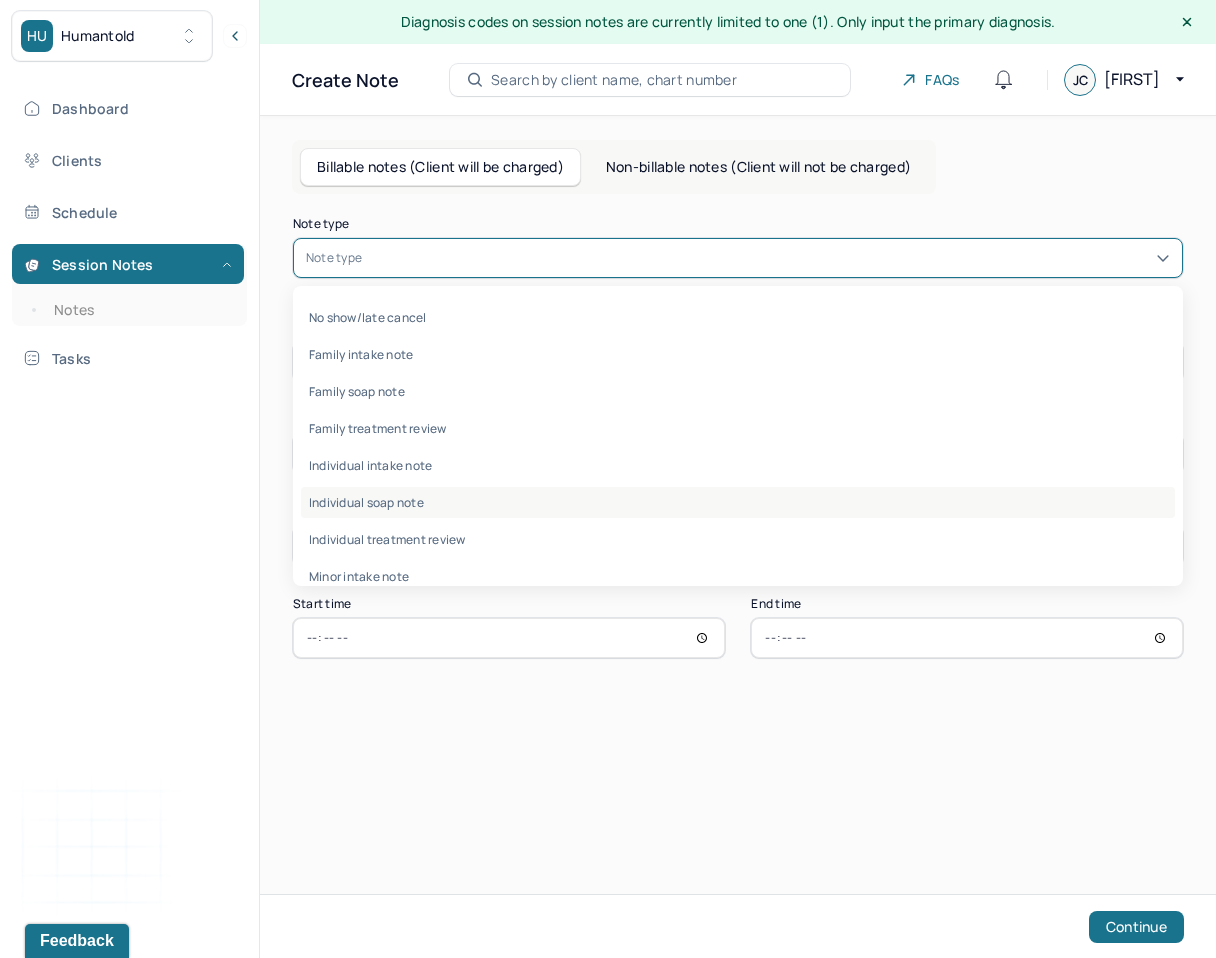 click on "Individual soap note" at bounding box center [738, 502] 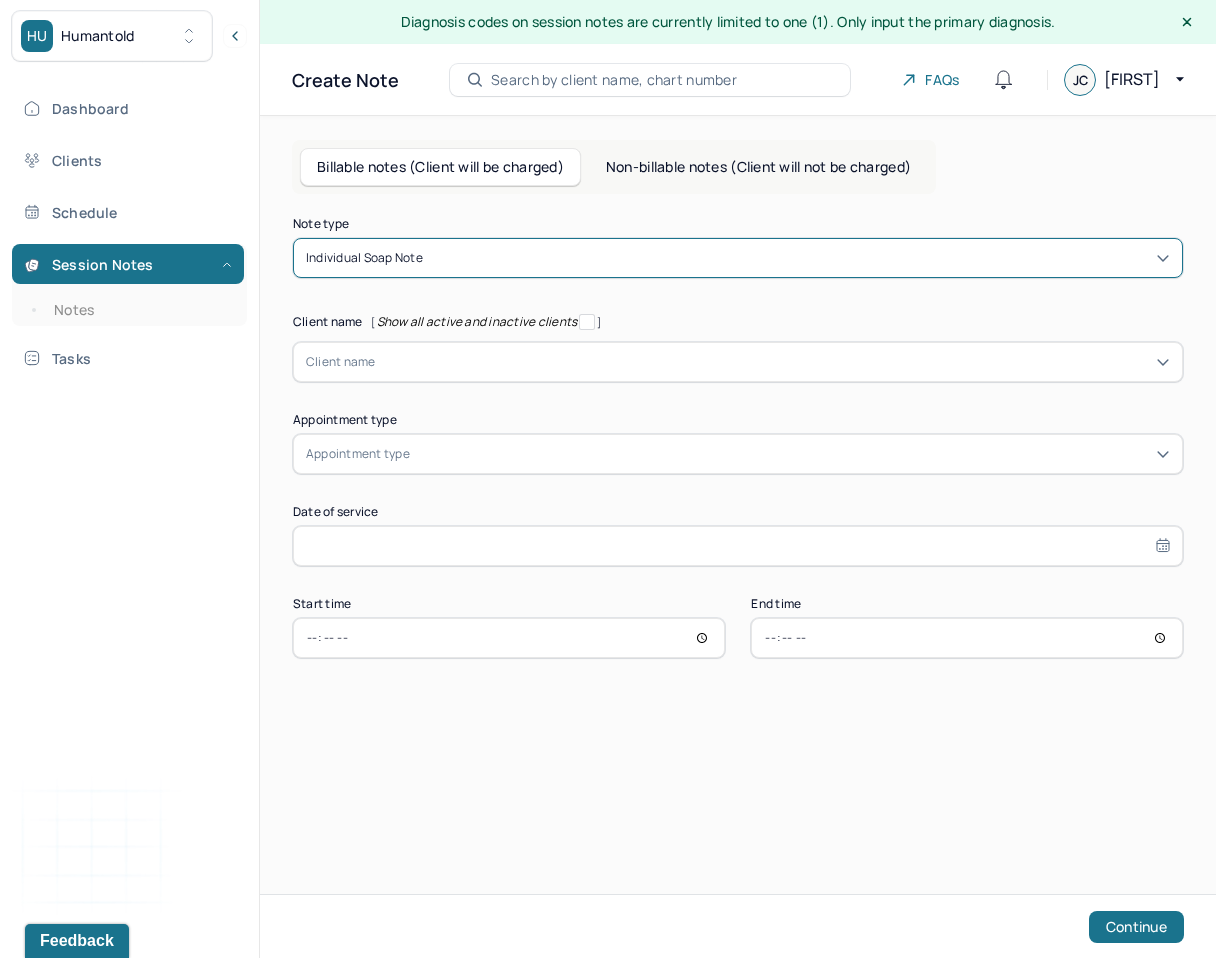 click at bounding box center (773, 362) 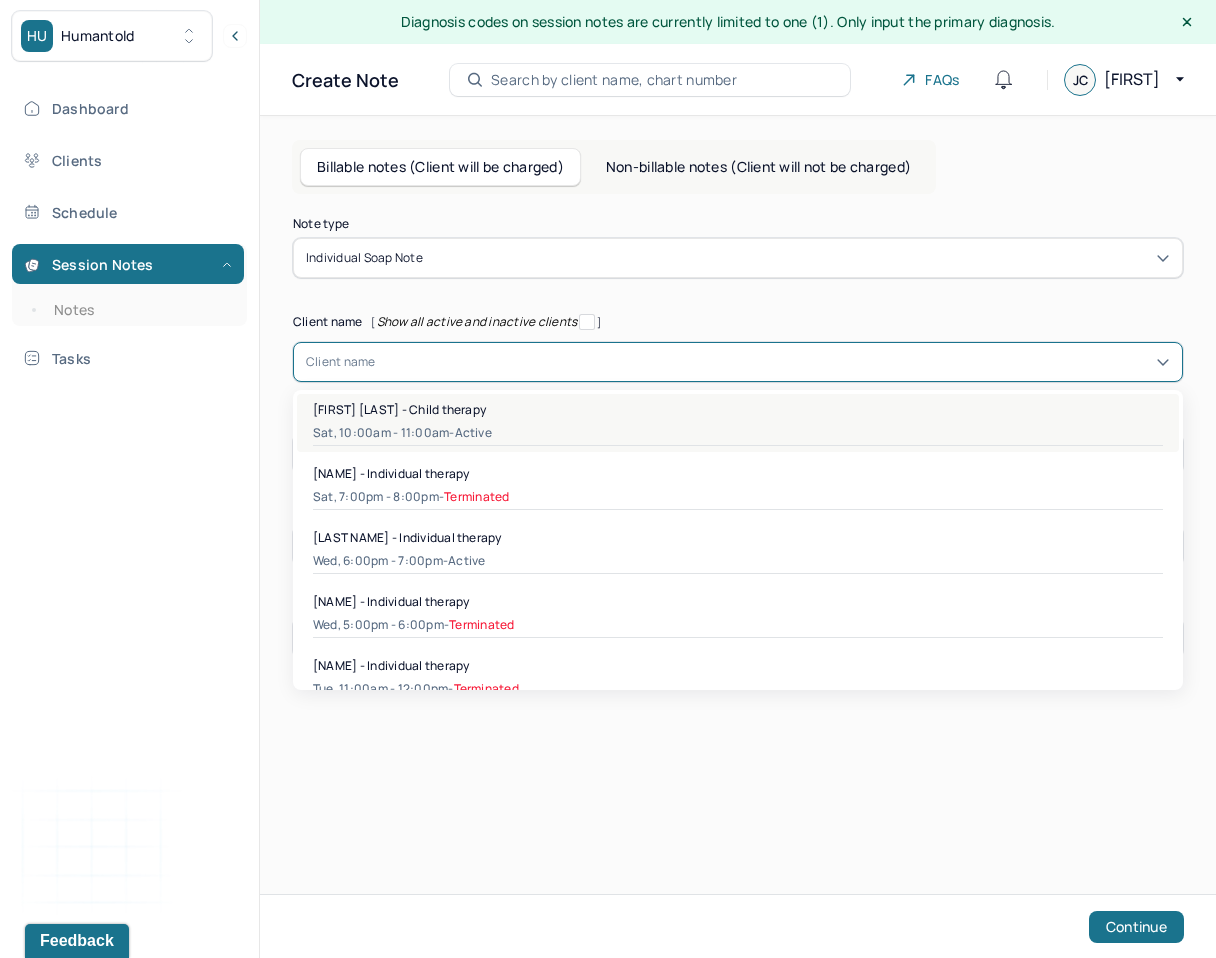 click on "[DAY], [TIME] - active" at bounding box center [738, 433] 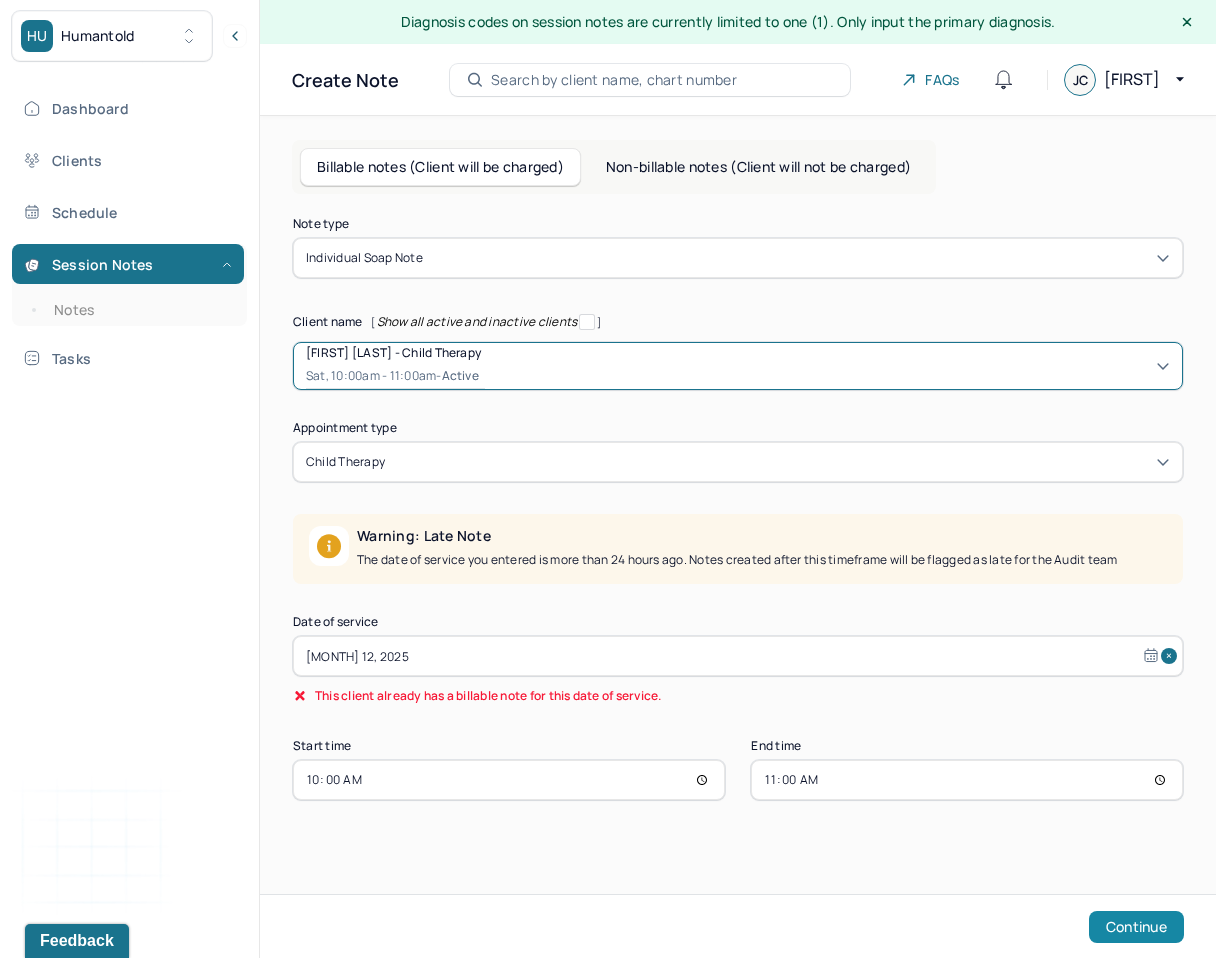 click on "Continue" at bounding box center (1136, 927) 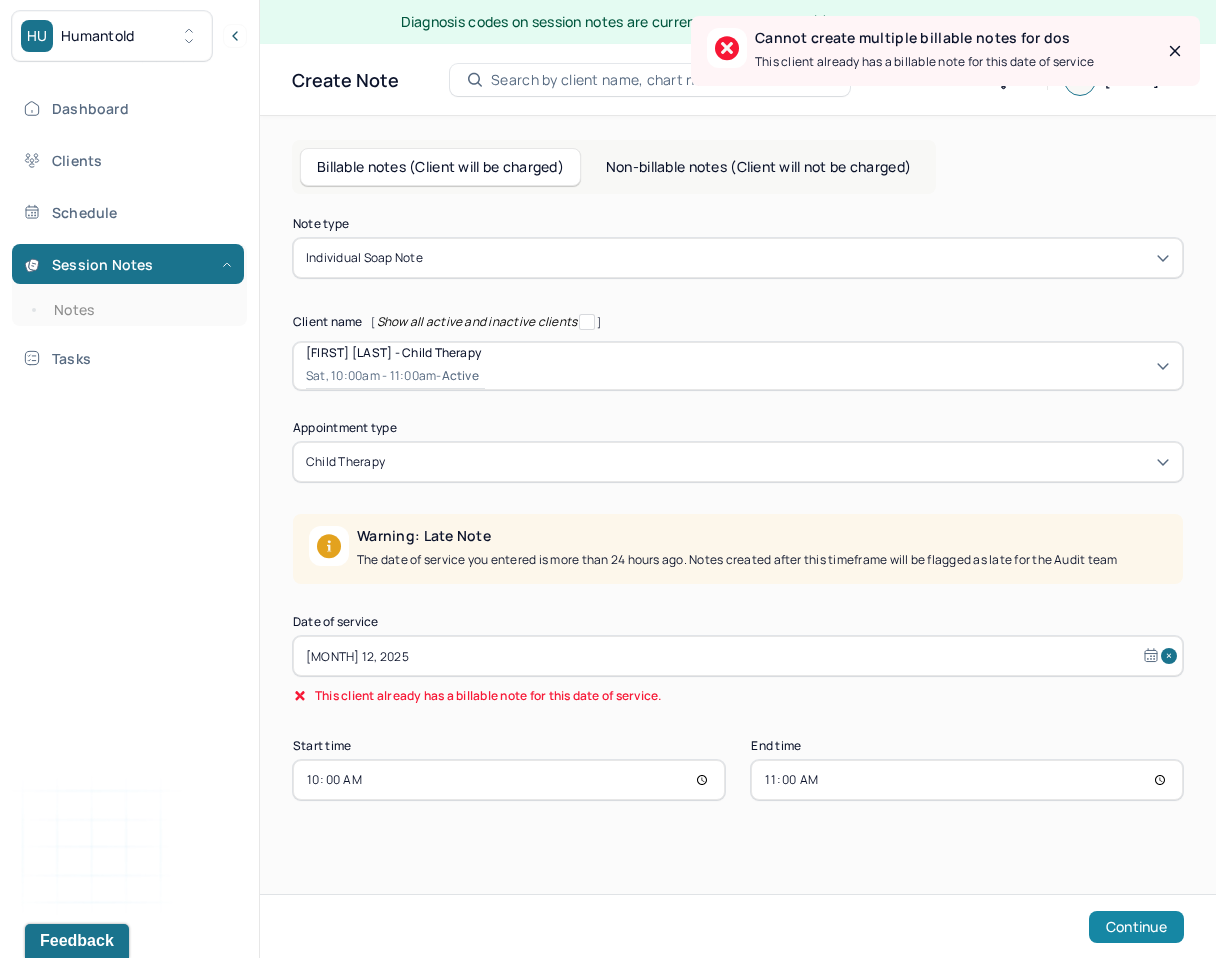 click on "Continue" at bounding box center (1136, 927) 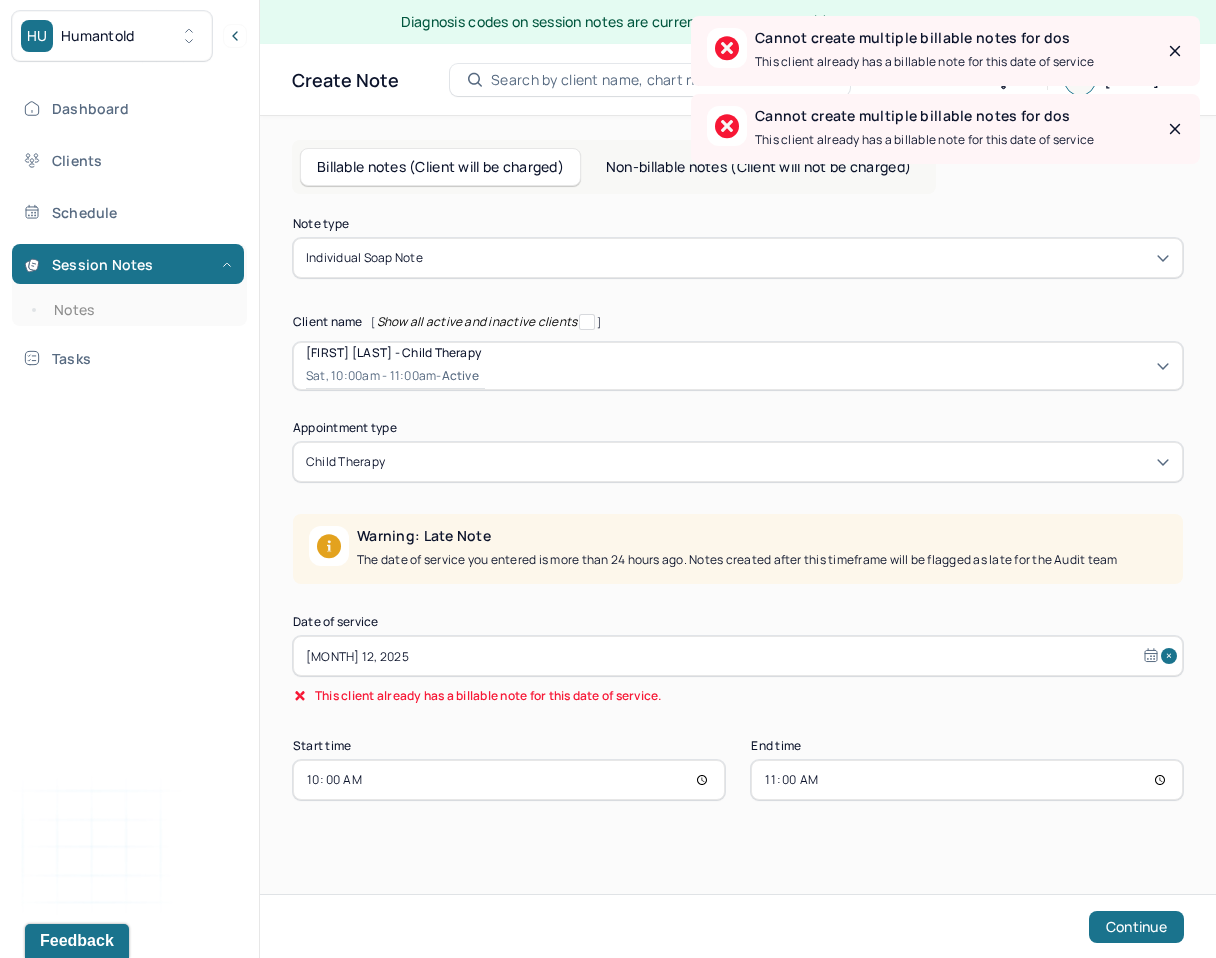 click on "[MONTH] 12, 2025" at bounding box center (738, 656) 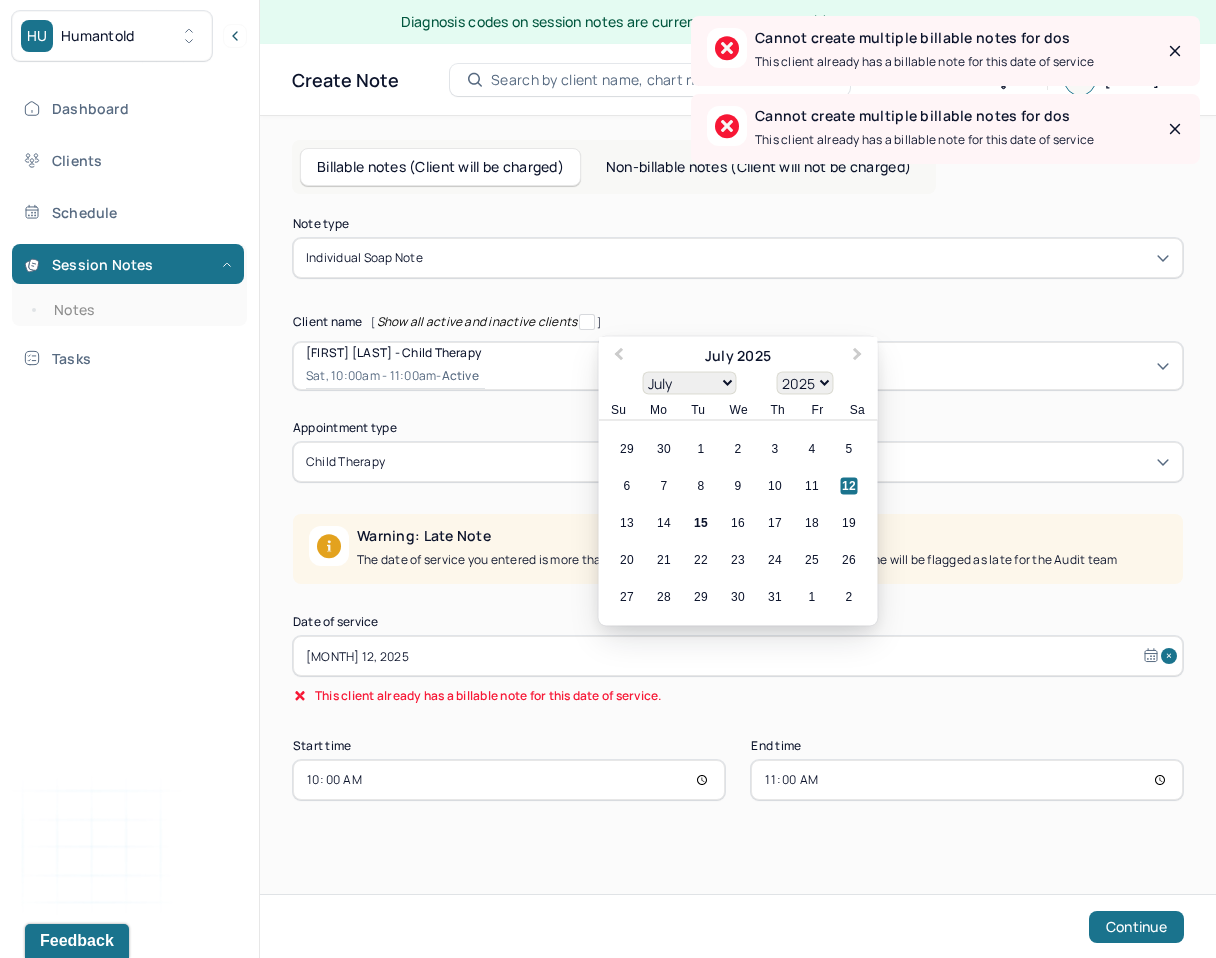 click on "13 14 15 16 17 18 19" at bounding box center (738, 523) 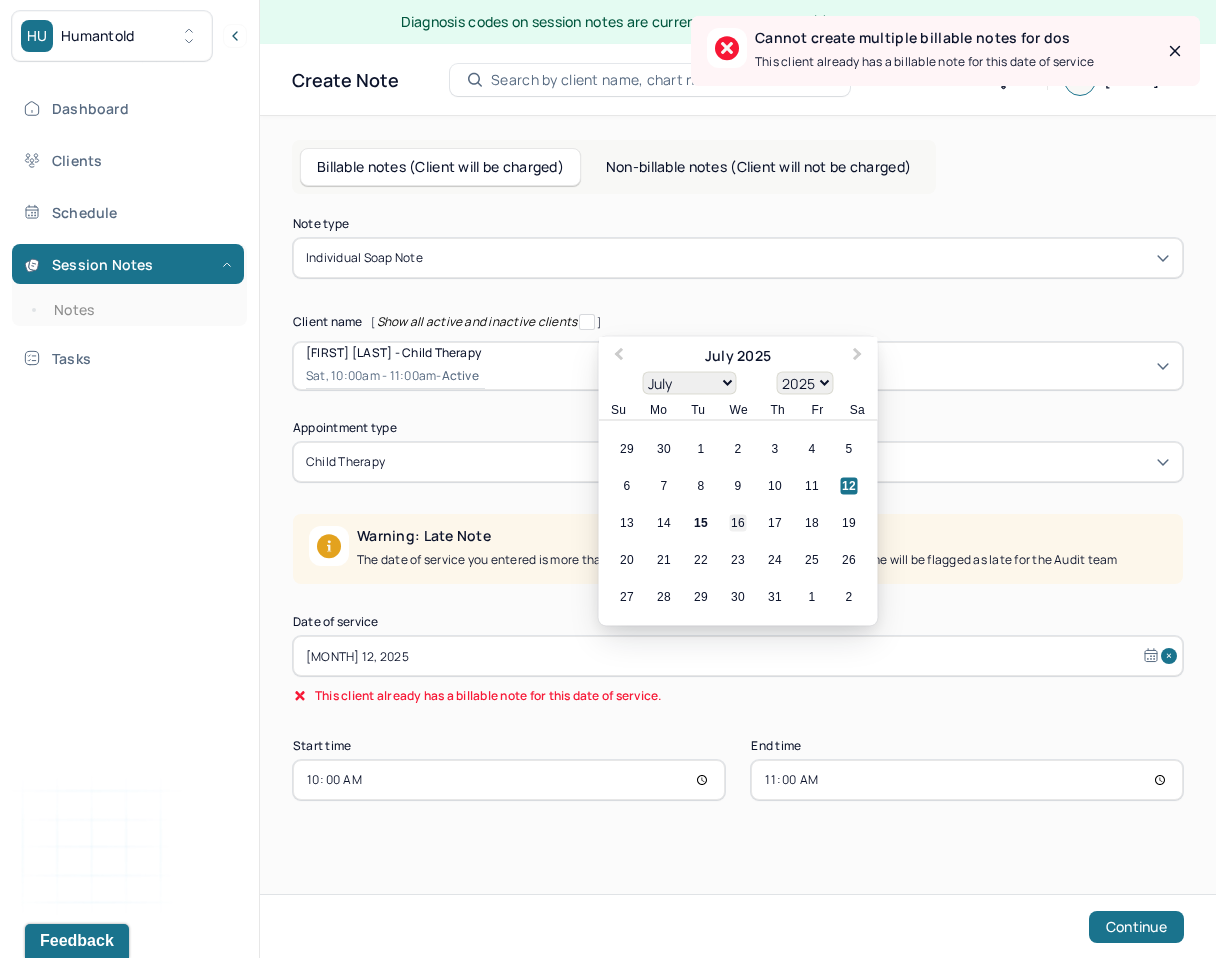 click on "16" at bounding box center (738, 523) 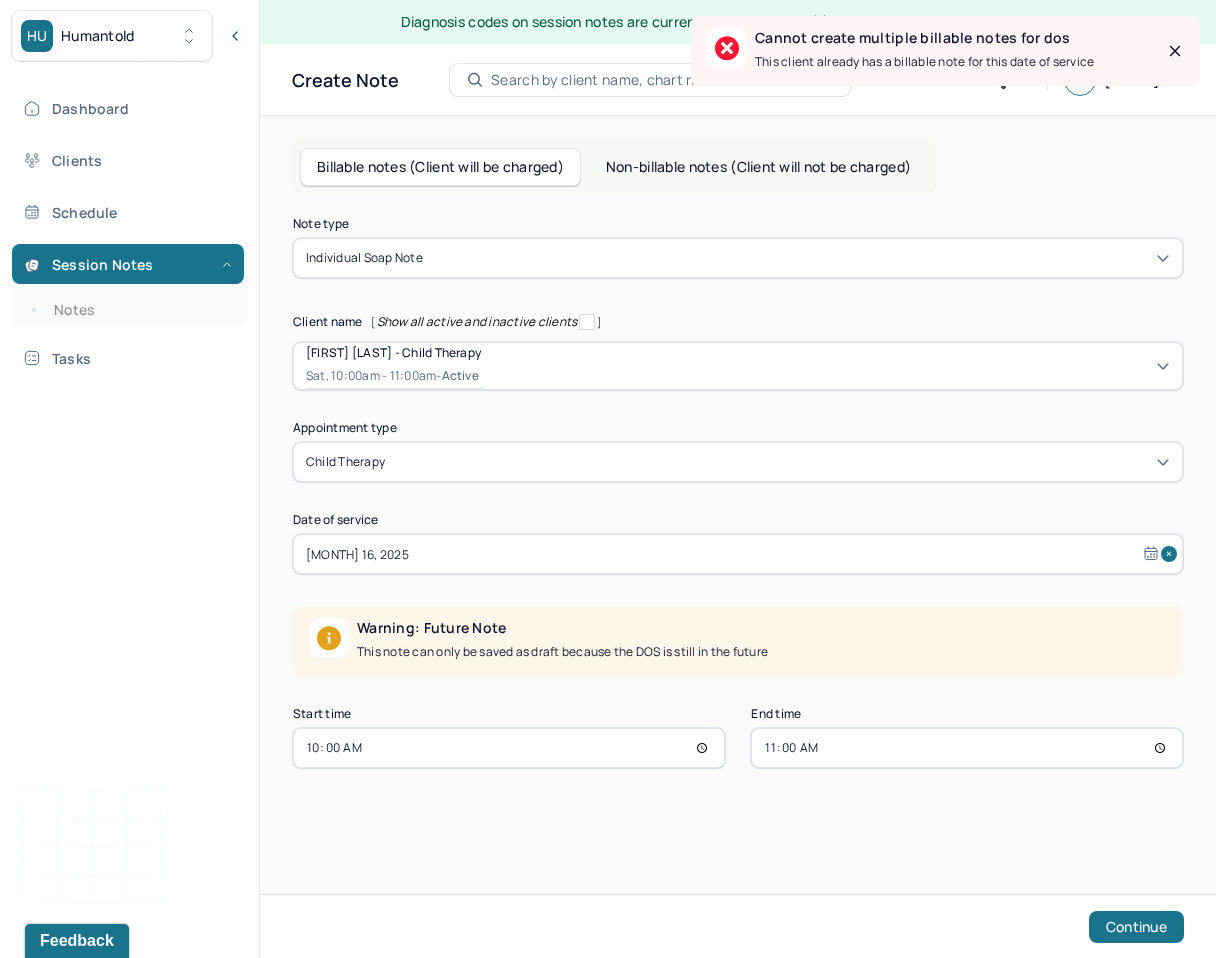 click on "Continue" at bounding box center (738, 926) 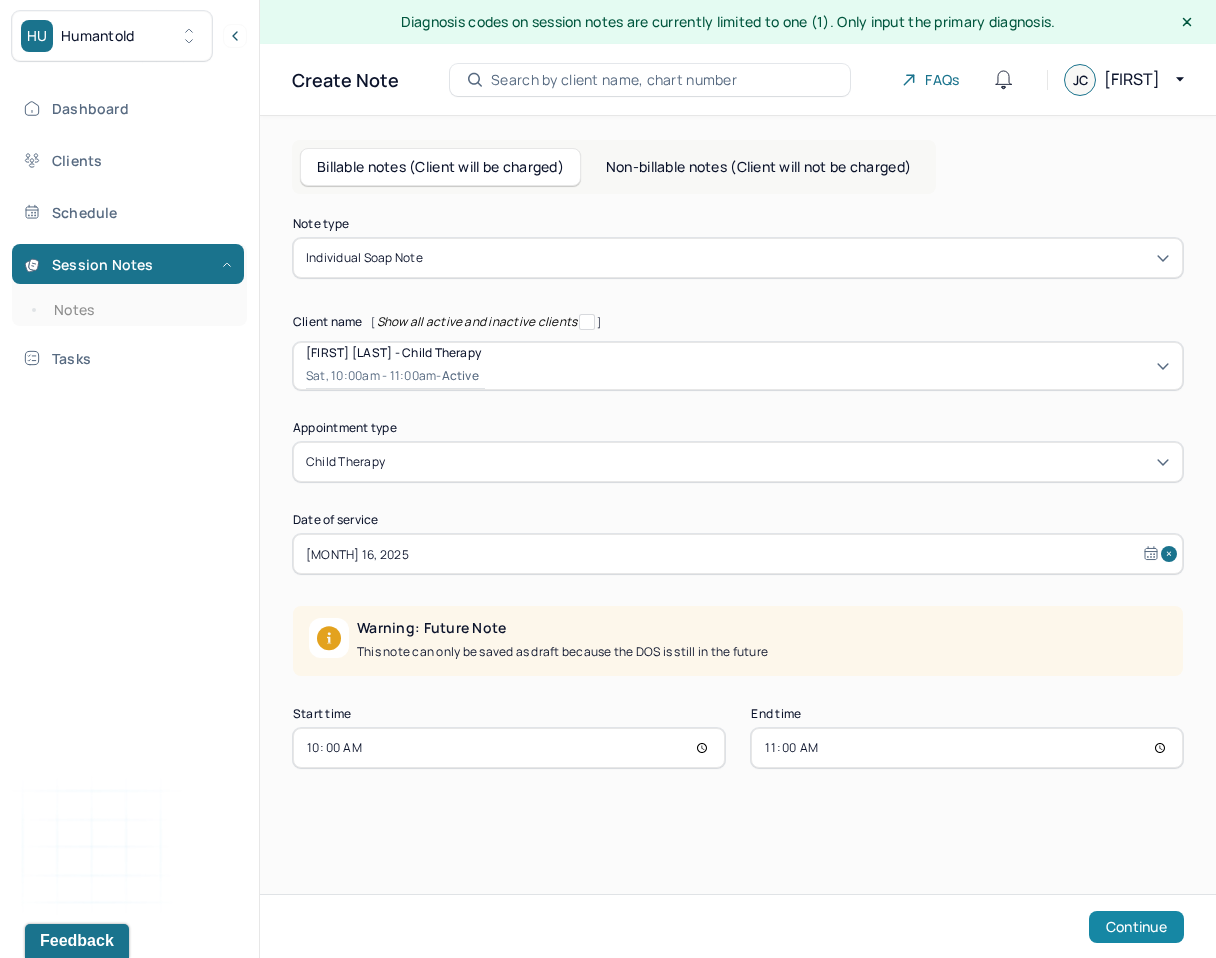 click on "Continue" at bounding box center (1136, 927) 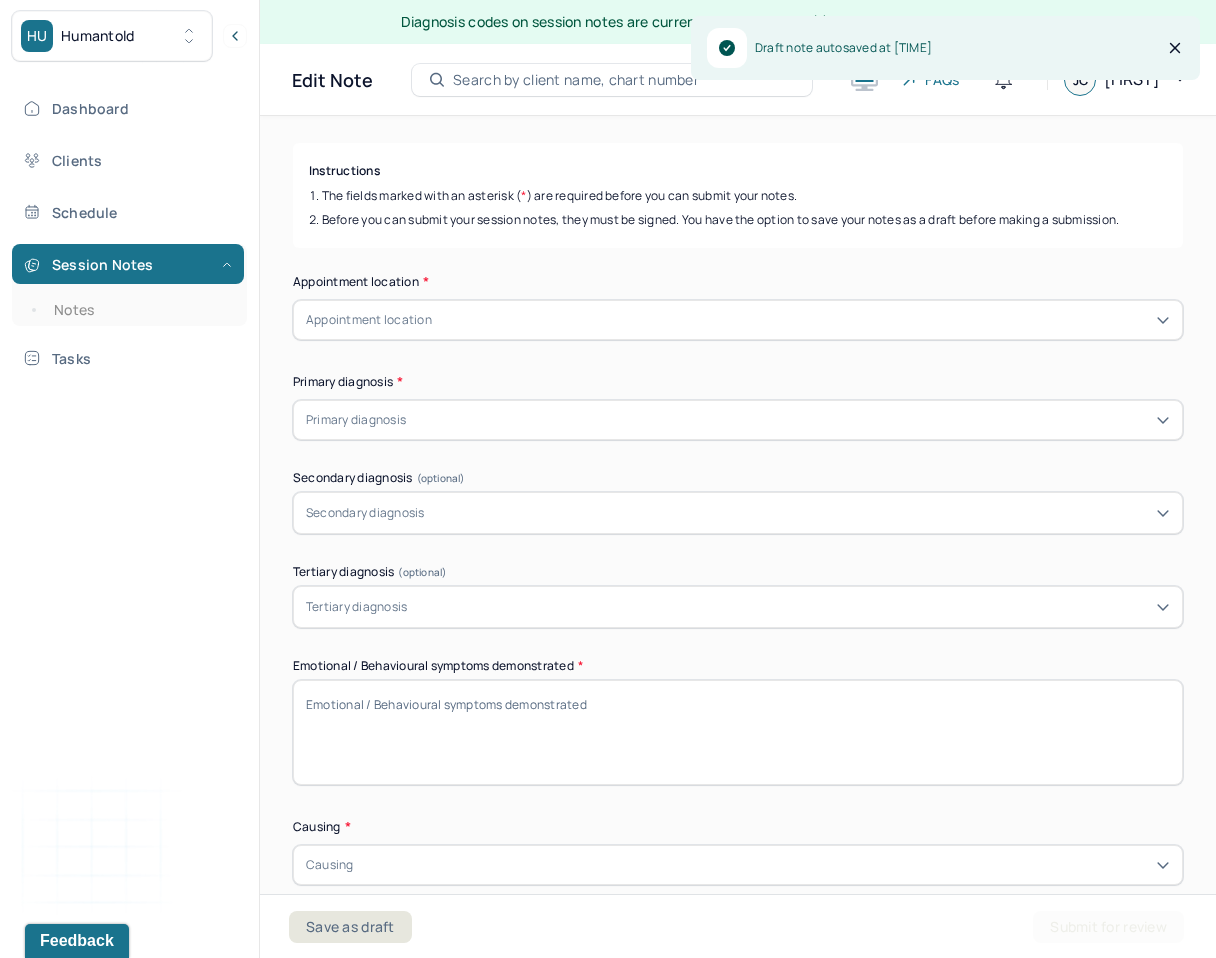 scroll, scrollTop: 353, scrollLeft: 0, axis: vertical 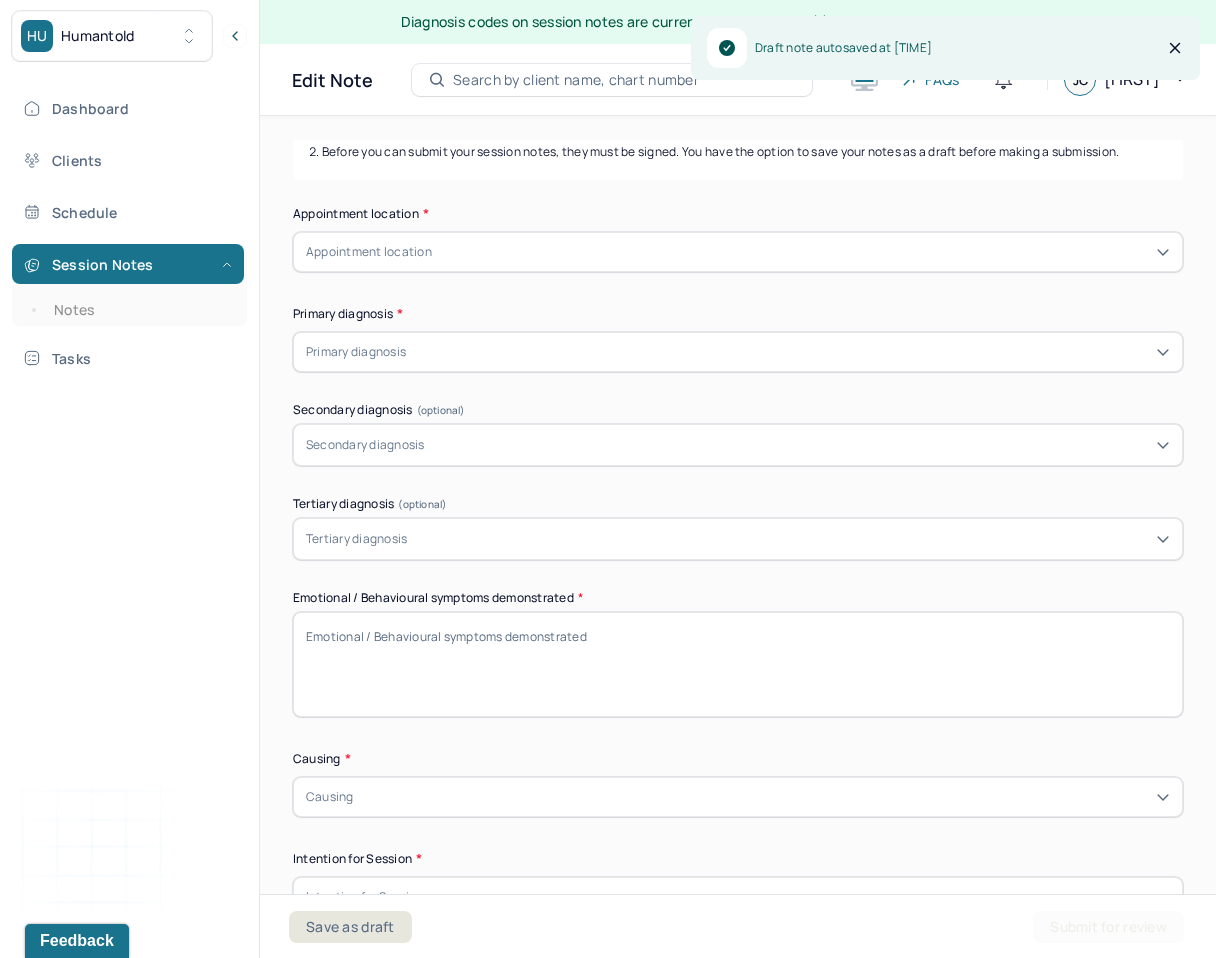 click on "Appointment location" at bounding box center [738, 252] 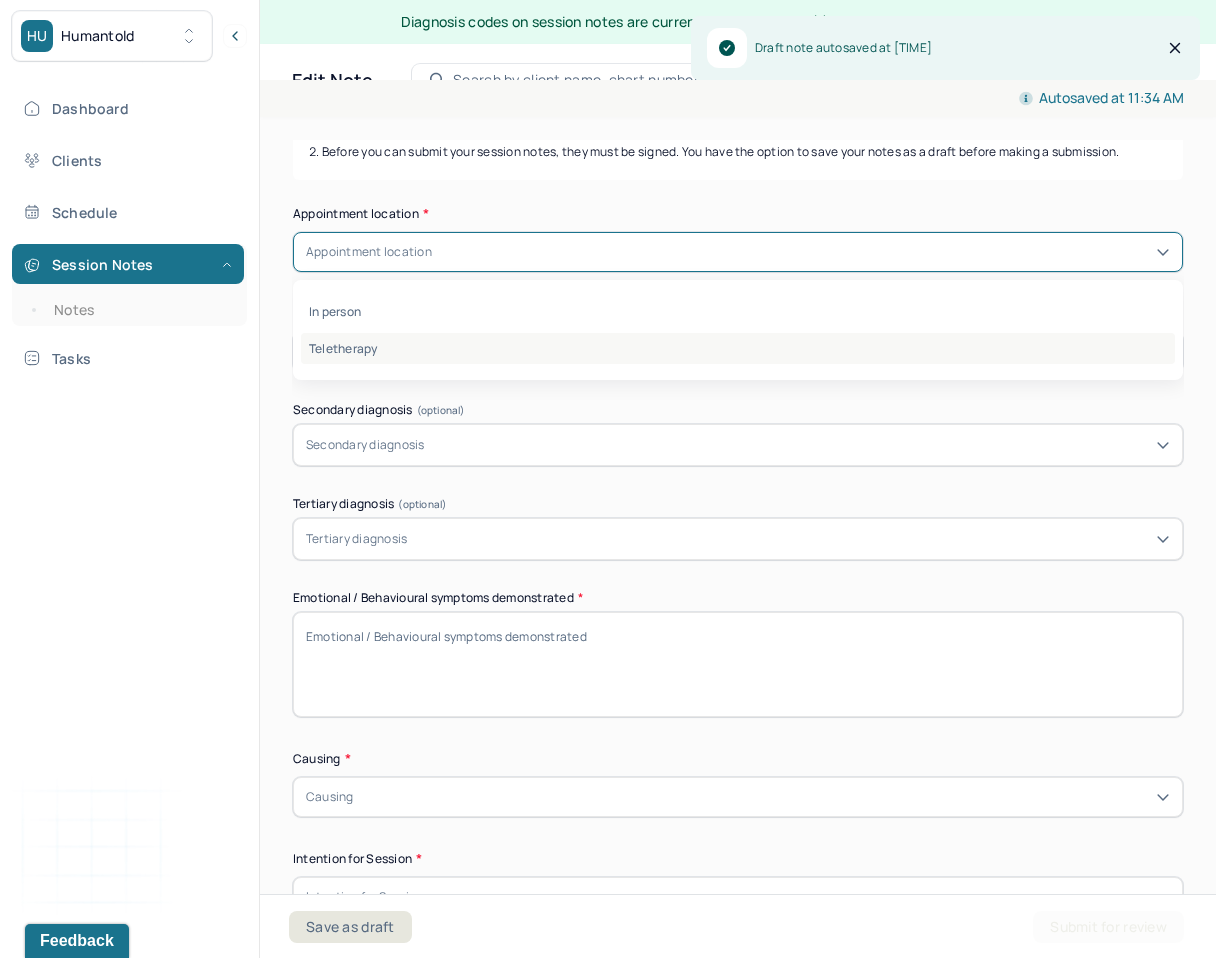drag, startPoint x: 451, startPoint y: 305, endPoint x: 446, endPoint y: 342, distance: 37.336308 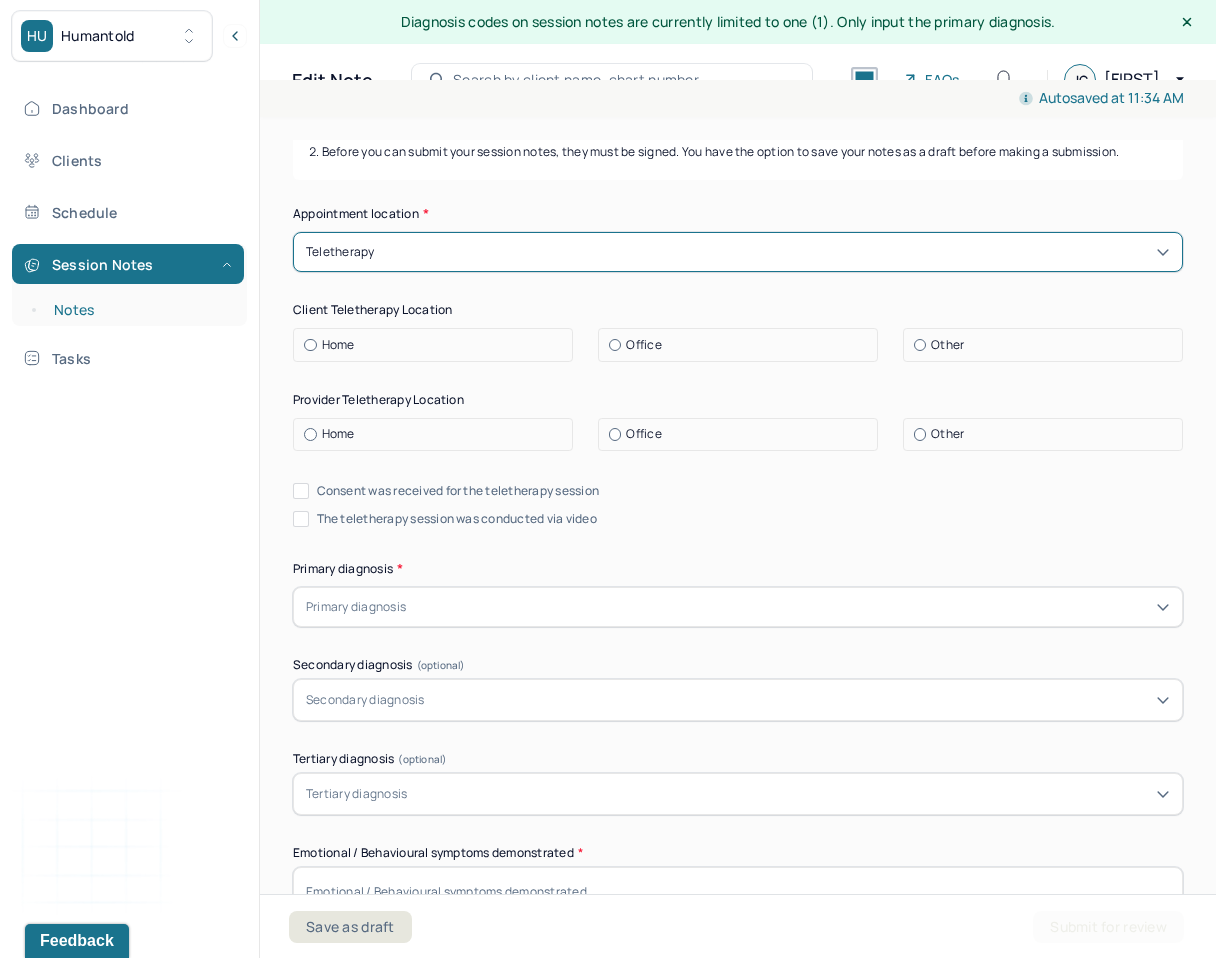 click on "Notes" at bounding box center (139, 310) 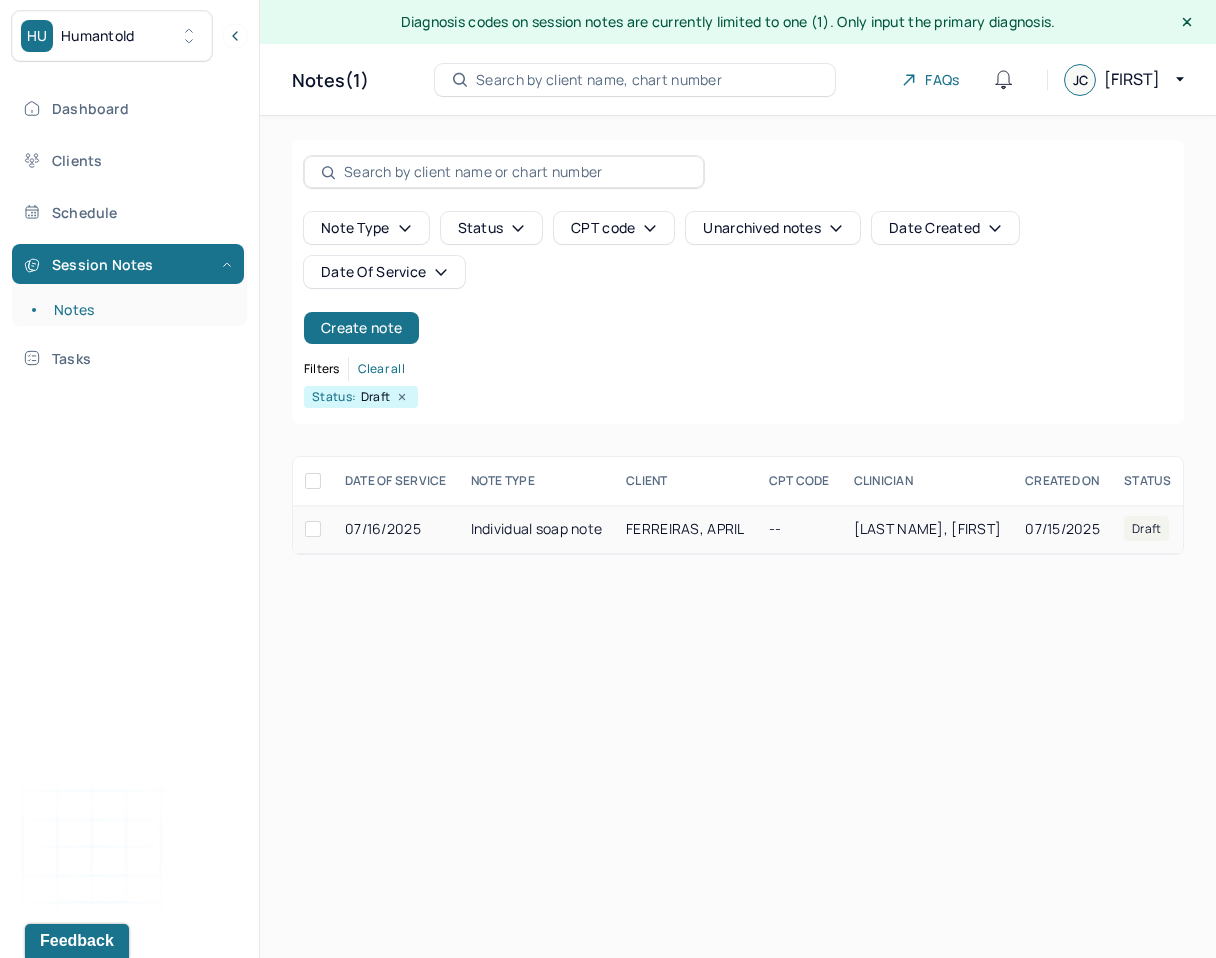 scroll, scrollTop: 0, scrollLeft: 164, axis: horizontal 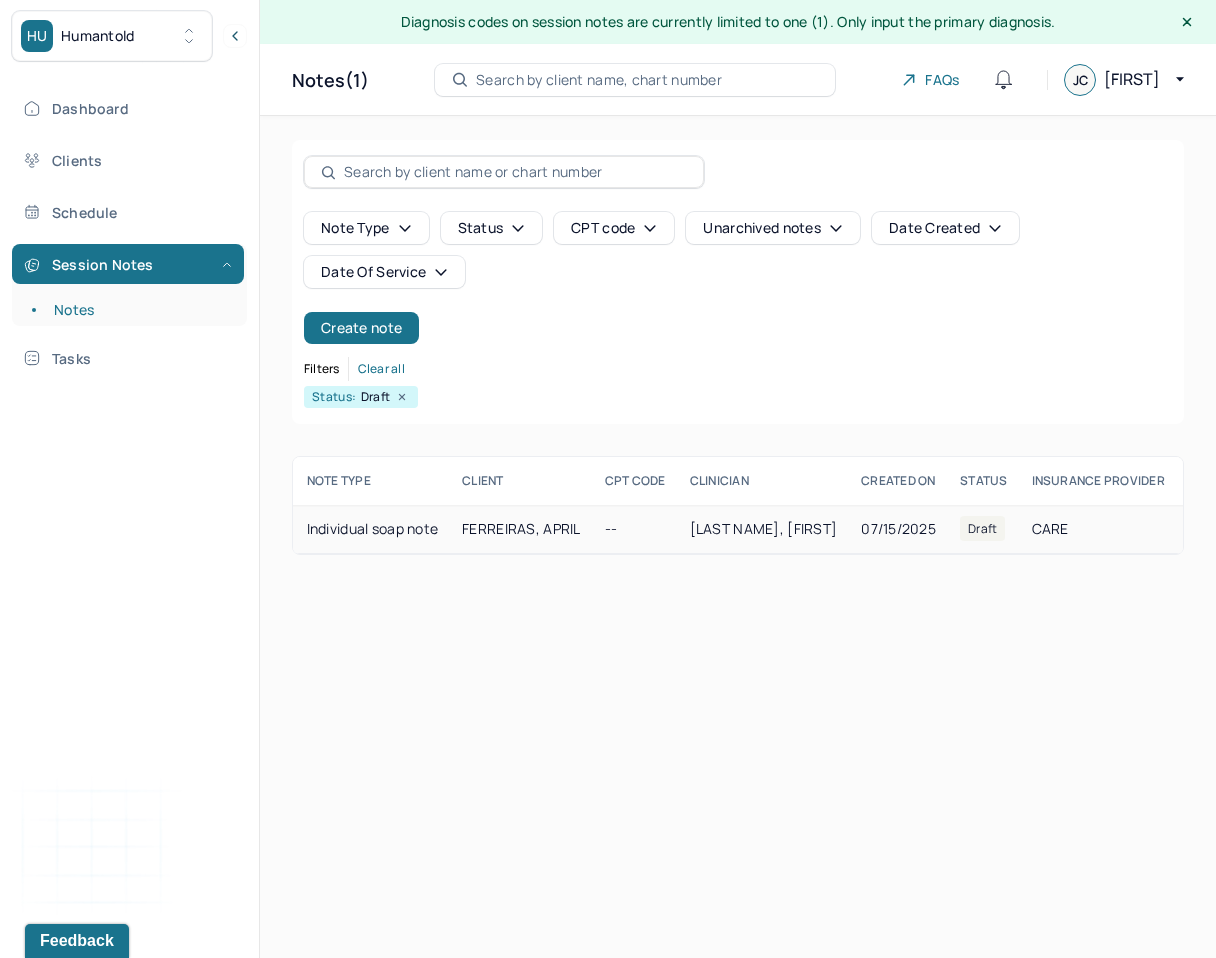 click at bounding box center (1198, 529) 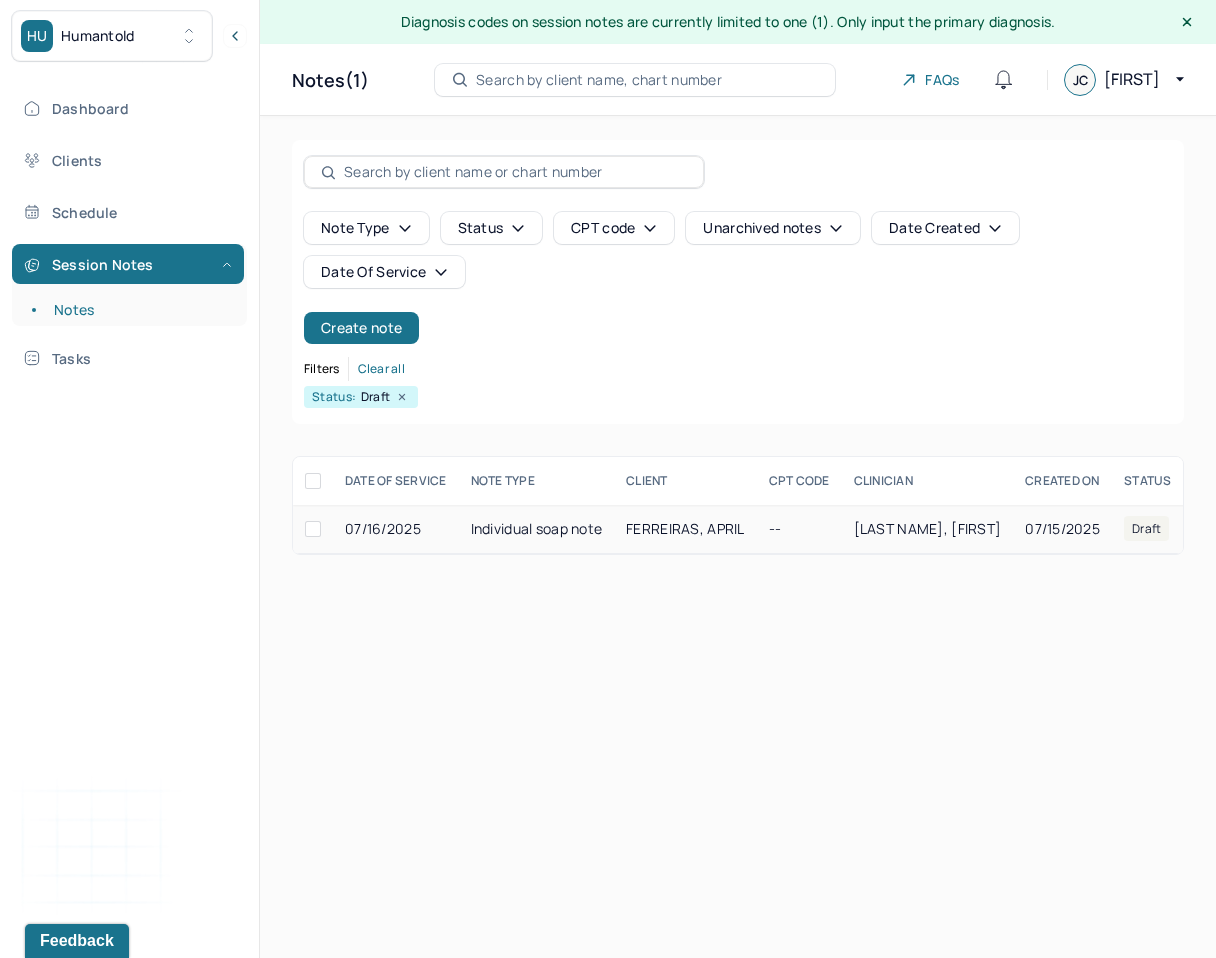 scroll, scrollTop: 0, scrollLeft: 164, axis: horizontal 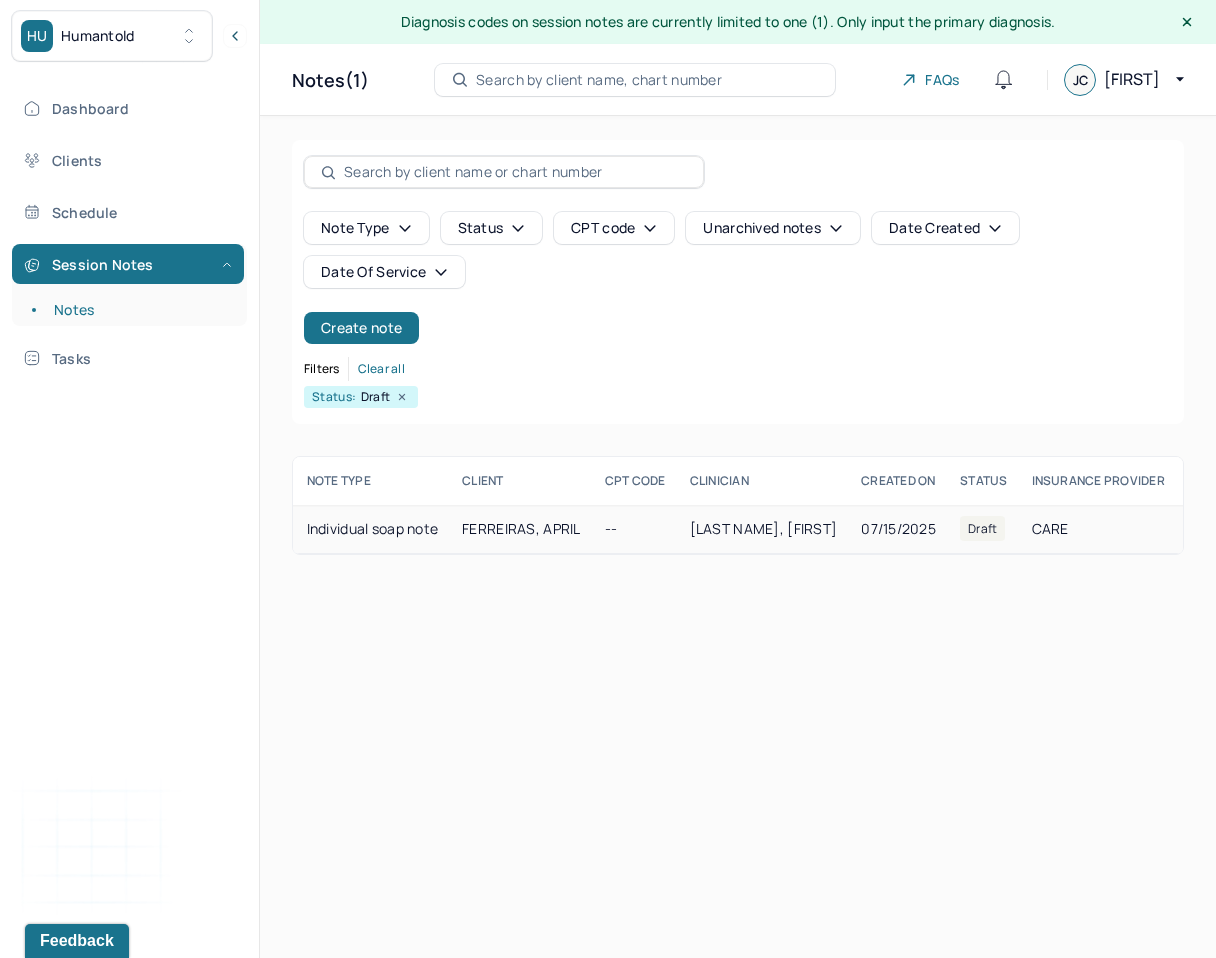click at bounding box center [1198, 529] 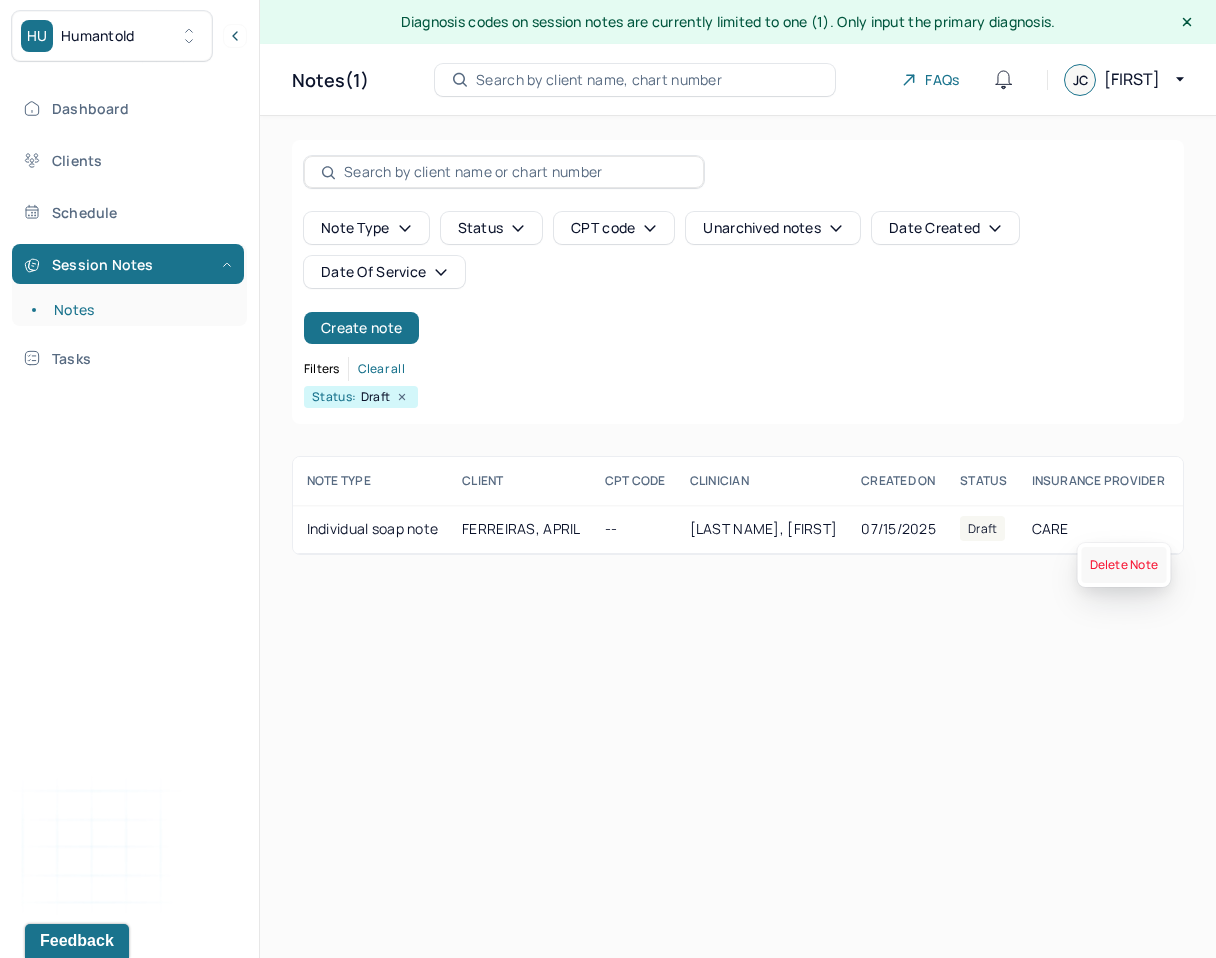 click on "Delete Note" at bounding box center (1124, 565) 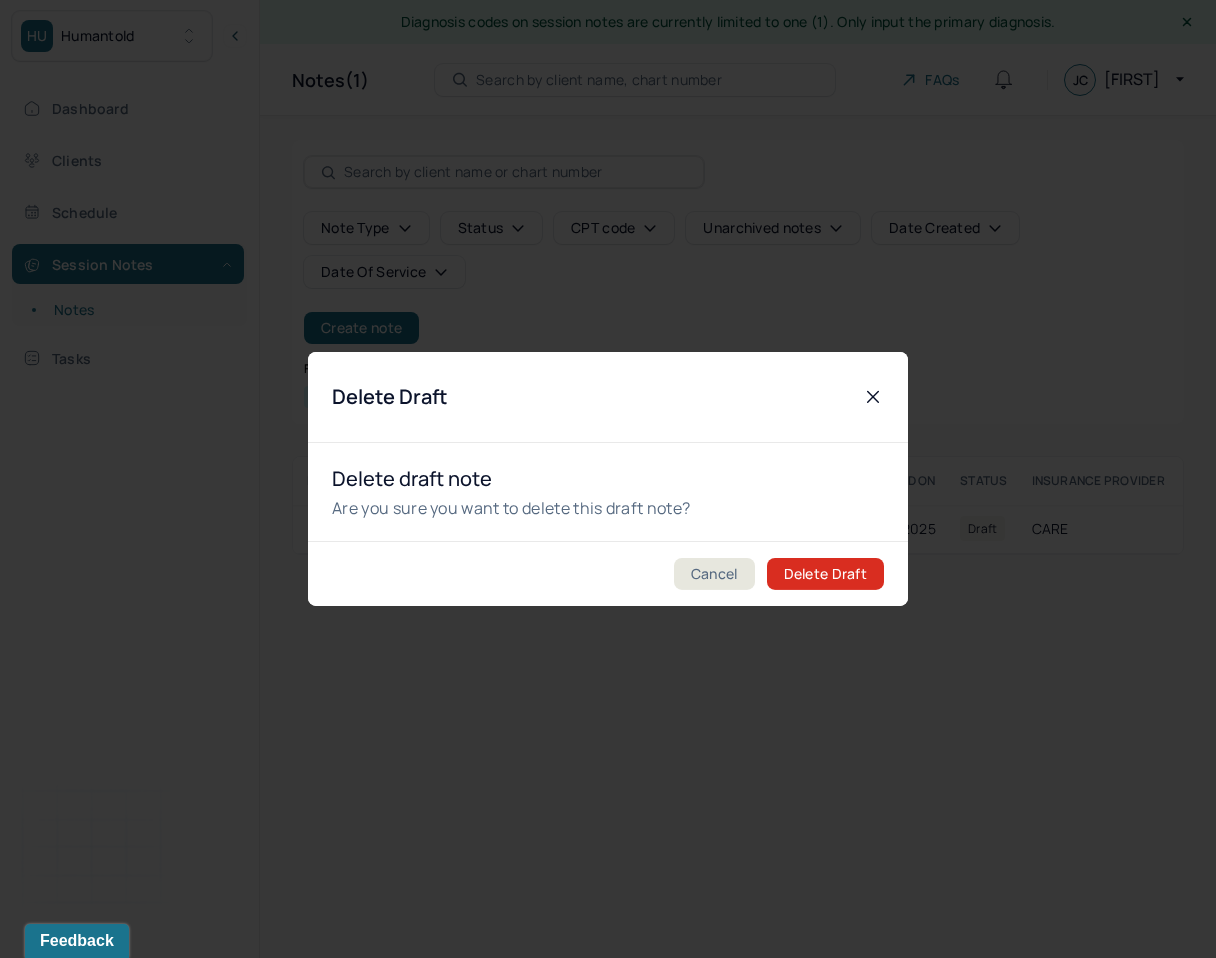 click on "Delete Draft" at bounding box center [825, 574] 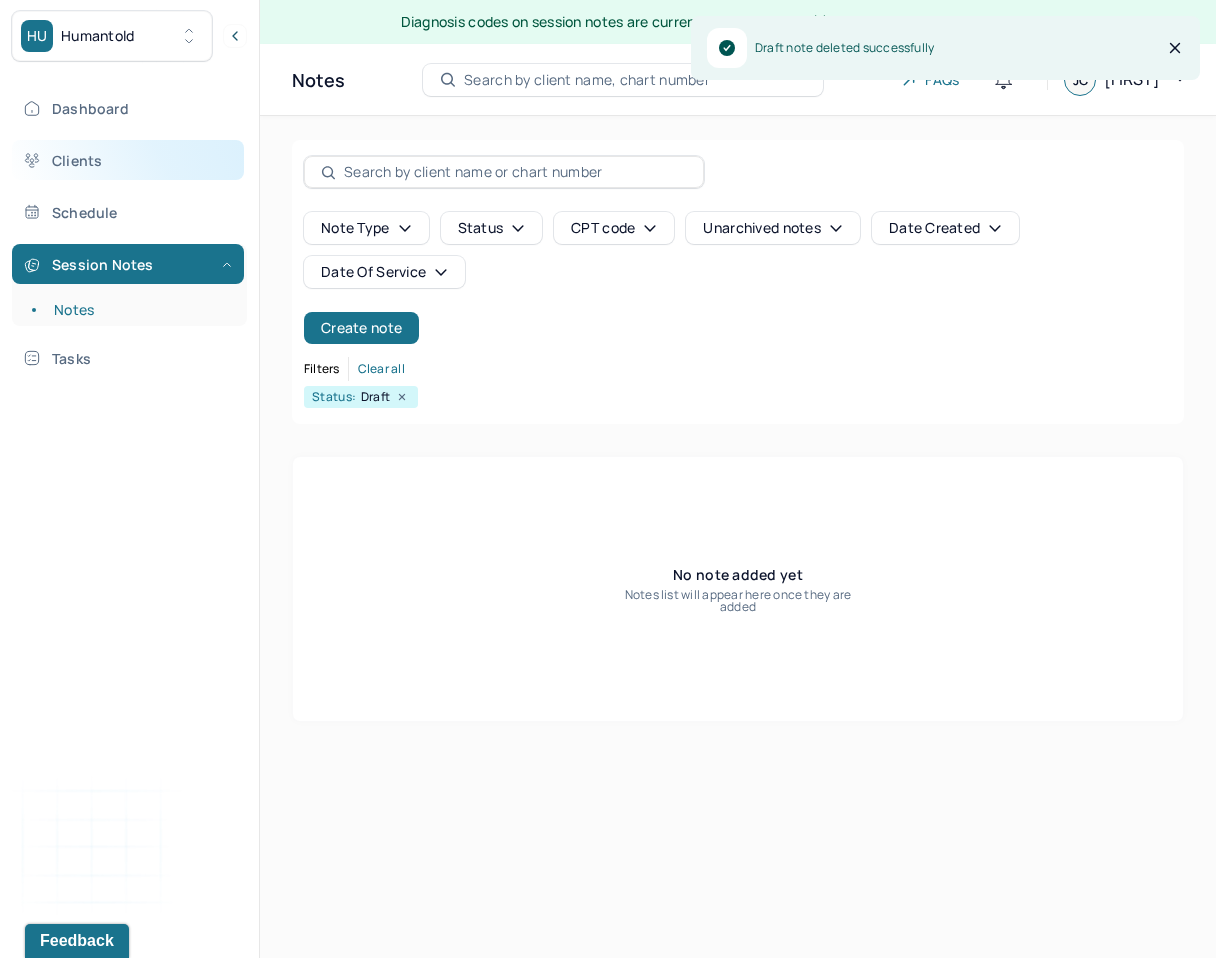 click on "Clients" at bounding box center (128, 160) 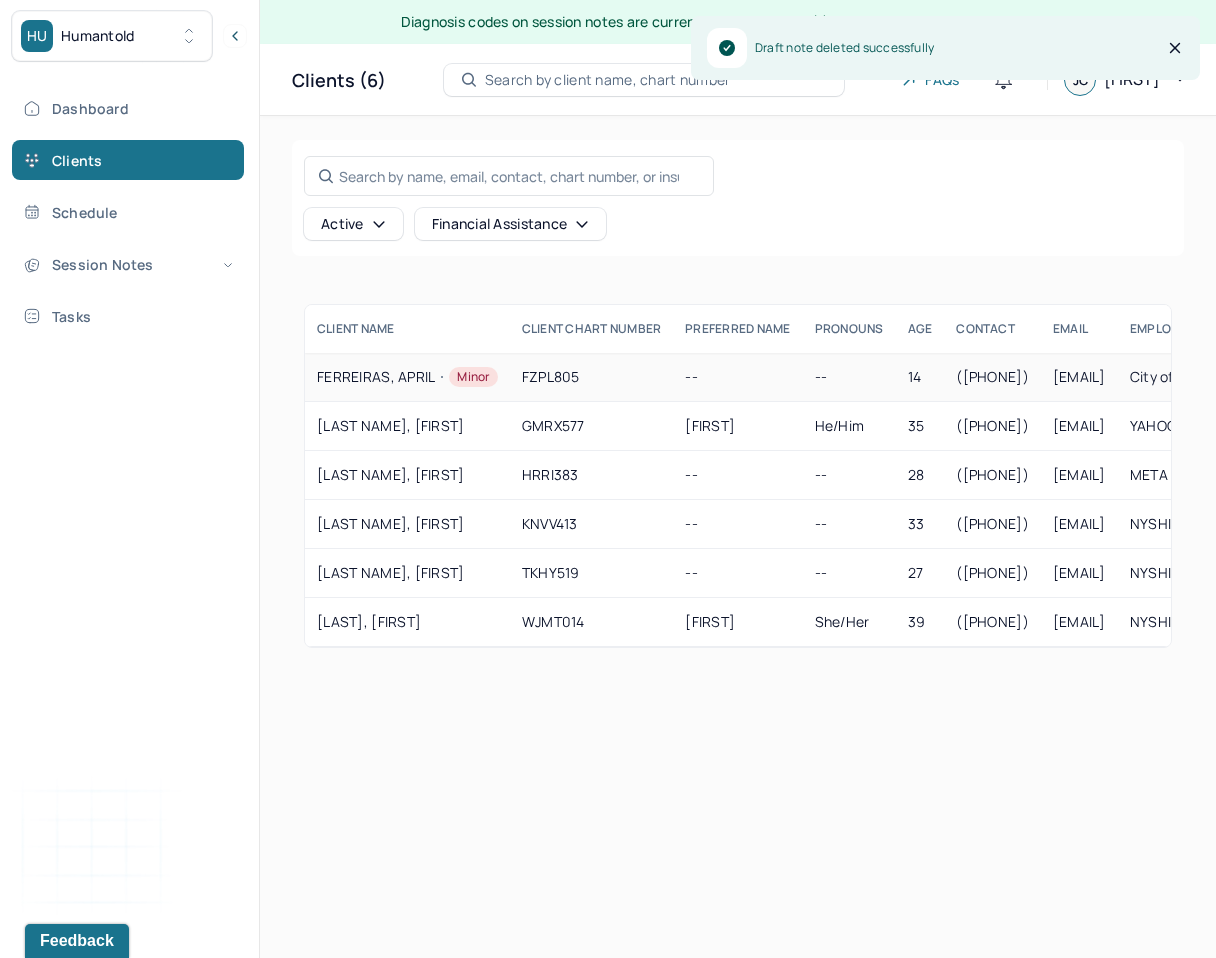 click on "FZPL805" at bounding box center [592, 377] 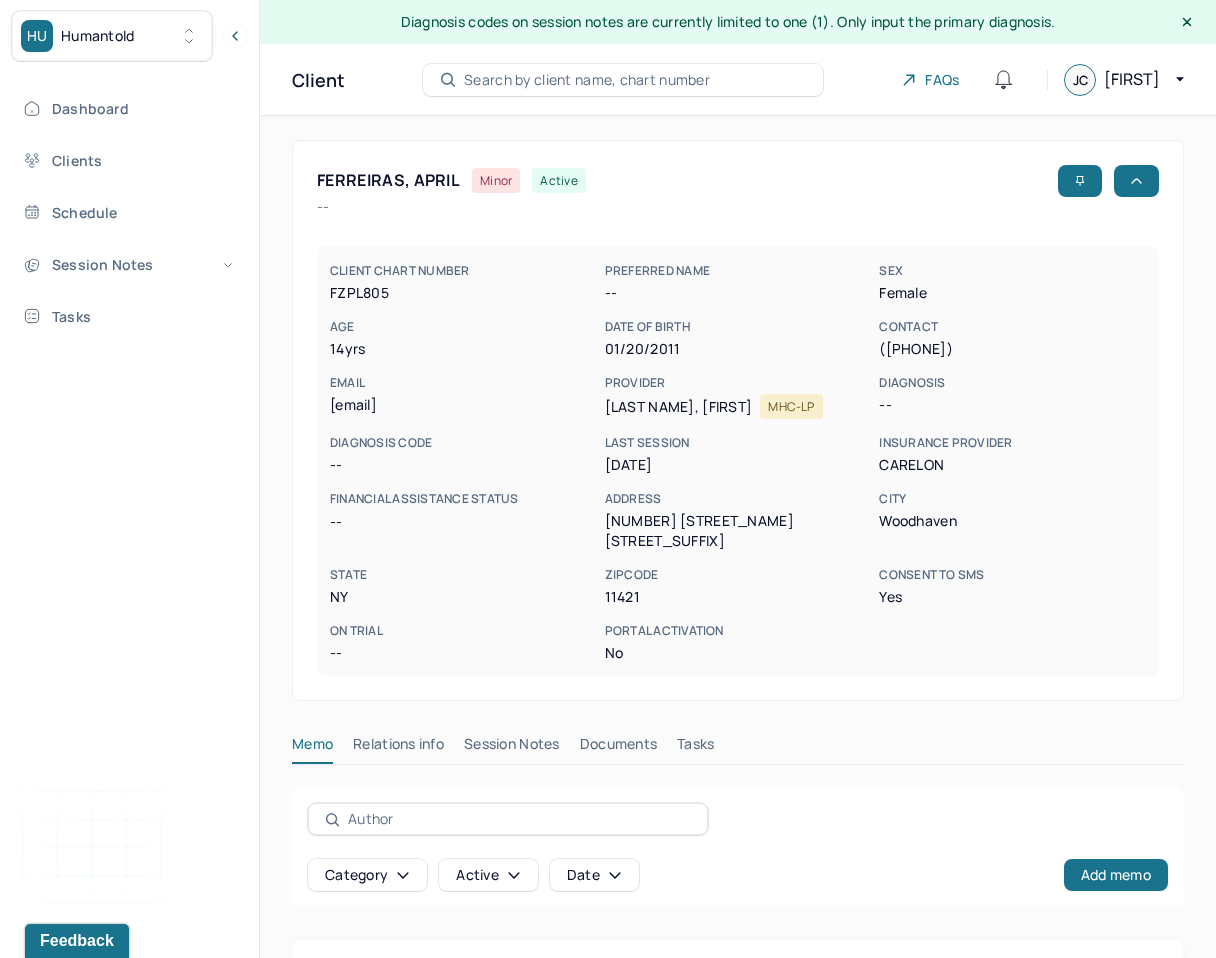 click on "Session Notes" at bounding box center (512, 748) 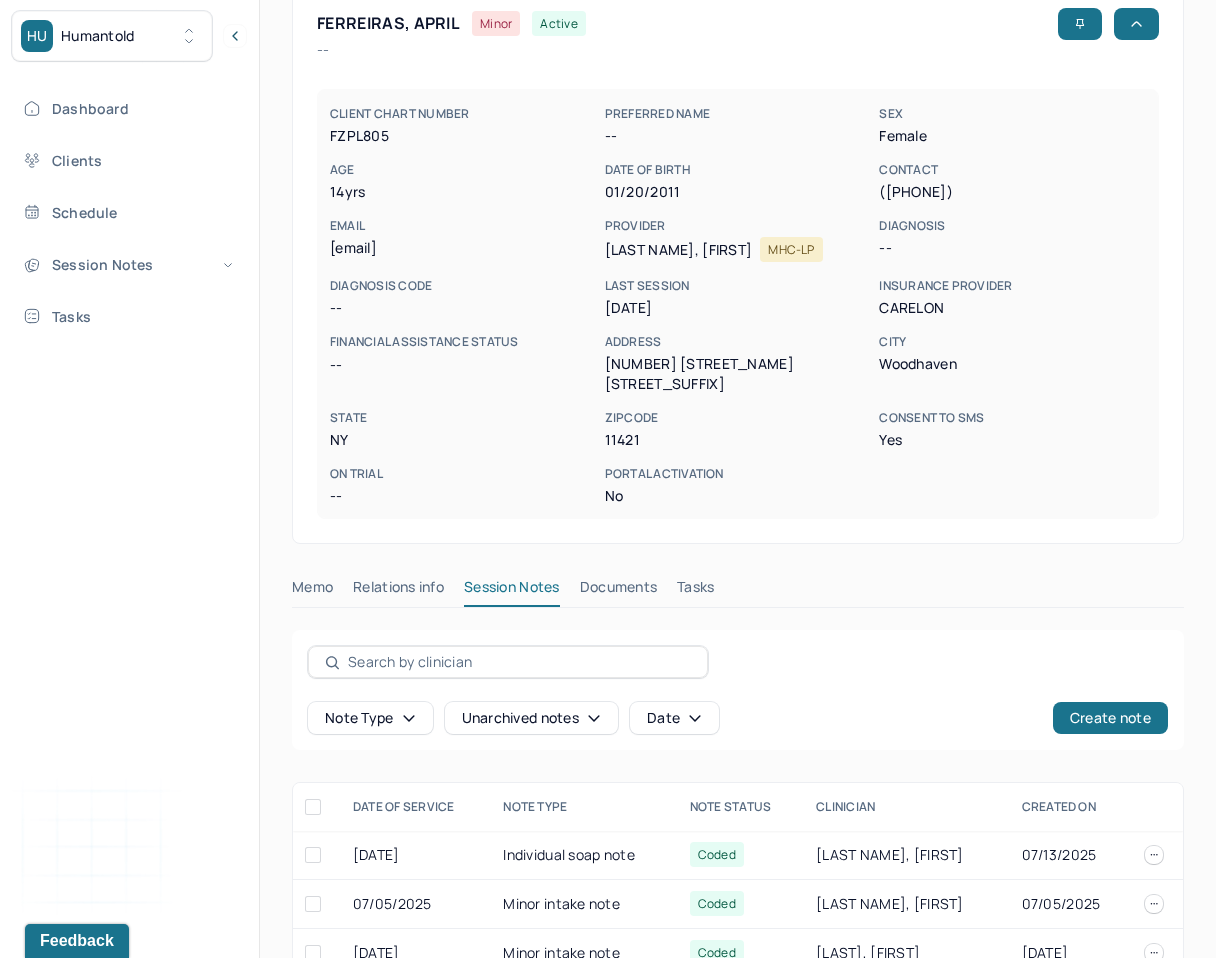 scroll, scrollTop: 186, scrollLeft: 0, axis: vertical 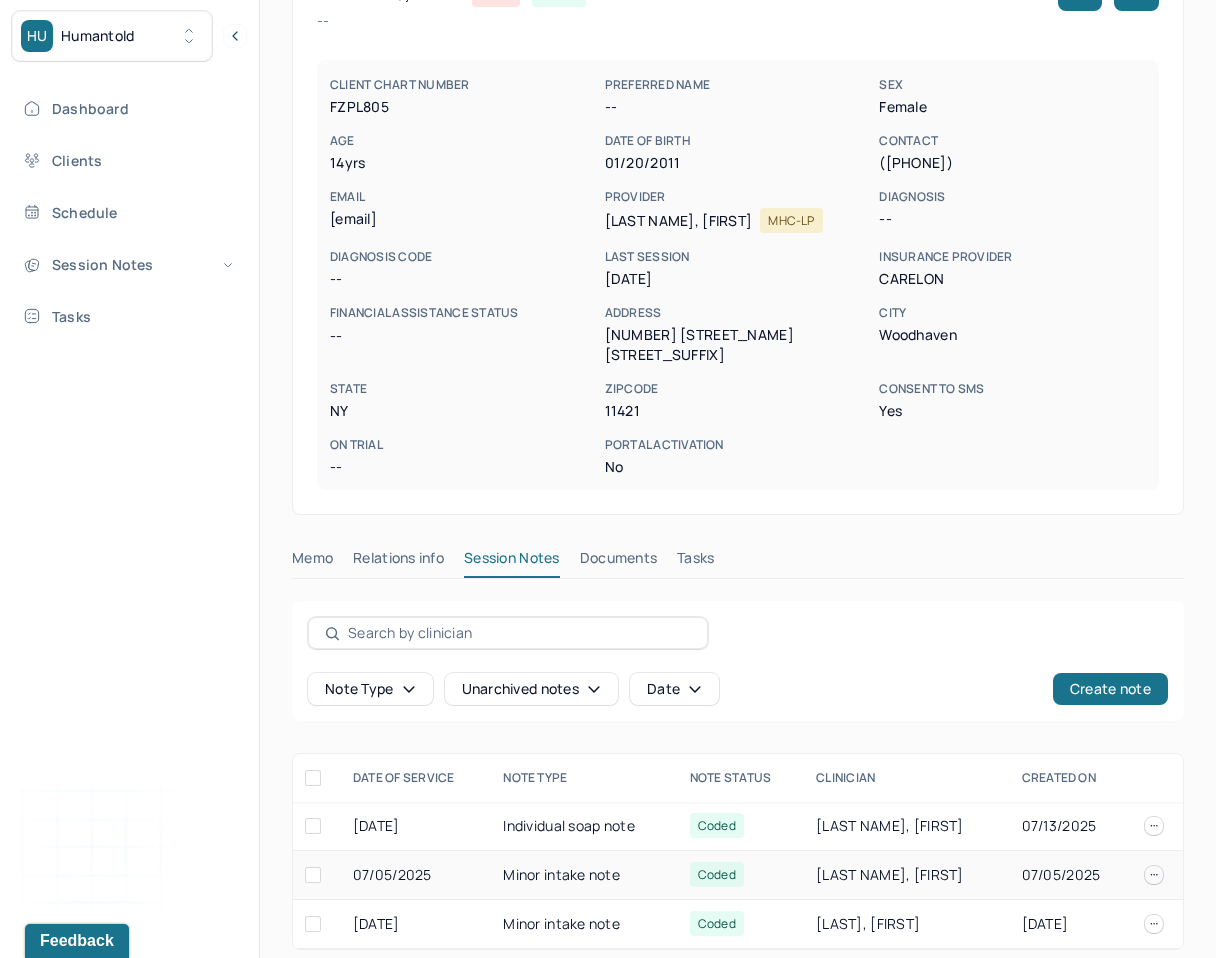 click on "Coded" at bounding box center (717, 874) 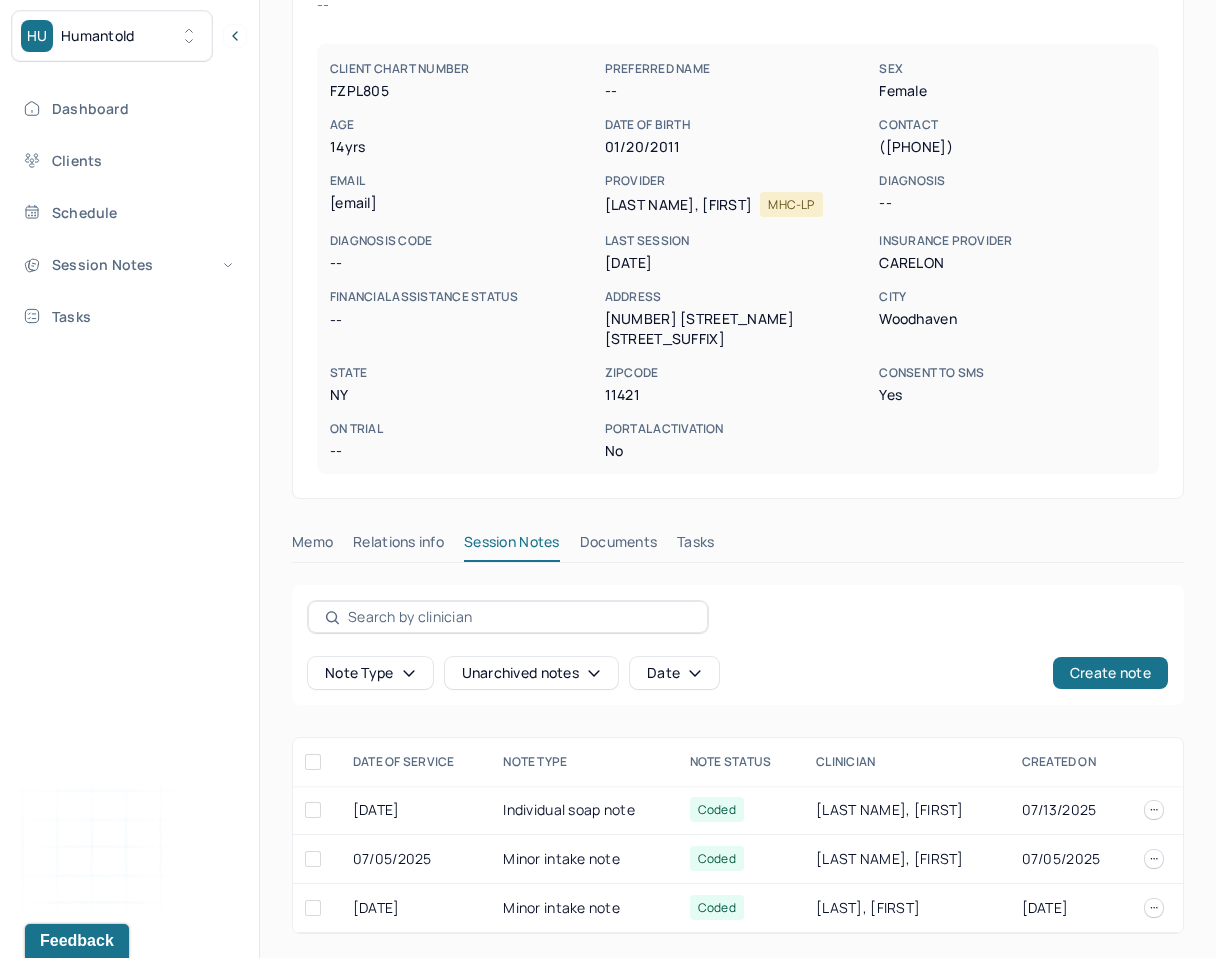 scroll, scrollTop: 186, scrollLeft: 0, axis: vertical 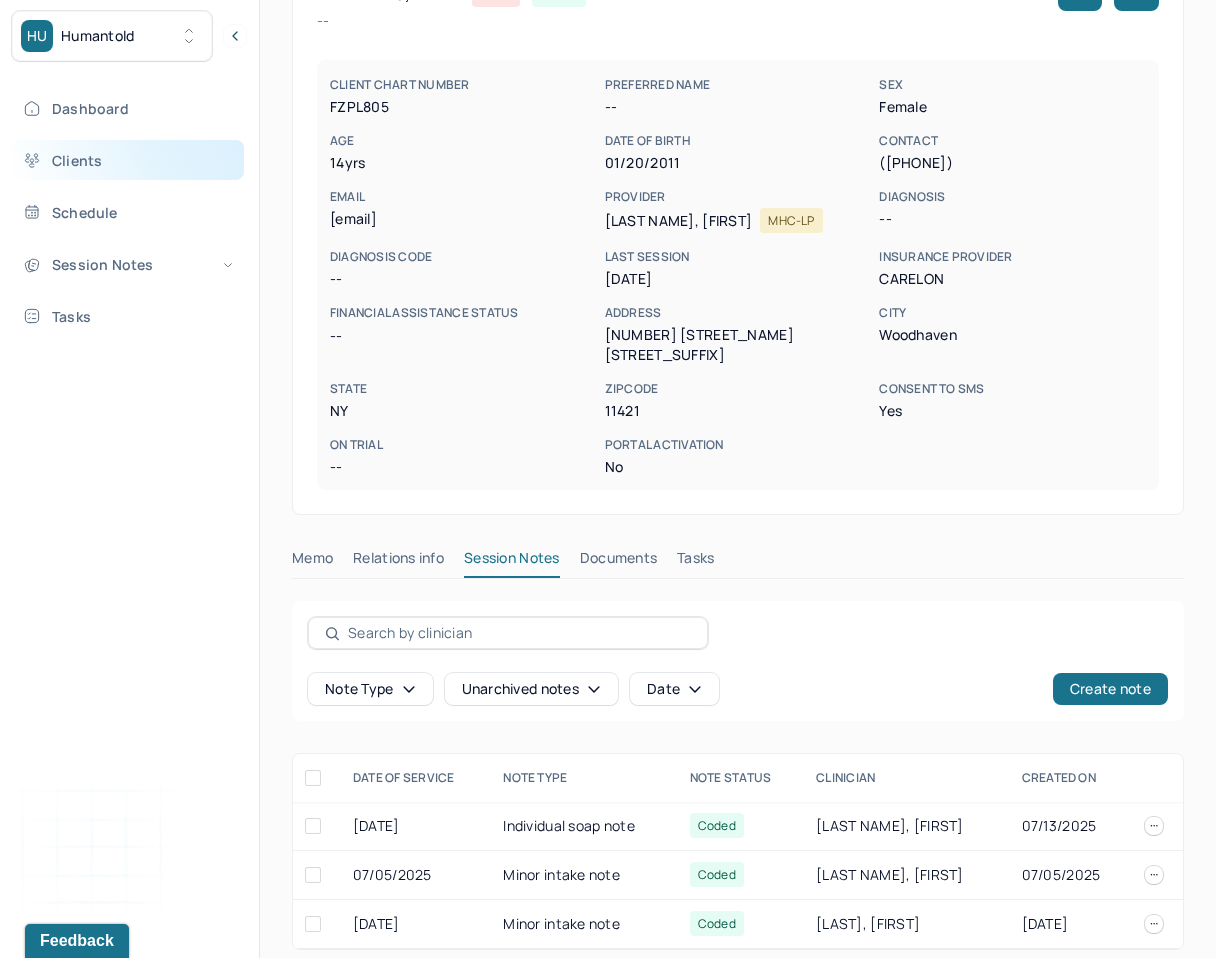 click on "Clients" at bounding box center (128, 160) 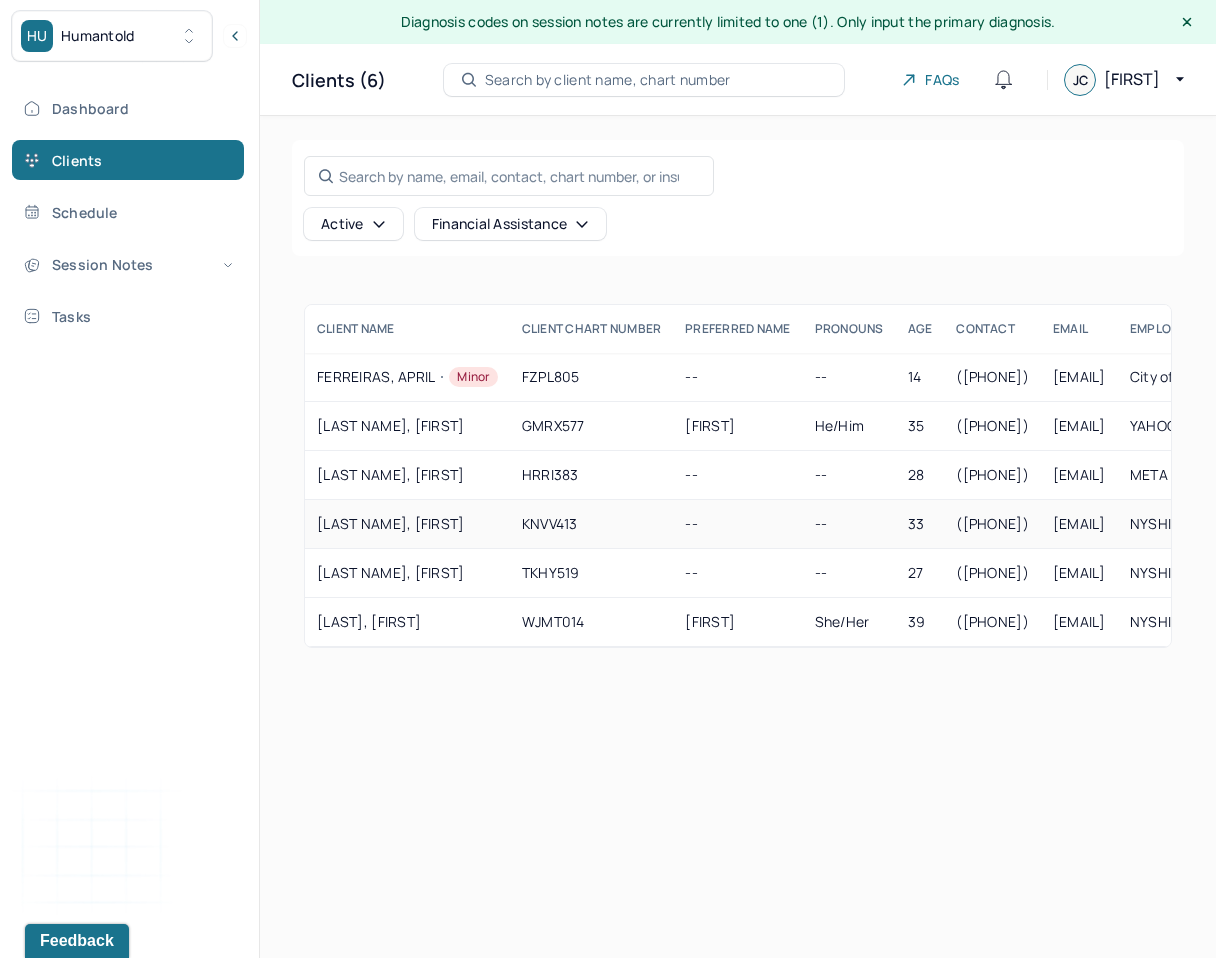 click on "[LAST NAME], [FIRST]" at bounding box center (407, 524) 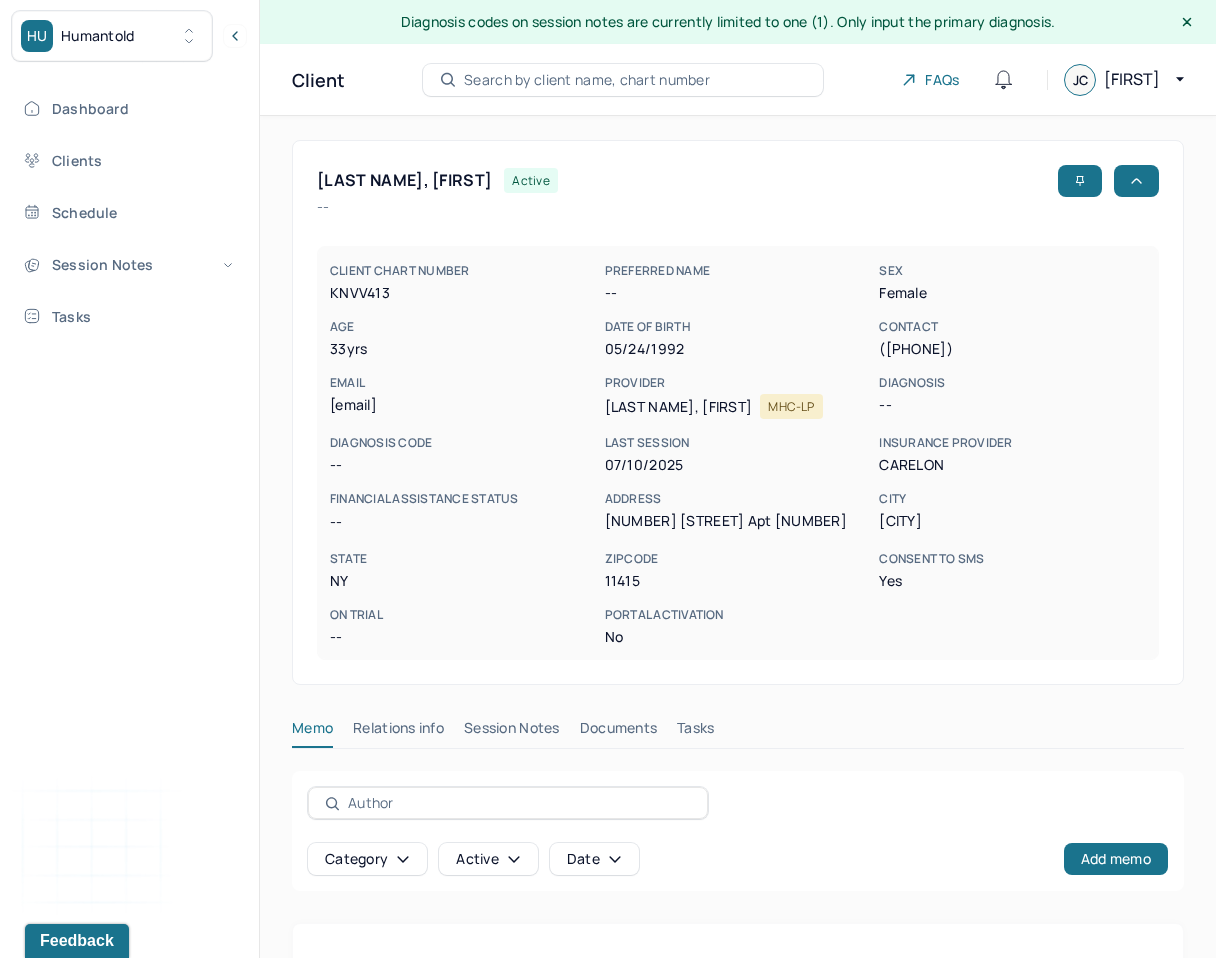 click on "Session Notes" at bounding box center [512, 732] 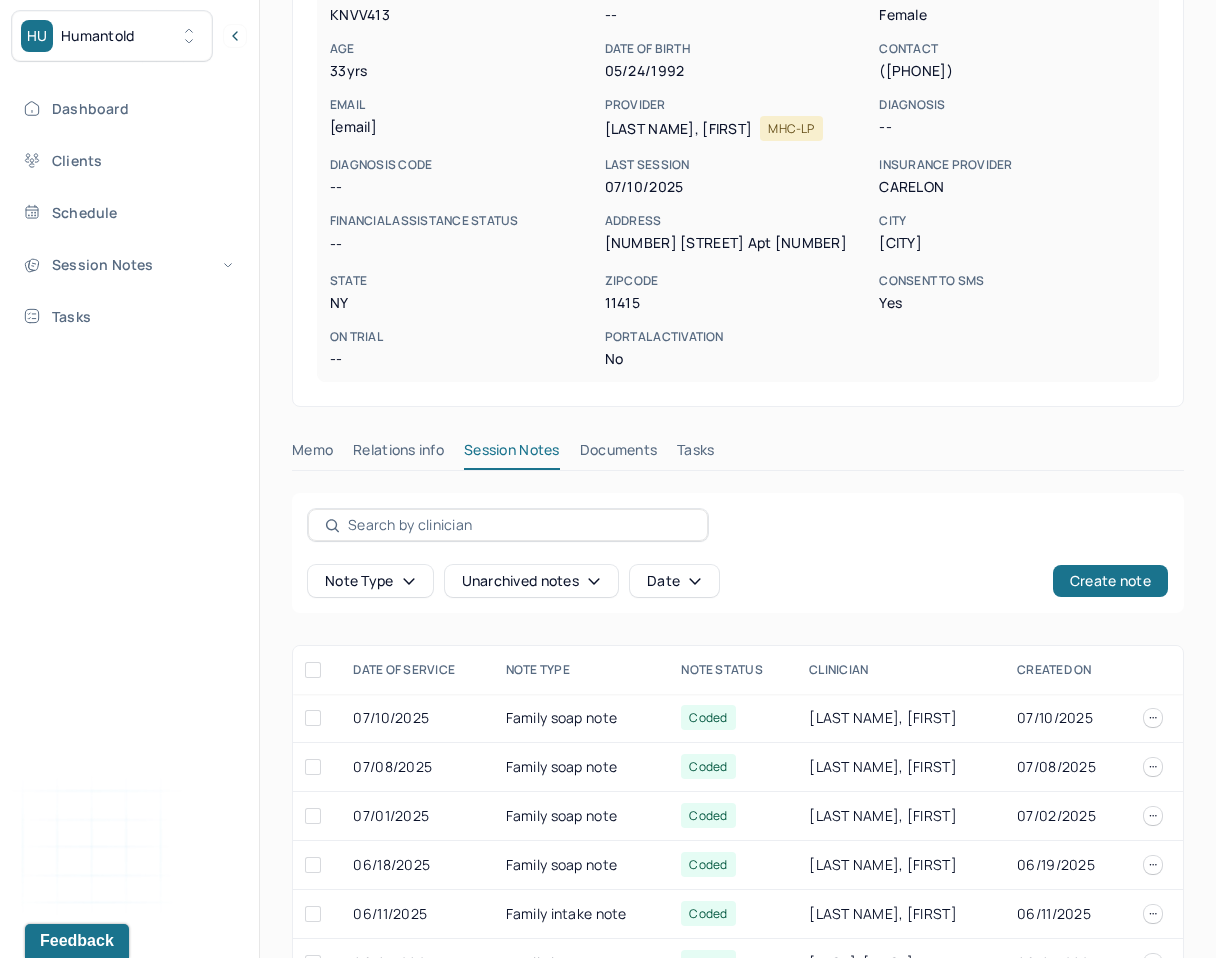 scroll, scrollTop: 333, scrollLeft: 0, axis: vertical 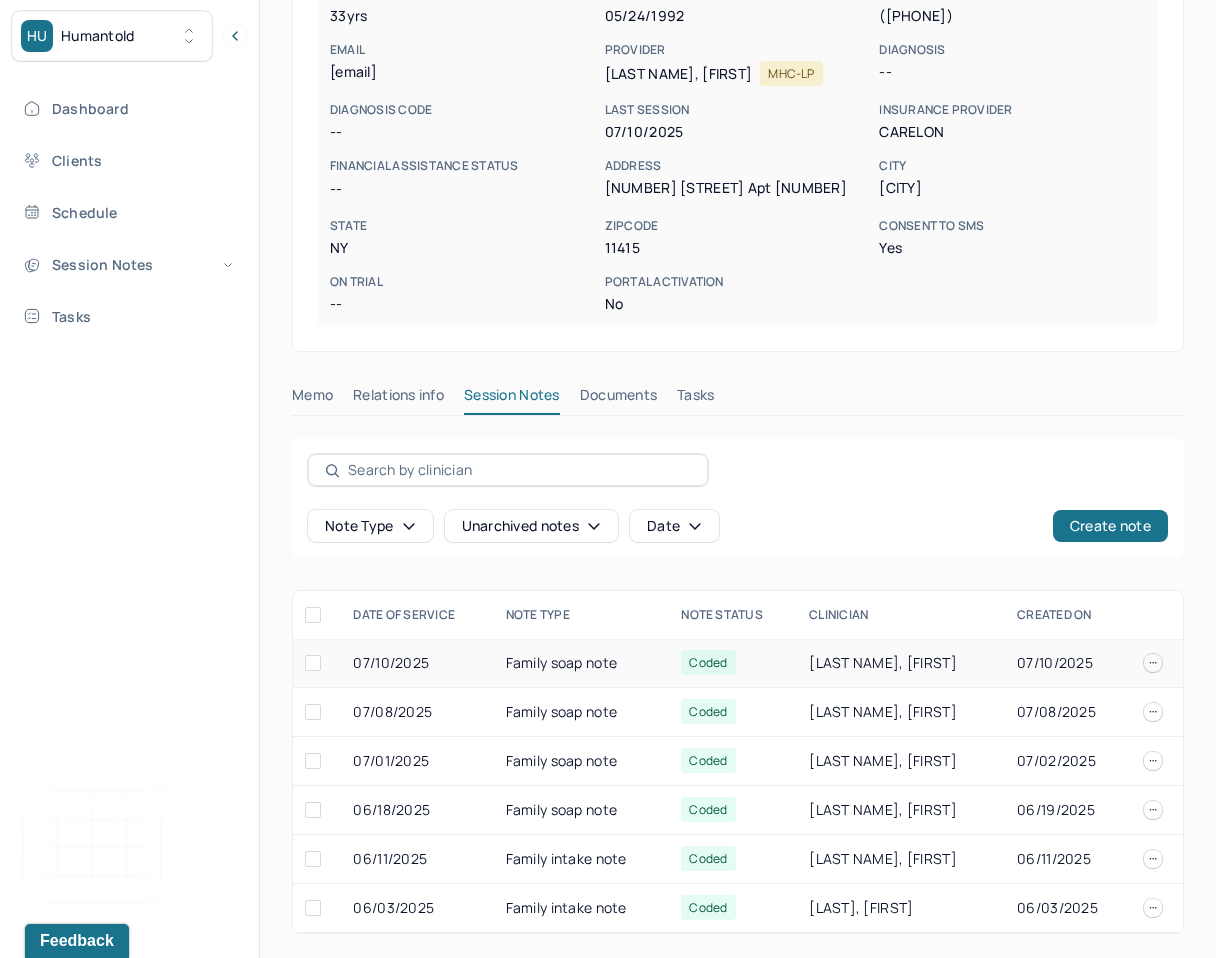 click on "07/10/2025" at bounding box center (417, 663) 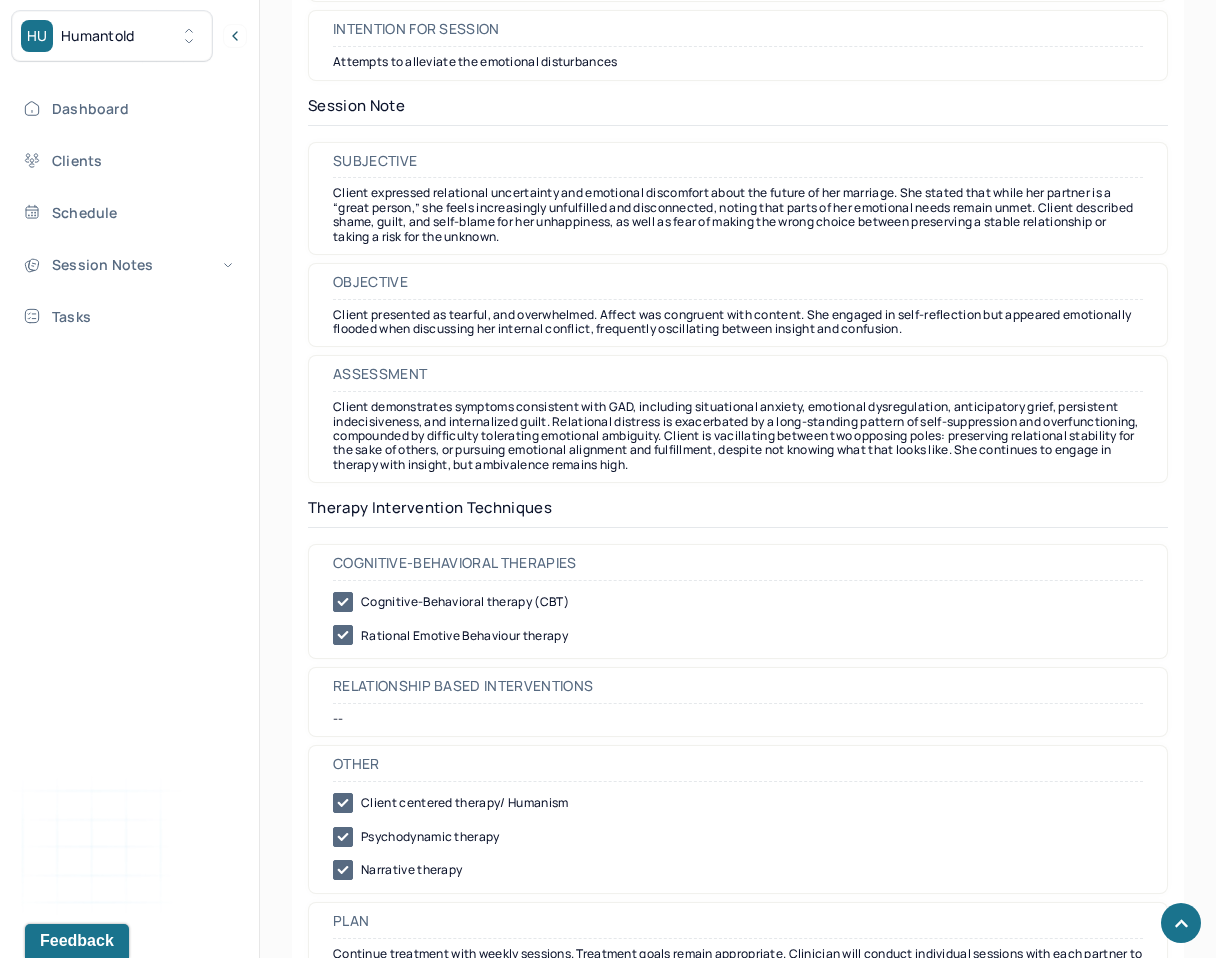 scroll, scrollTop: 1847, scrollLeft: 0, axis: vertical 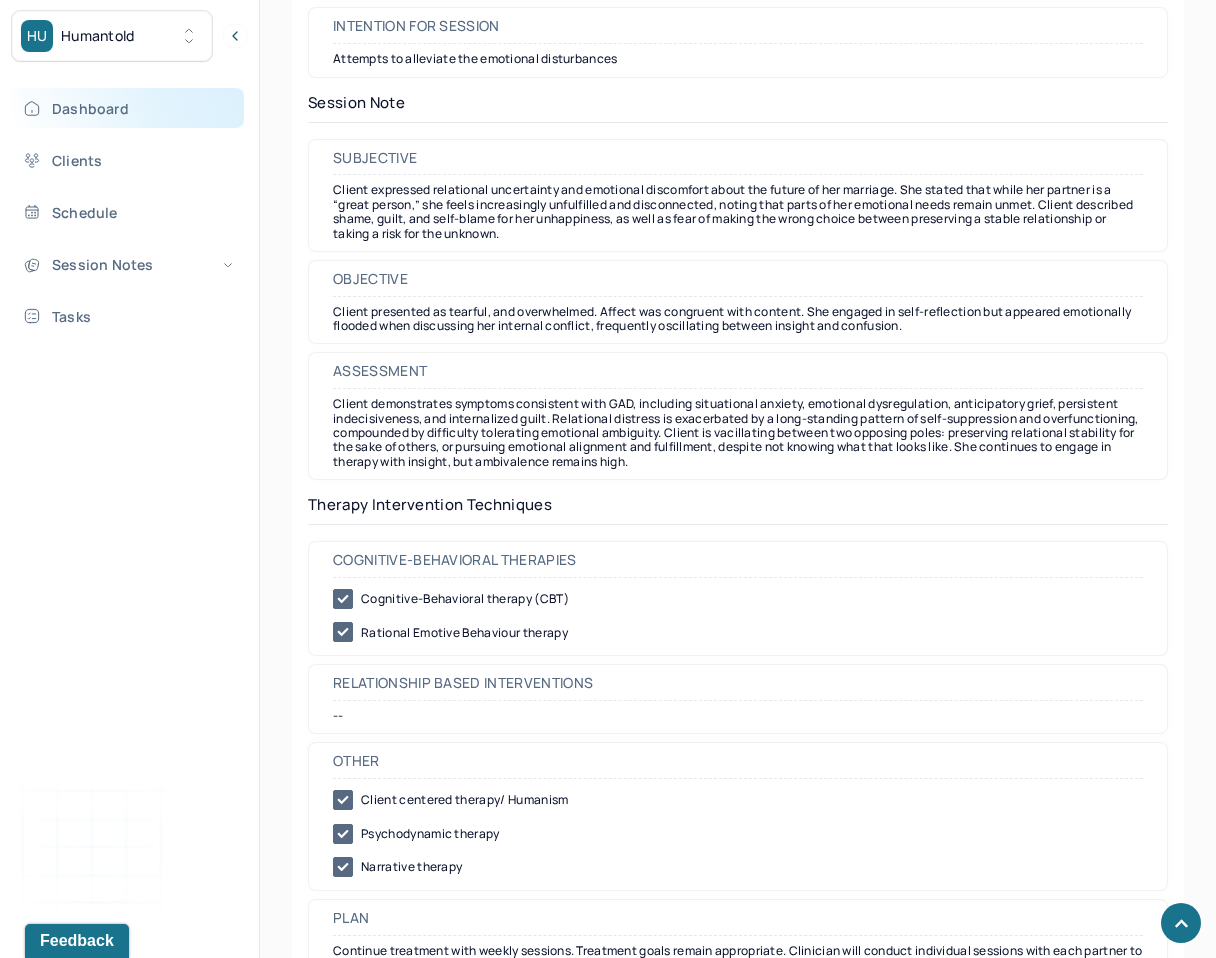 click on "Dashboard" at bounding box center [128, 108] 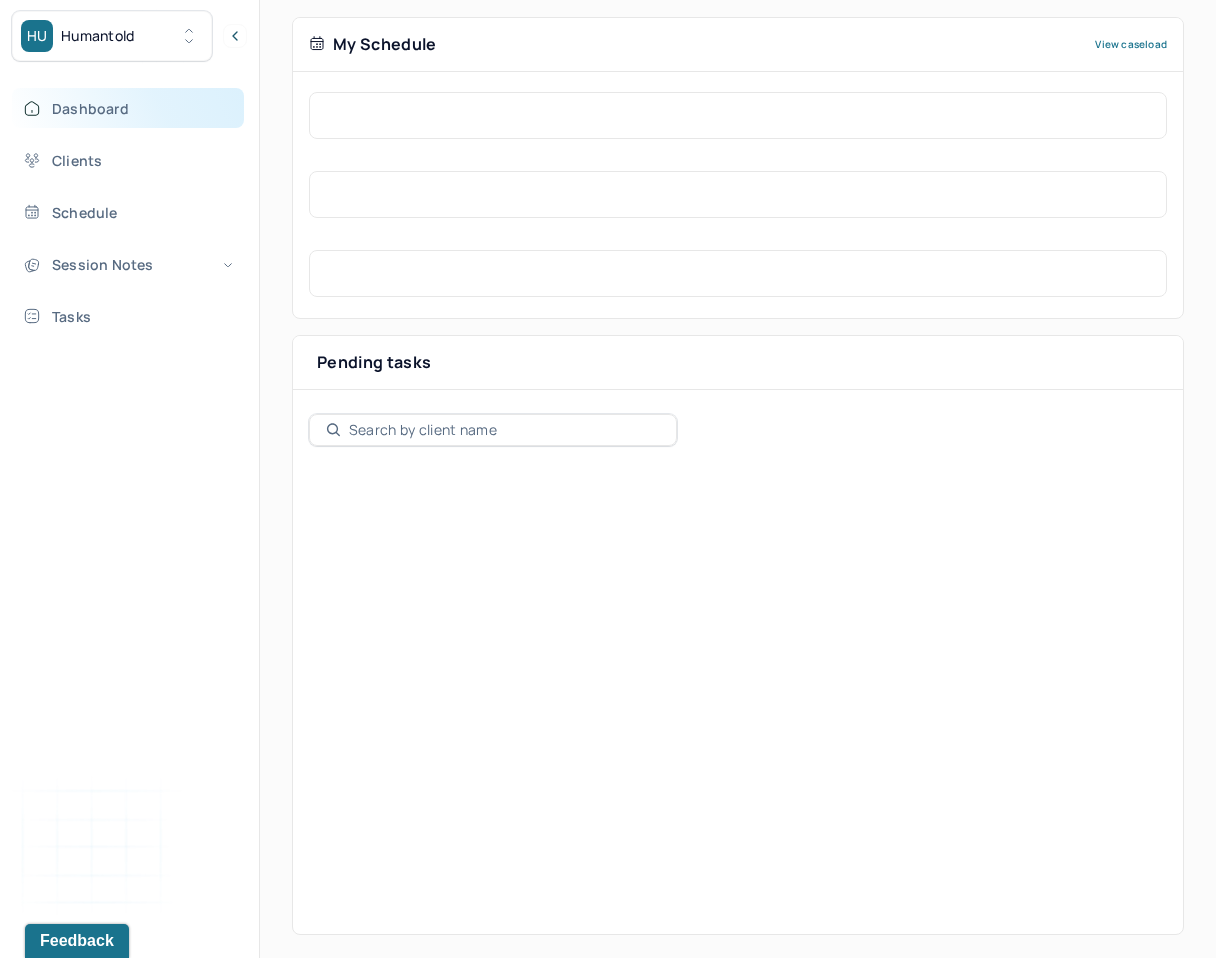 scroll, scrollTop: 88, scrollLeft: 0, axis: vertical 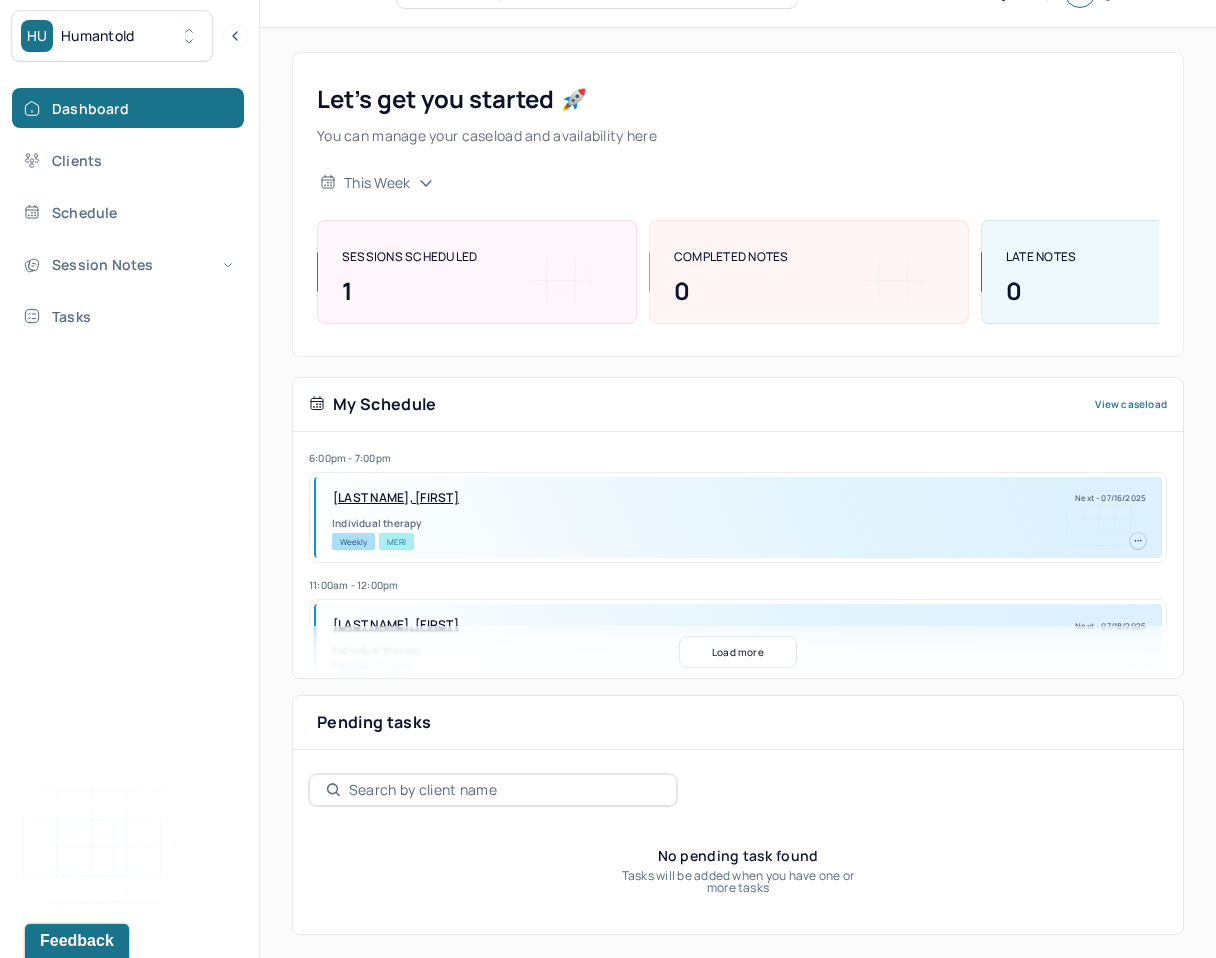 click on "Load more" at bounding box center (738, 652) 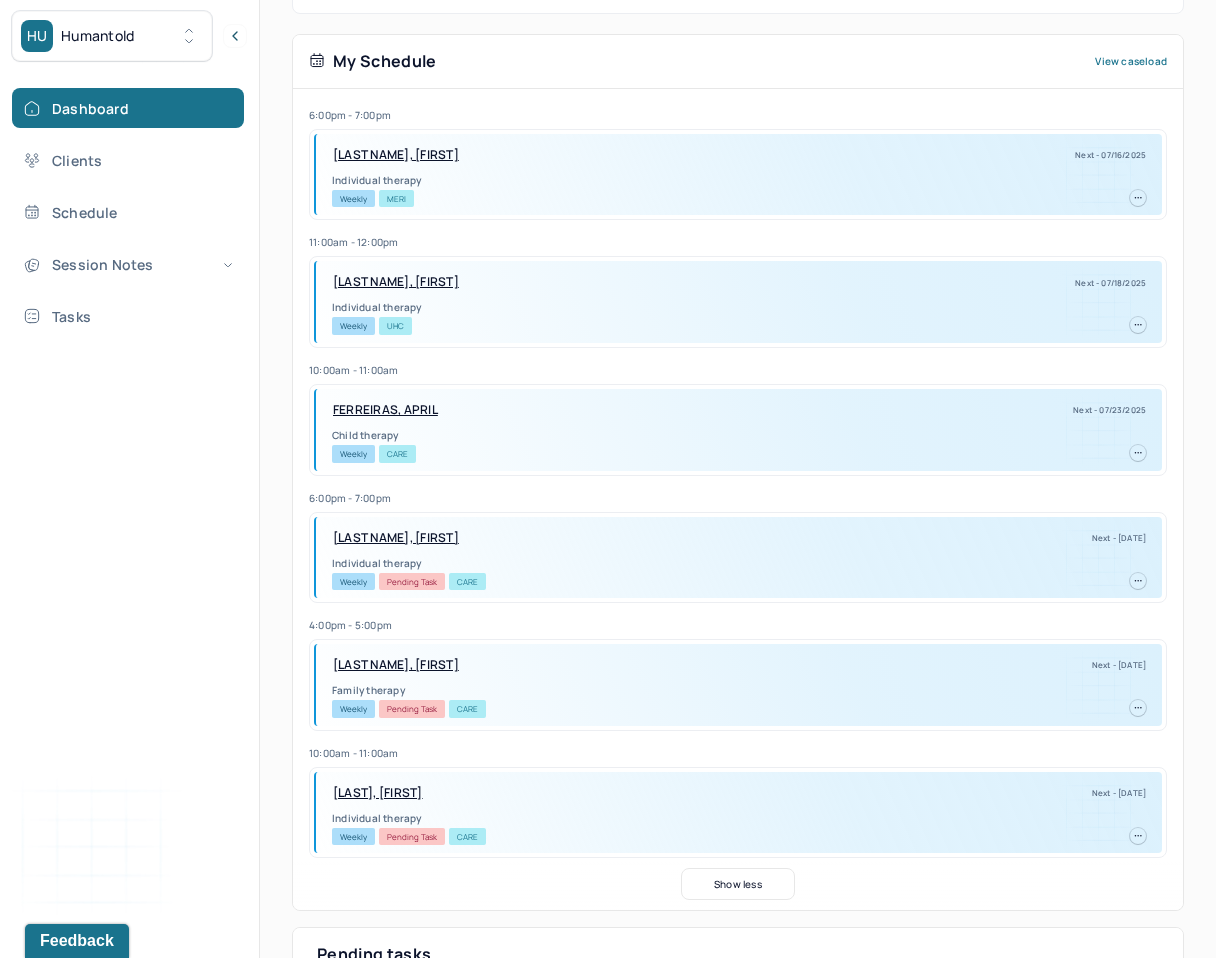 scroll, scrollTop: 476, scrollLeft: 0, axis: vertical 